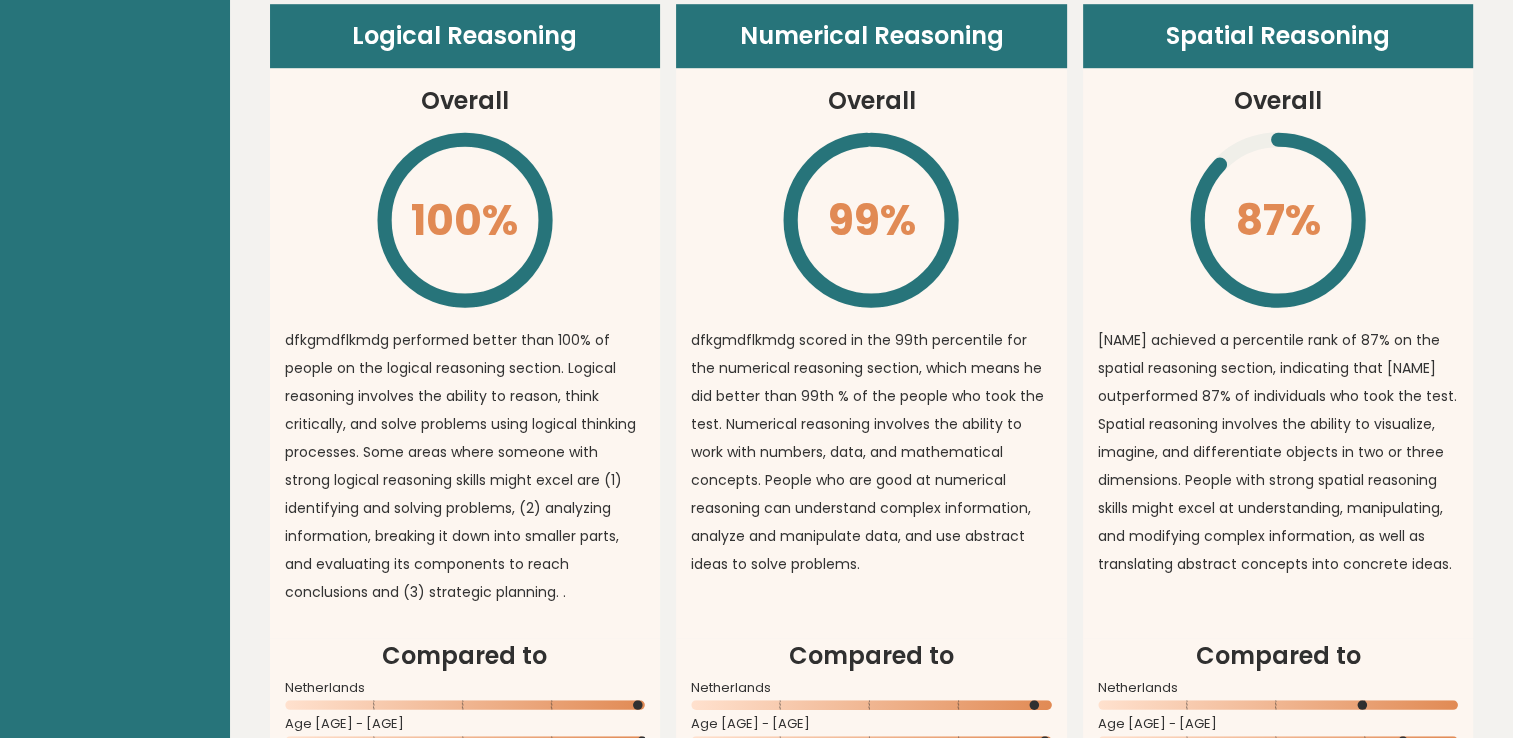 scroll, scrollTop: 1474, scrollLeft: 0, axis: vertical 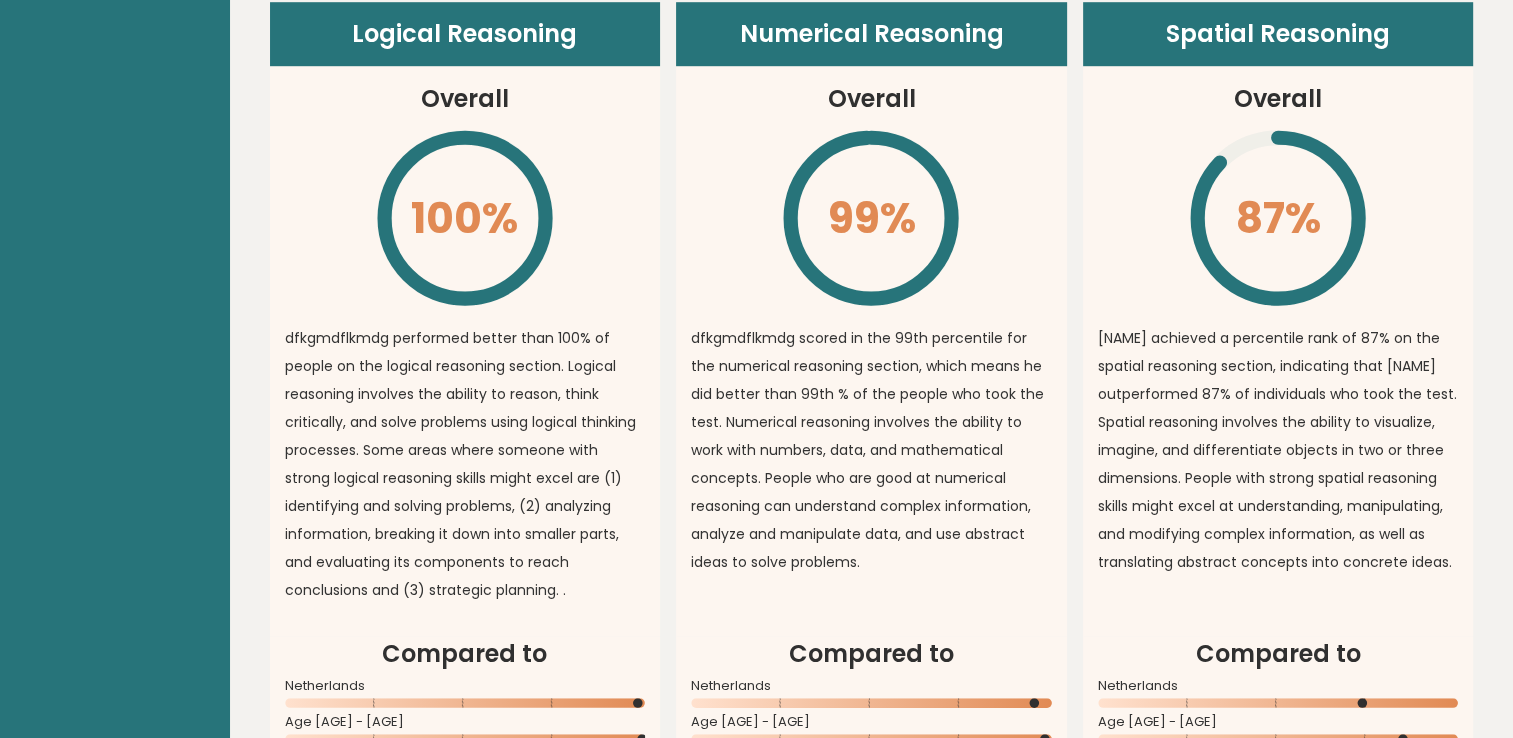drag, startPoint x: 424, startPoint y: 218, endPoint x: 548, endPoint y: 221, distance: 124.036285 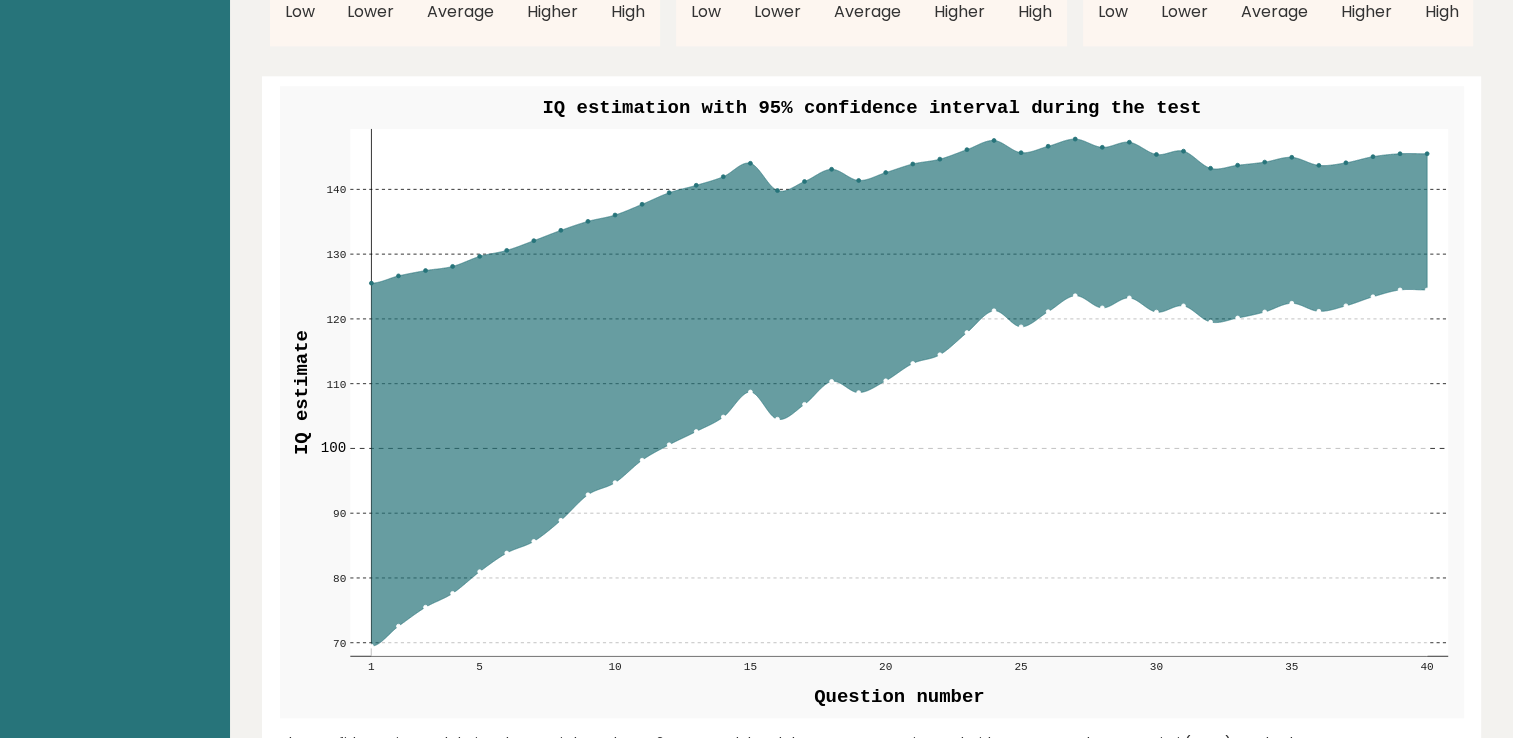 scroll, scrollTop: 2266, scrollLeft: 0, axis: vertical 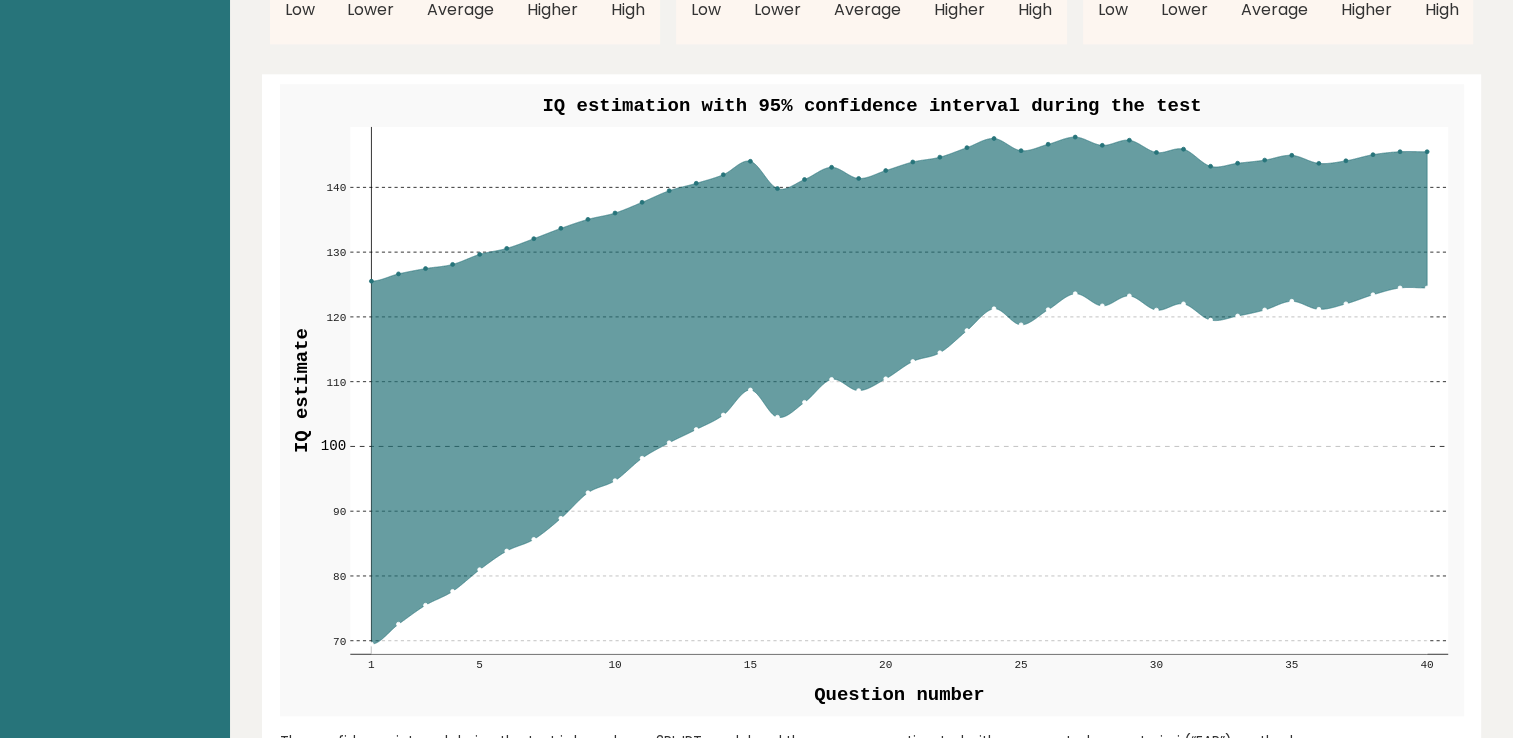 drag, startPoint x: 1045, startPoint y: 114, endPoint x: 761, endPoint y: 65, distance: 288.1961 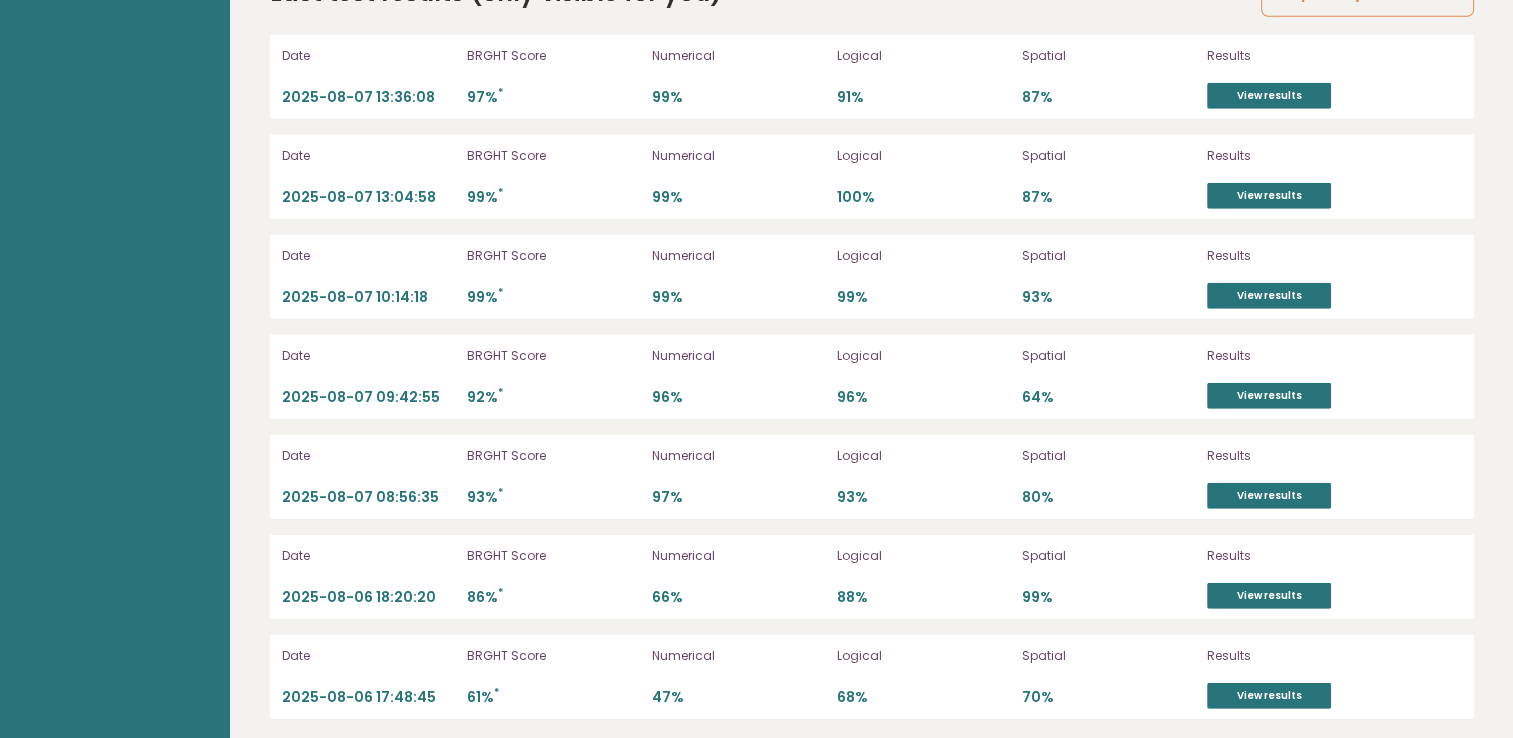 scroll, scrollTop: 5312, scrollLeft: 0, axis: vertical 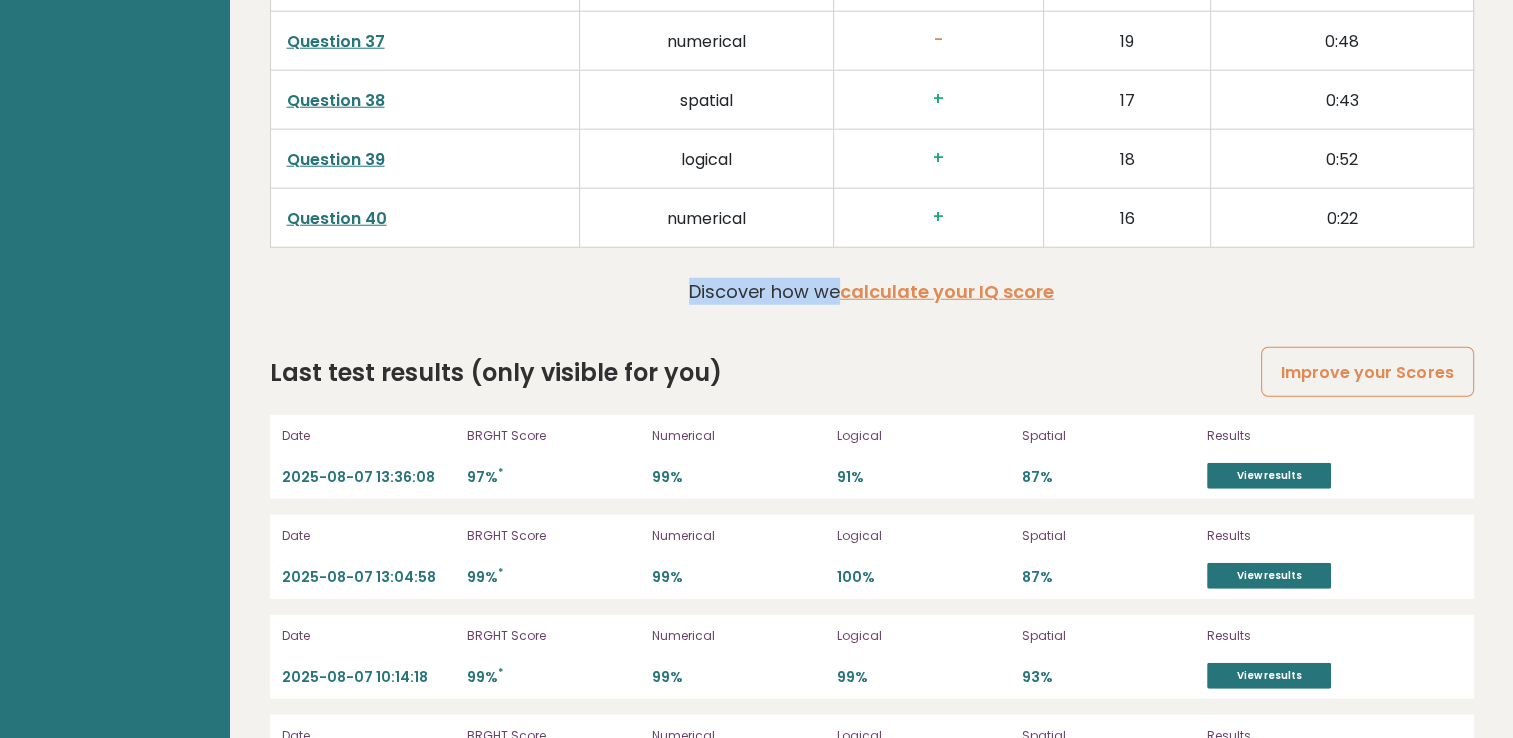 drag, startPoint x: 685, startPoint y: 282, endPoint x: 834, endPoint y: 285, distance: 149.0302 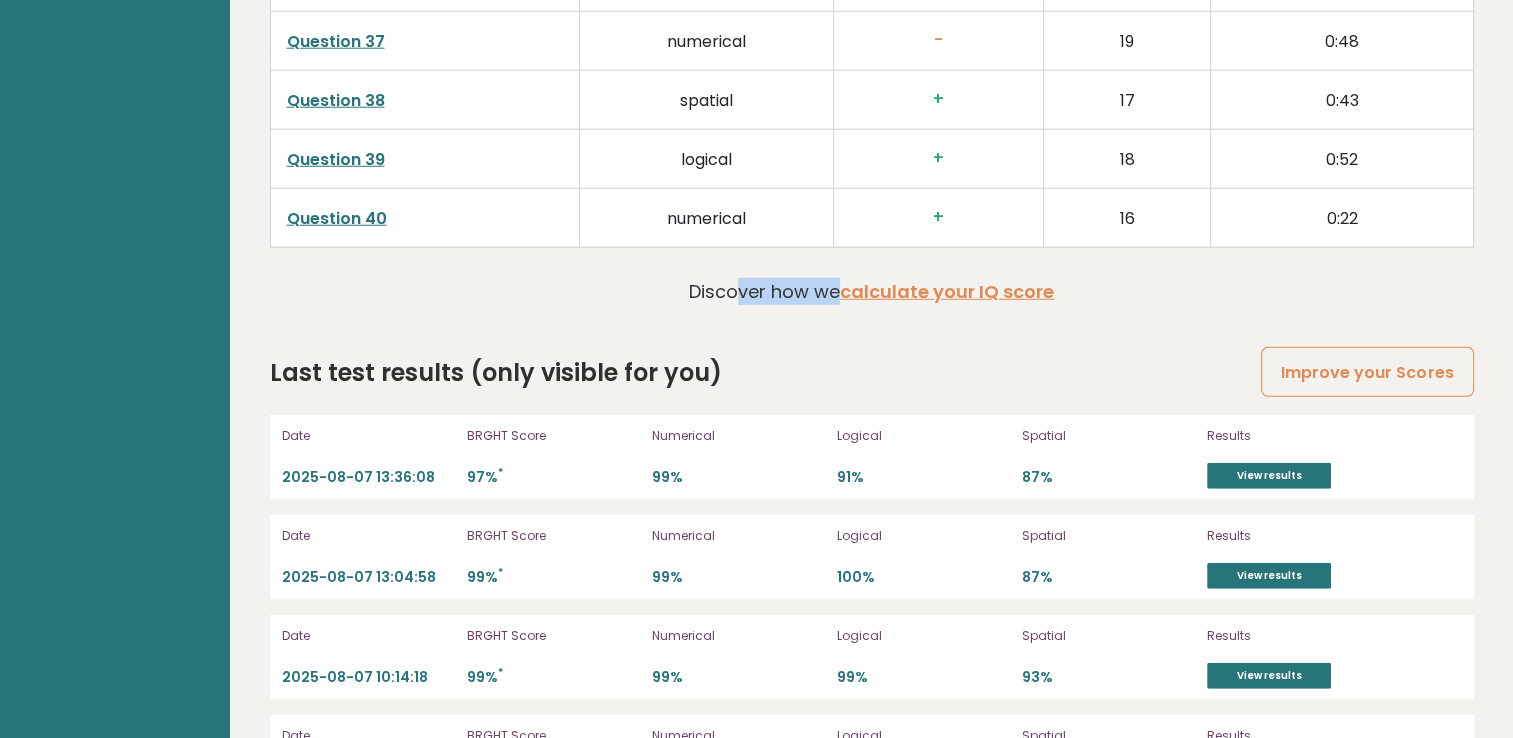 drag, startPoint x: 834, startPoint y: 285, endPoint x: 722, endPoint y: 271, distance: 112.871605 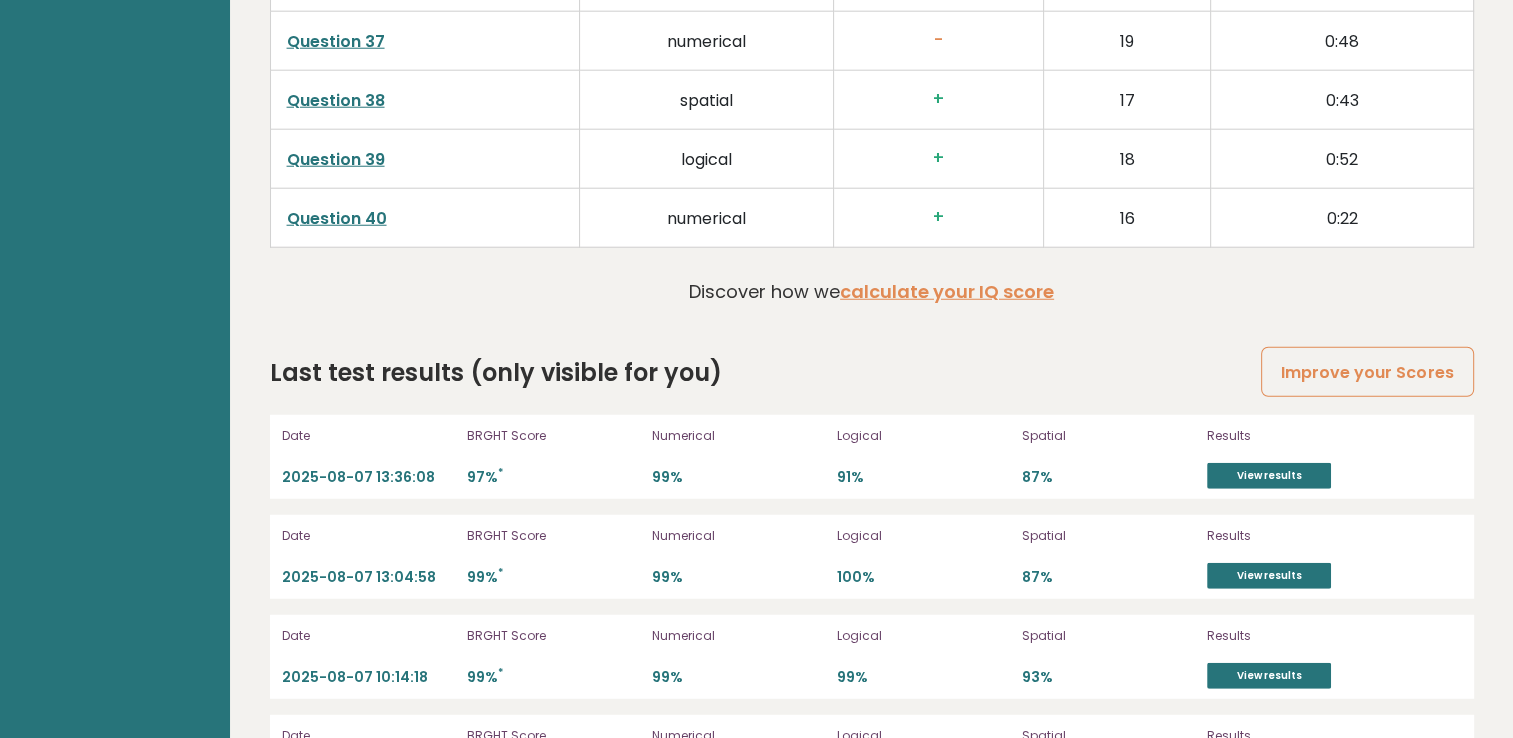 drag, startPoint x: 722, startPoint y: 271, endPoint x: 693, endPoint y: 272, distance: 29.017237 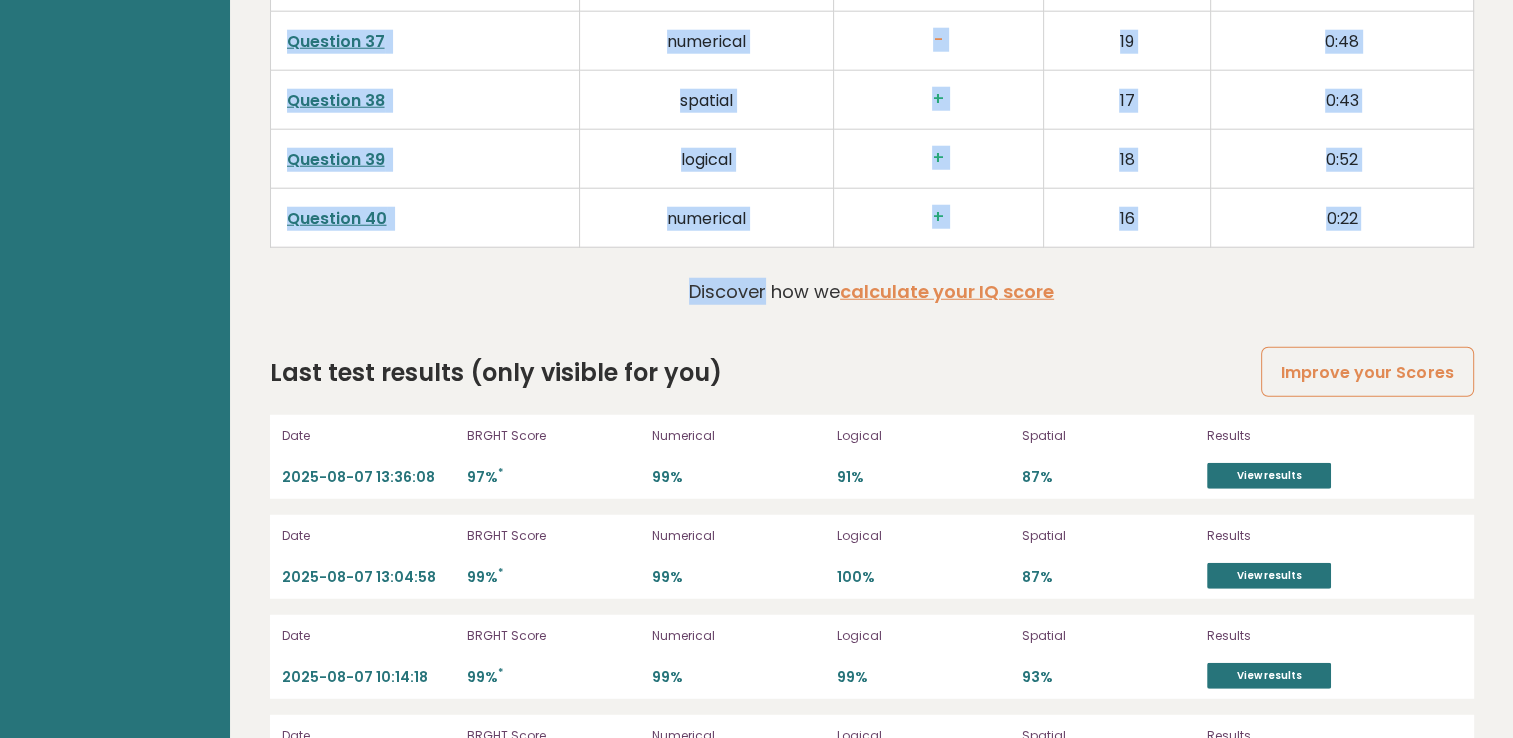 drag, startPoint x: 767, startPoint y: 278, endPoint x: 618, endPoint y: 267, distance: 149.40549 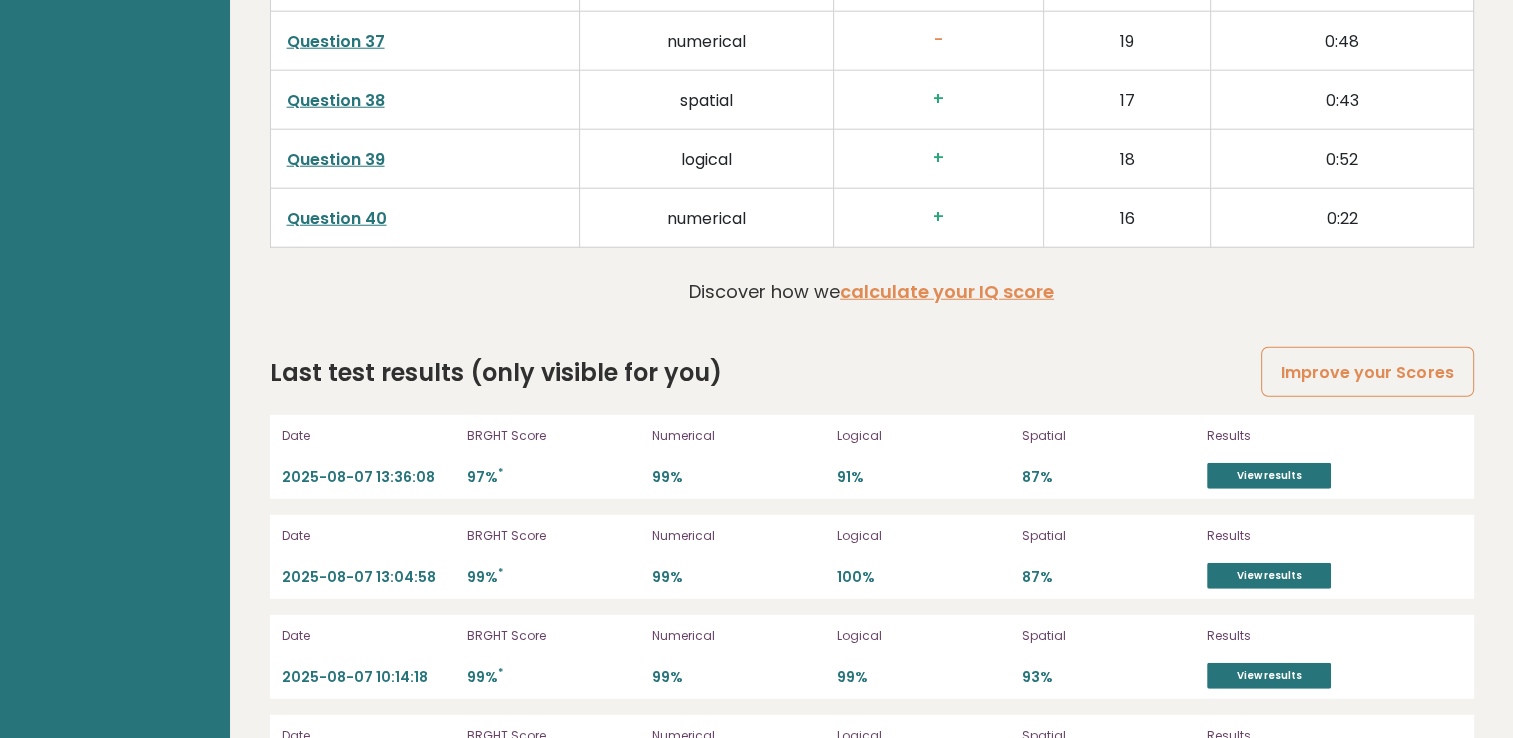 scroll, scrollTop: 5460, scrollLeft: 0, axis: vertical 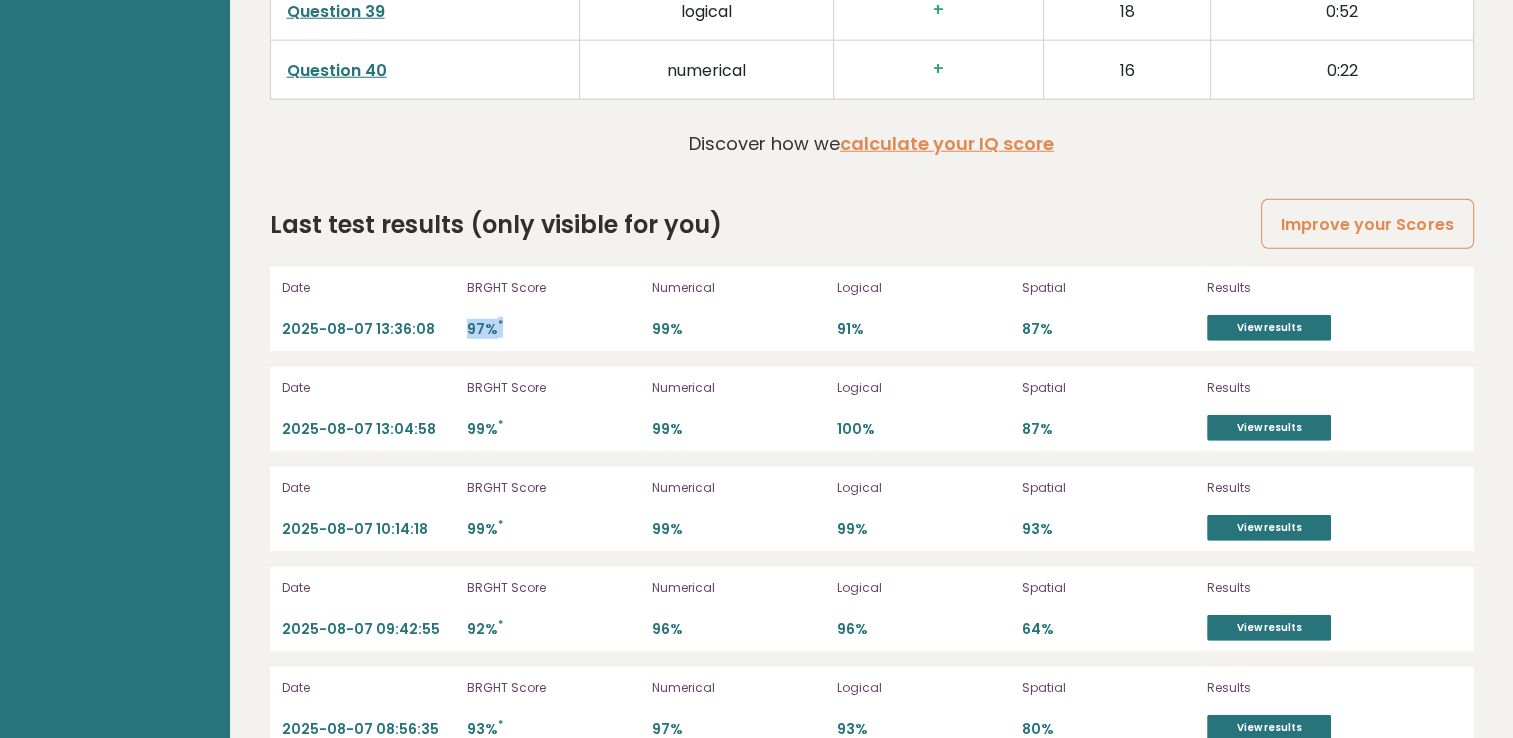 drag, startPoint x: 516, startPoint y: 320, endPoint x: 466, endPoint y: 320, distance: 50 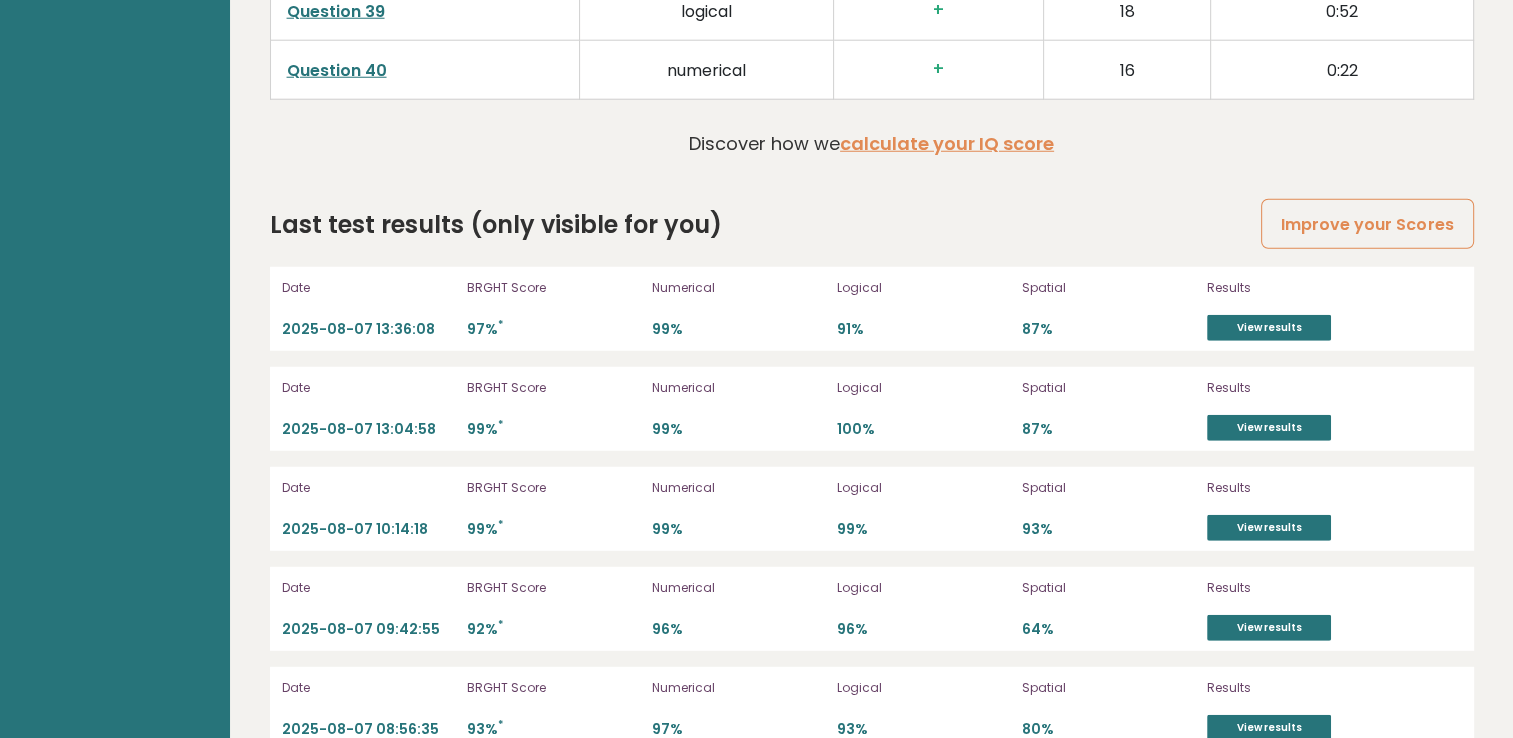 click on "Last test results (only visible for you)
Improve your Scores" at bounding box center (872, 225) 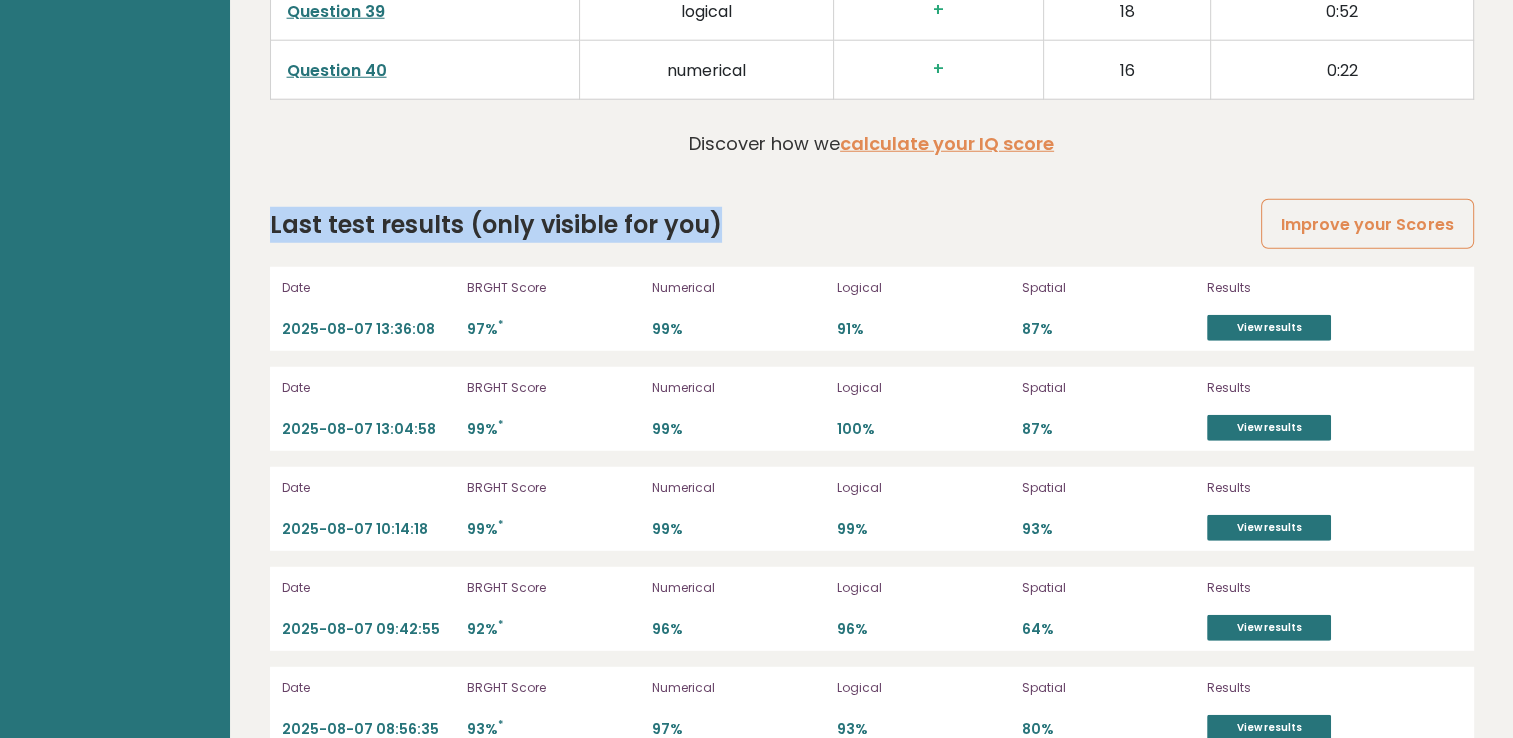 drag, startPoint x: 714, startPoint y: 220, endPoint x: 264, endPoint y: 228, distance: 450.0711 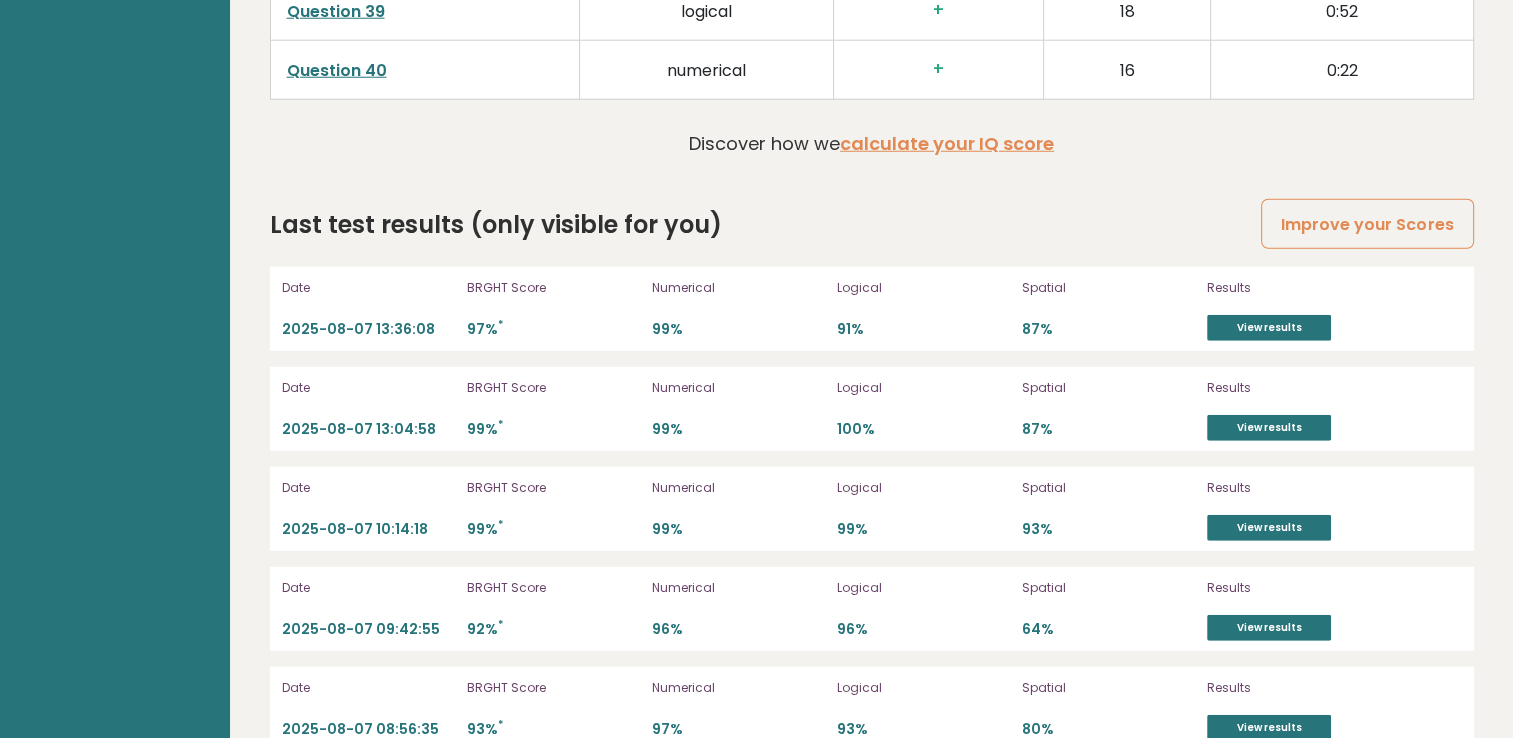 click on "Date
2025-08-07 13:04:58
BRGHT Score
99%
*
Numerical
99%
Logical
100%
Spatial
87%
Results
View results" at bounding box center [872, 409] 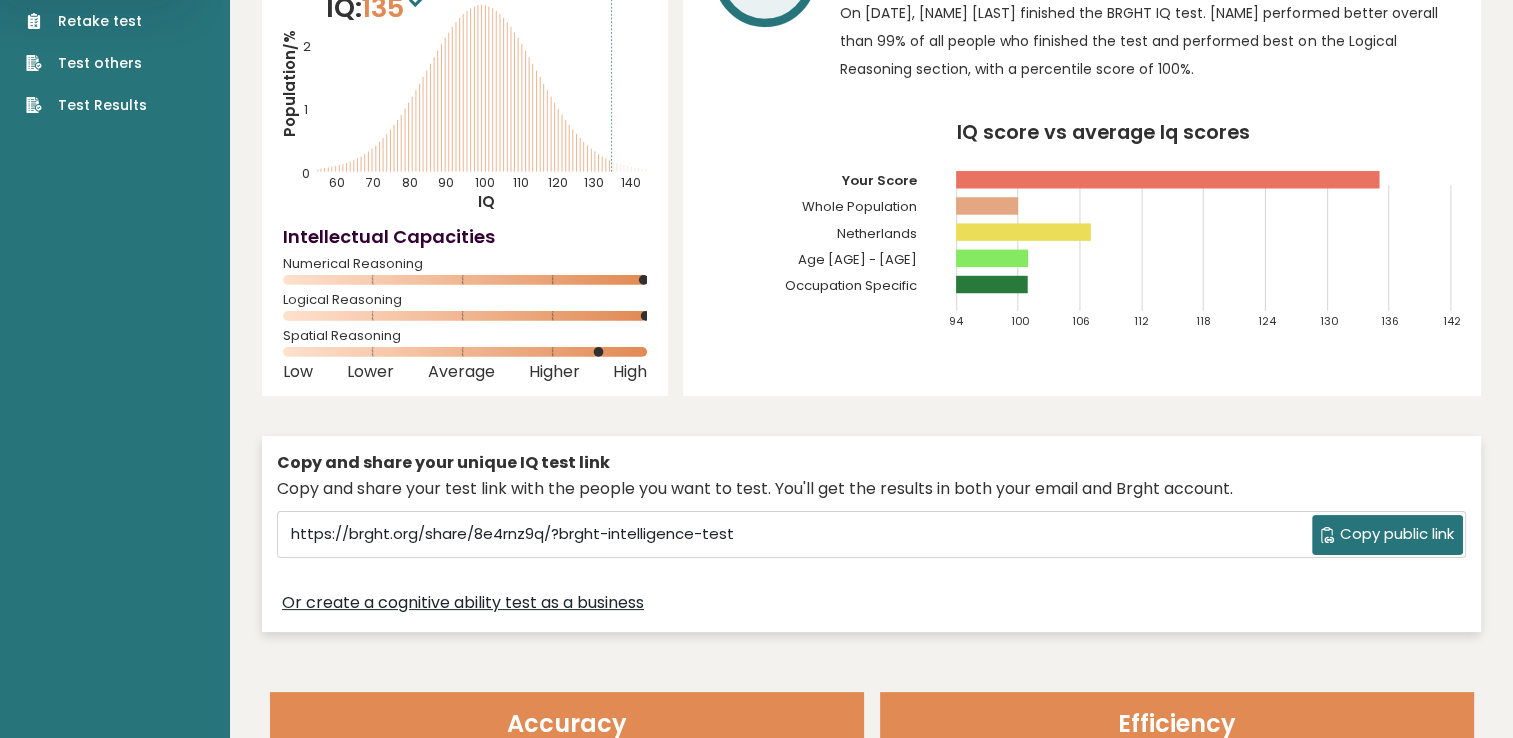 scroll, scrollTop: 0, scrollLeft: 0, axis: both 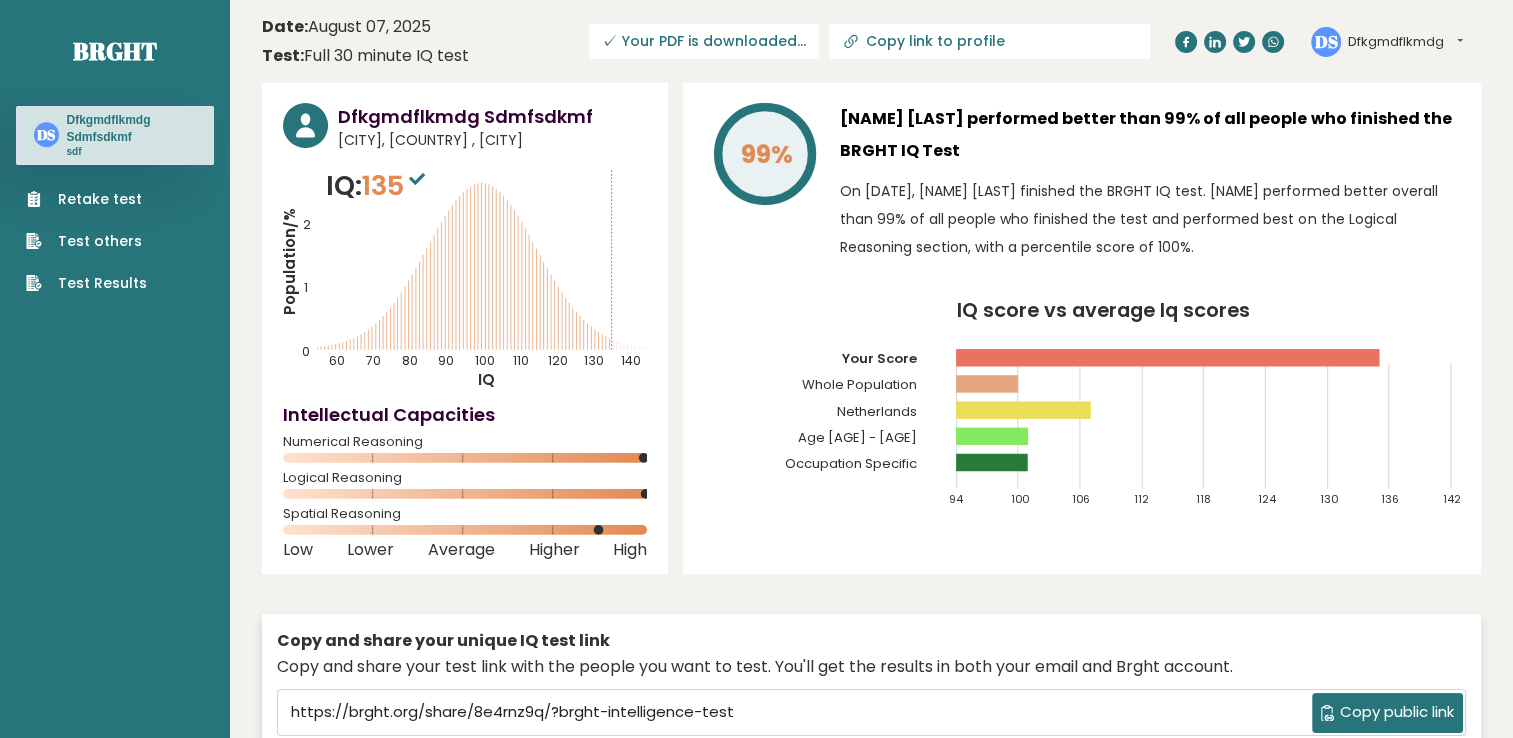 click on "Dfkgmdflkmdg" at bounding box center [1405, 42] 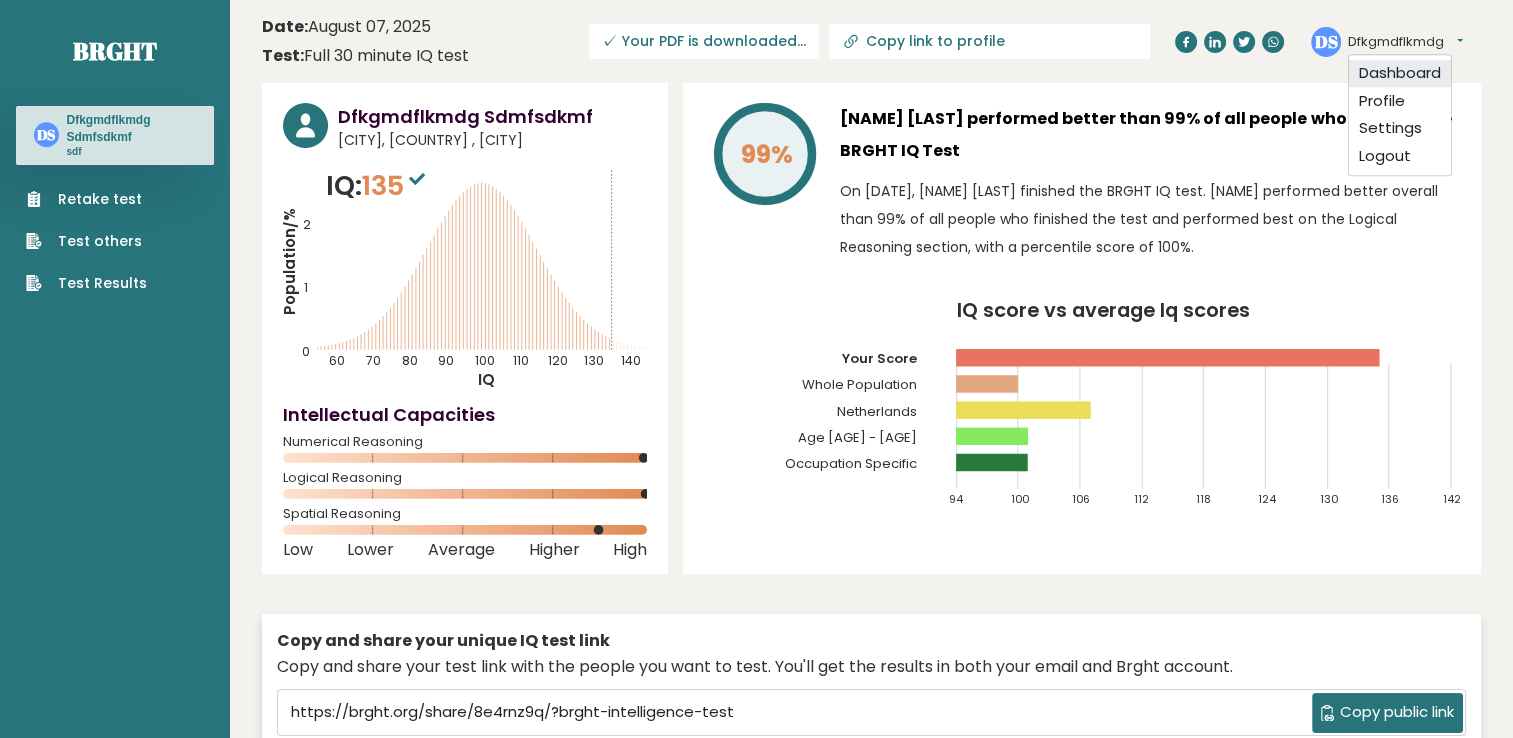 click on "Dashboard" at bounding box center (1400, 73) 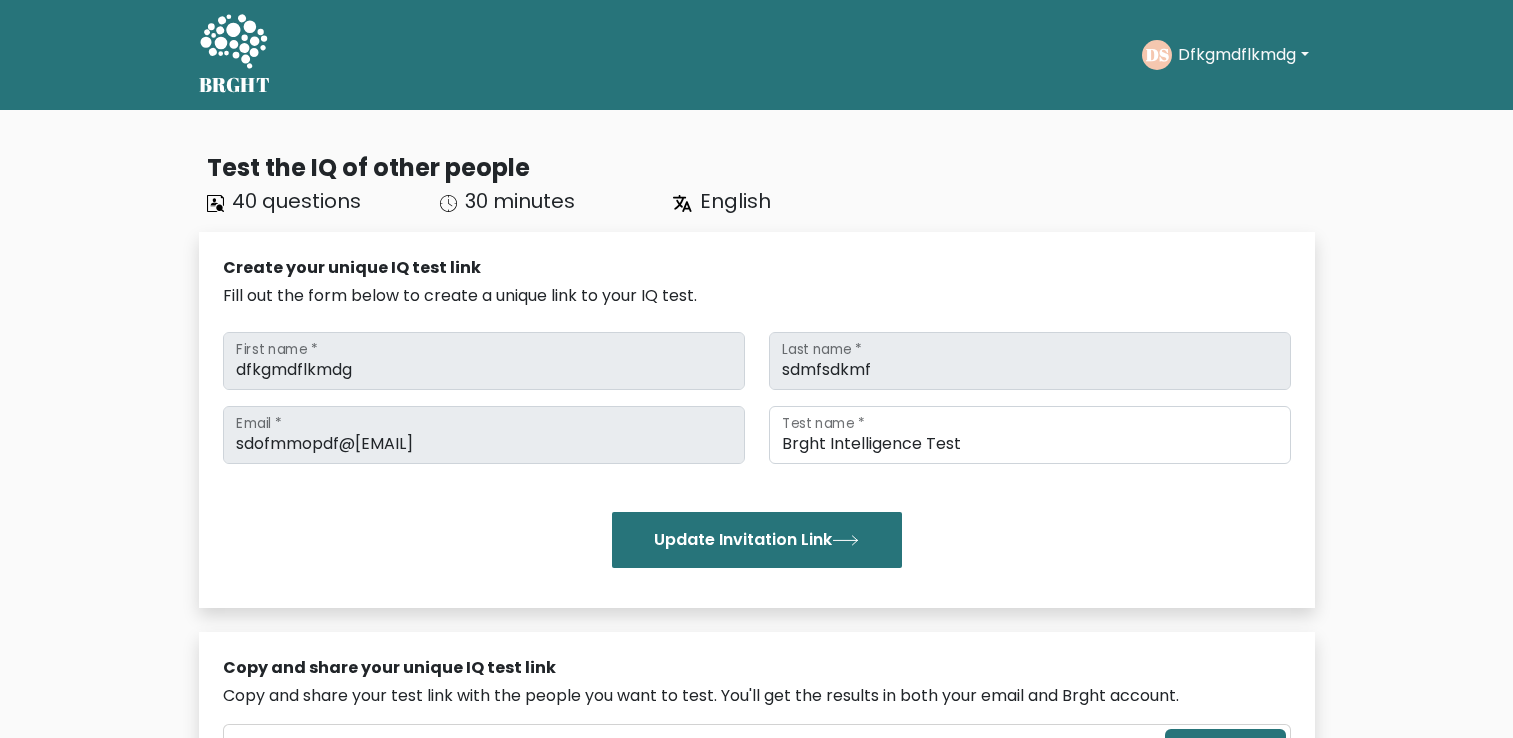 scroll, scrollTop: 0, scrollLeft: 0, axis: both 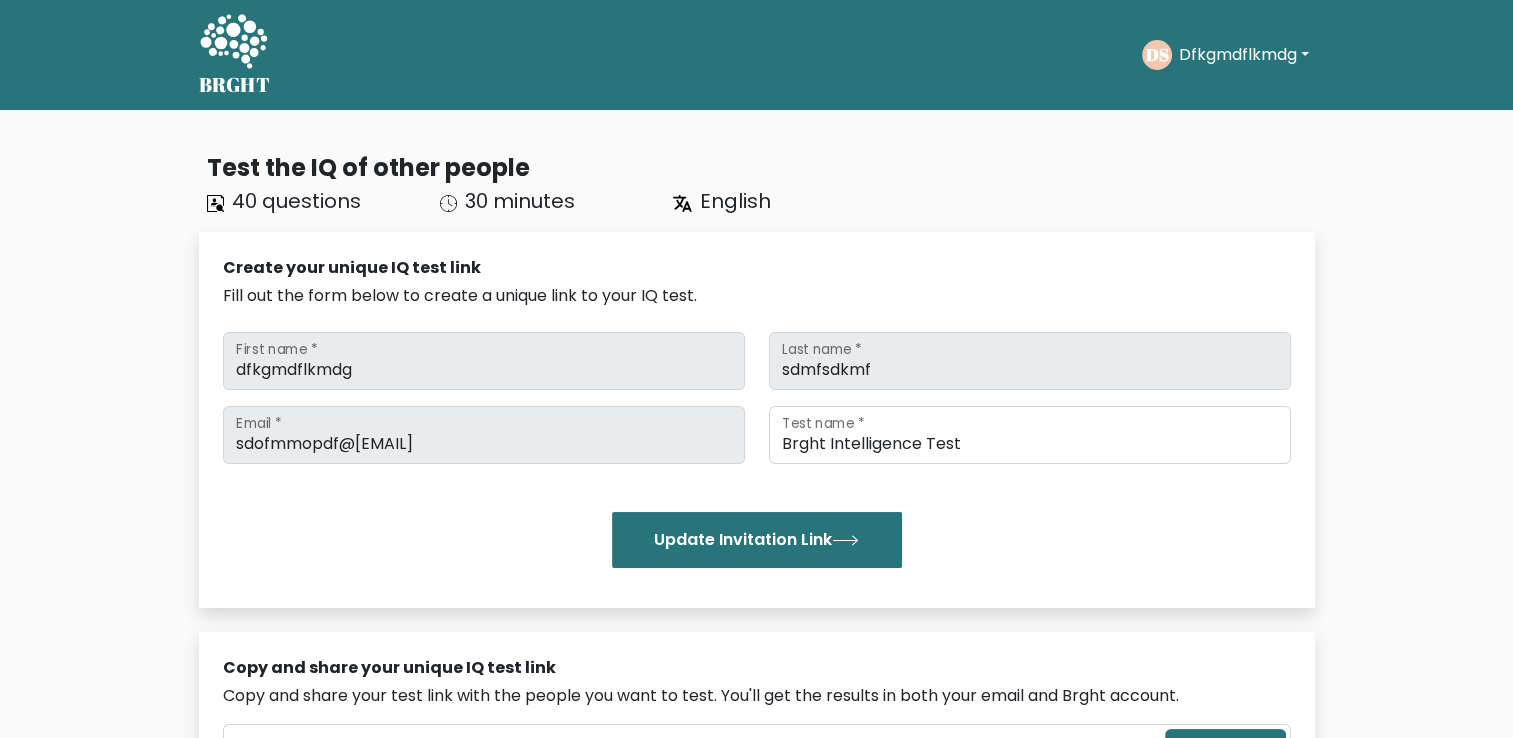 click on "Dfkgmdflkmdg" at bounding box center (1243, 55) 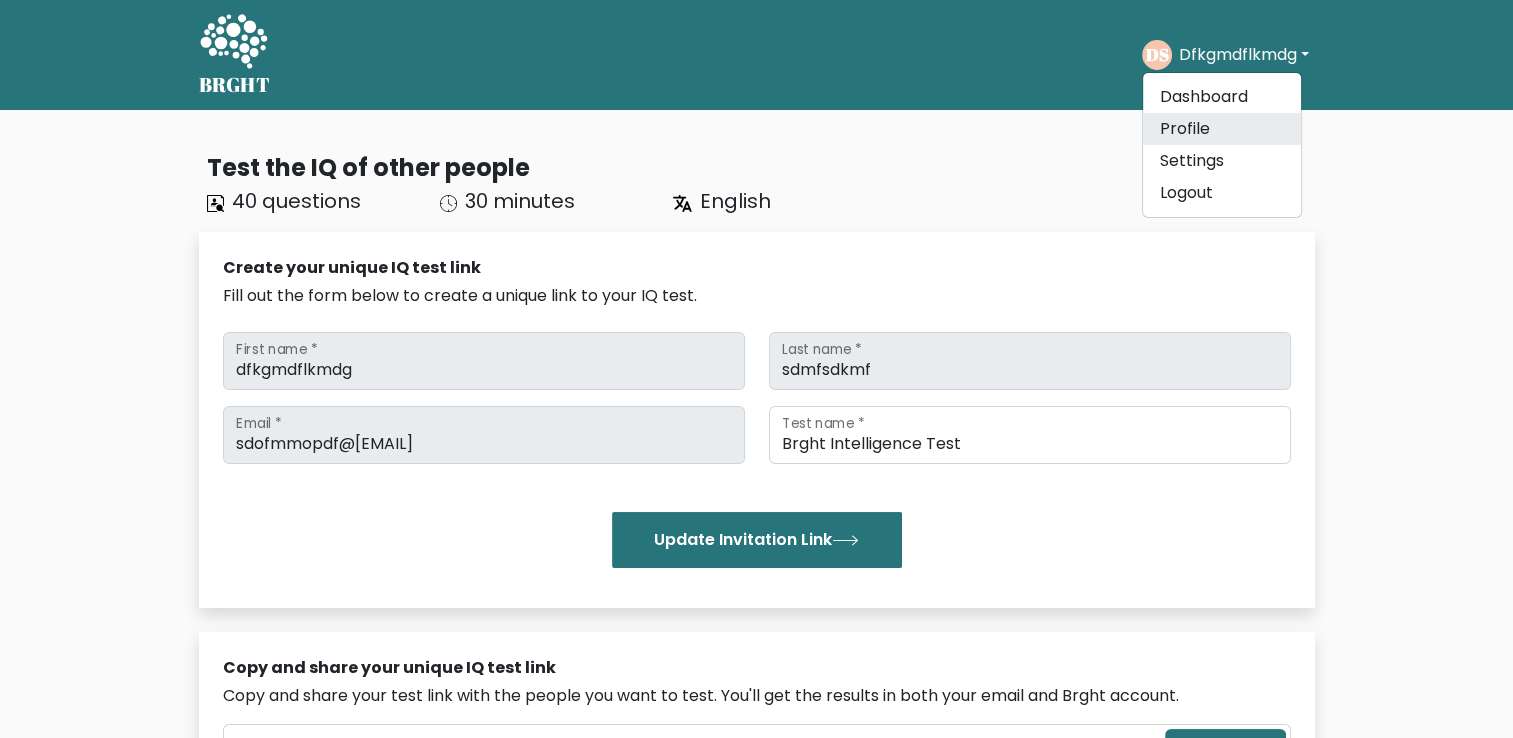 click on "Profile" at bounding box center (1222, 129) 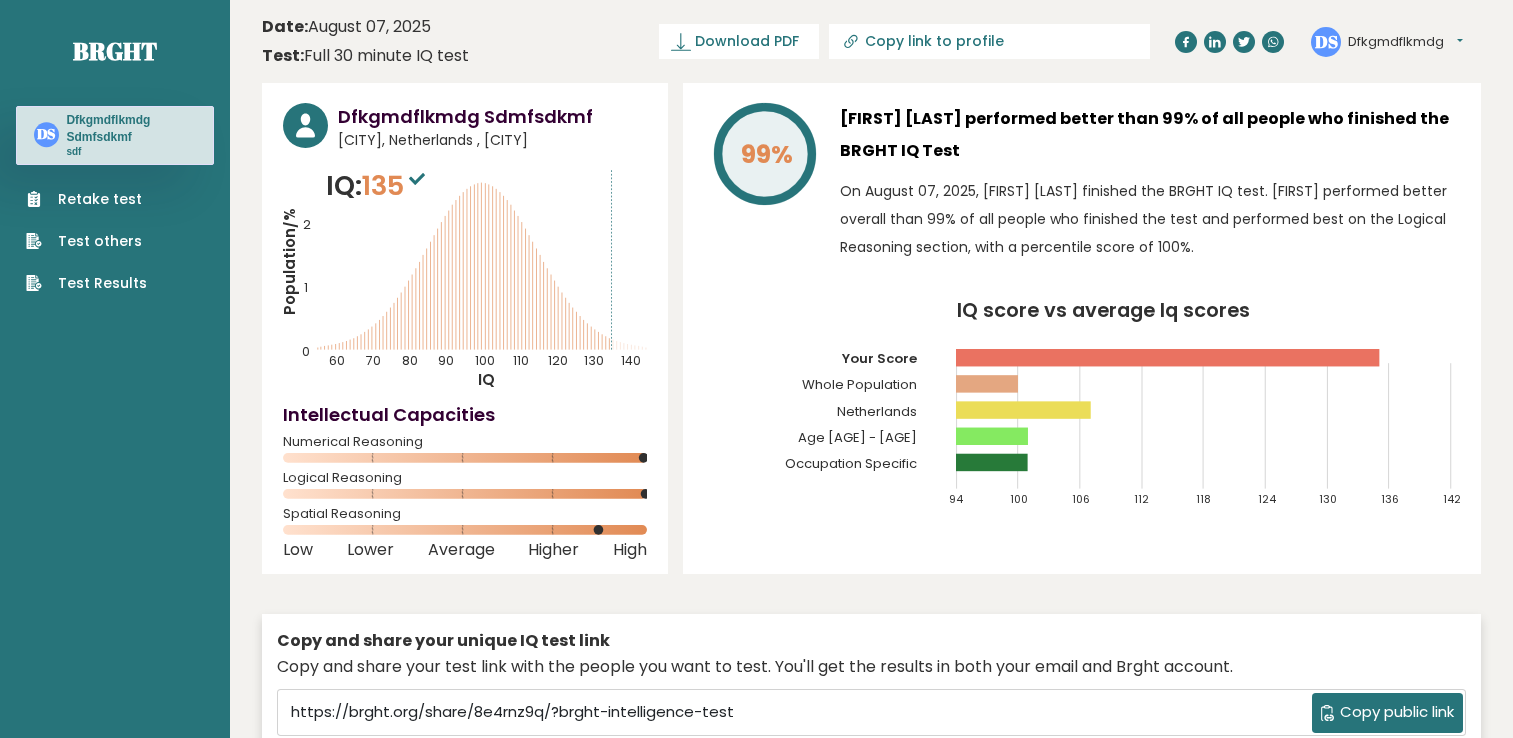 scroll, scrollTop: 0, scrollLeft: 0, axis: both 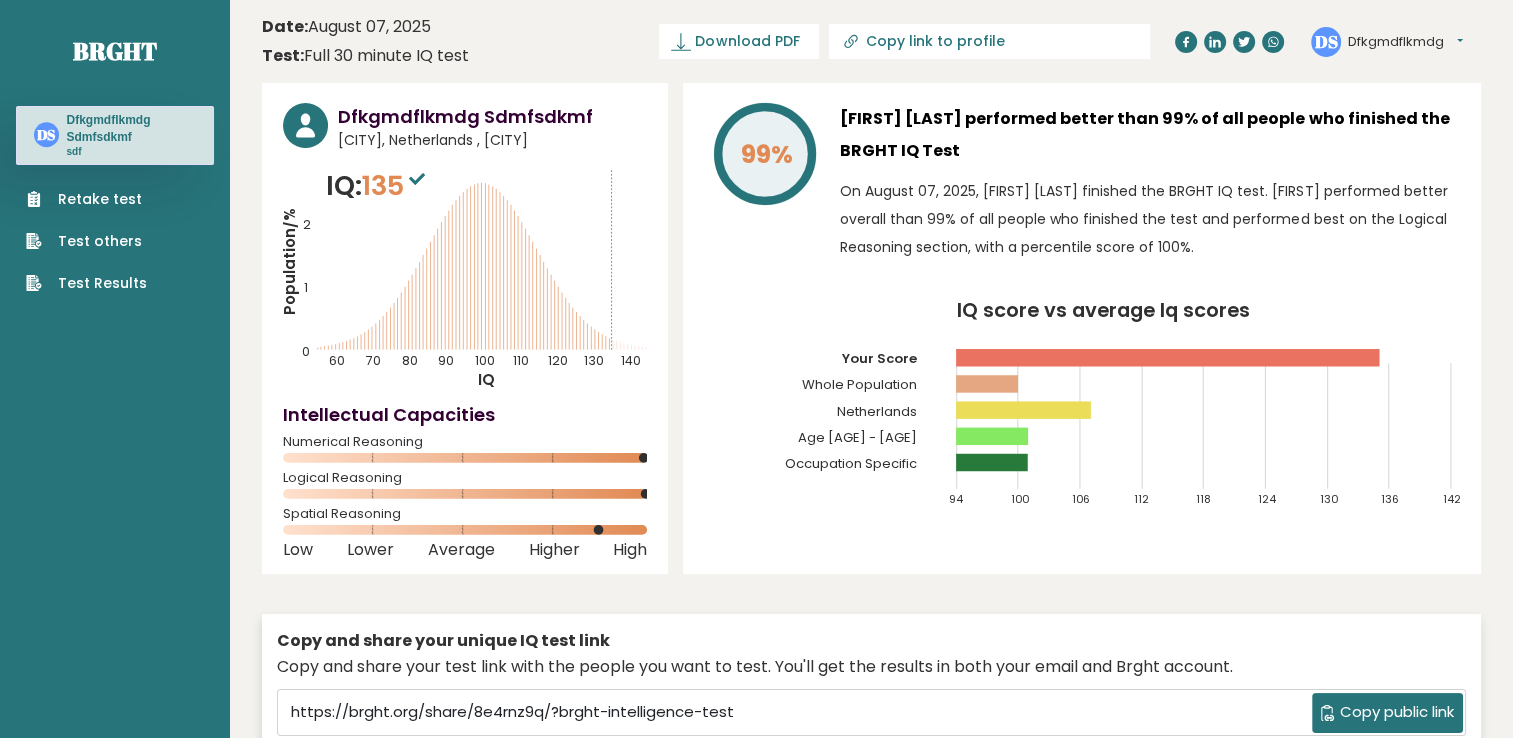 click on "Dfkgmdflkmdg" at bounding box center [1405, 42] 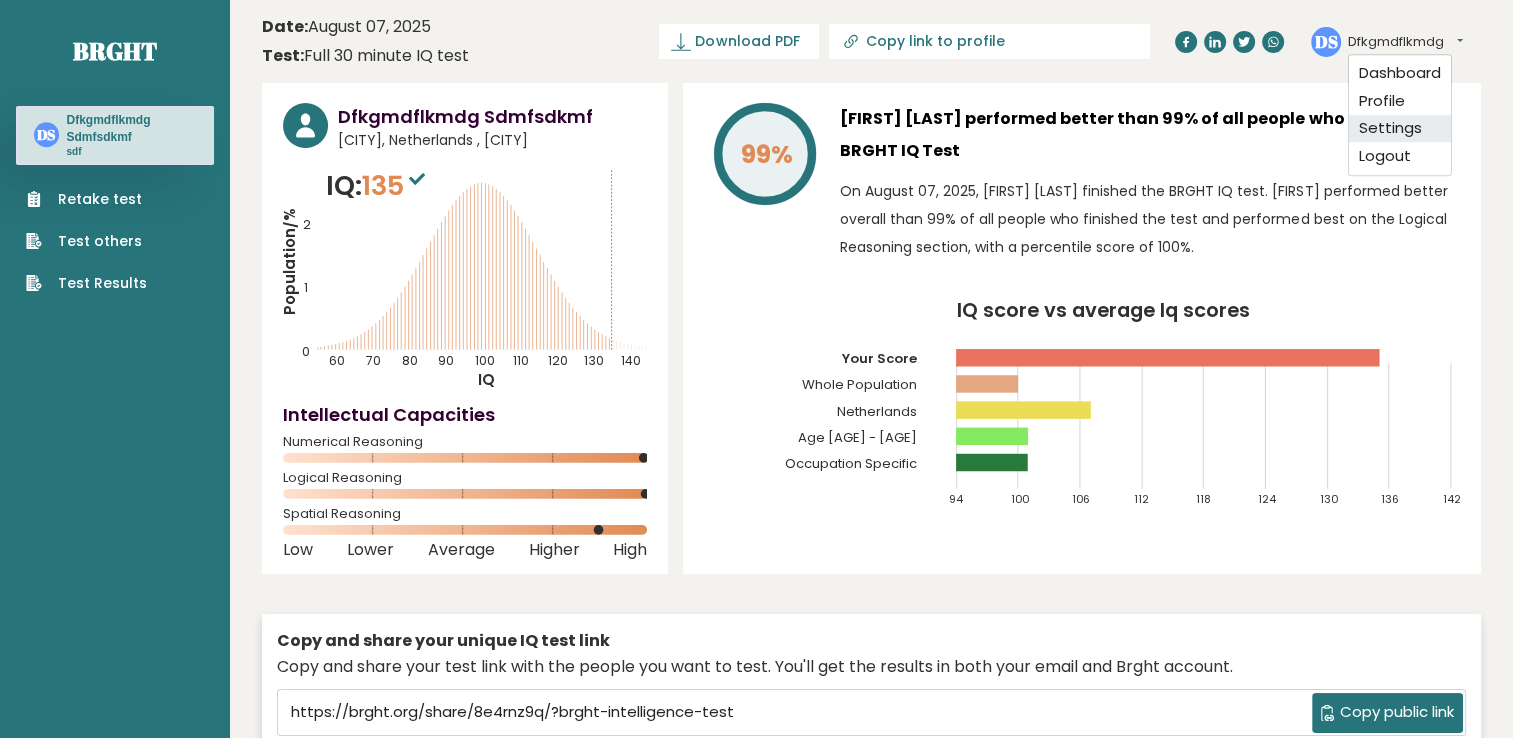 click on "Settings" at bounding box center (1400, 129) 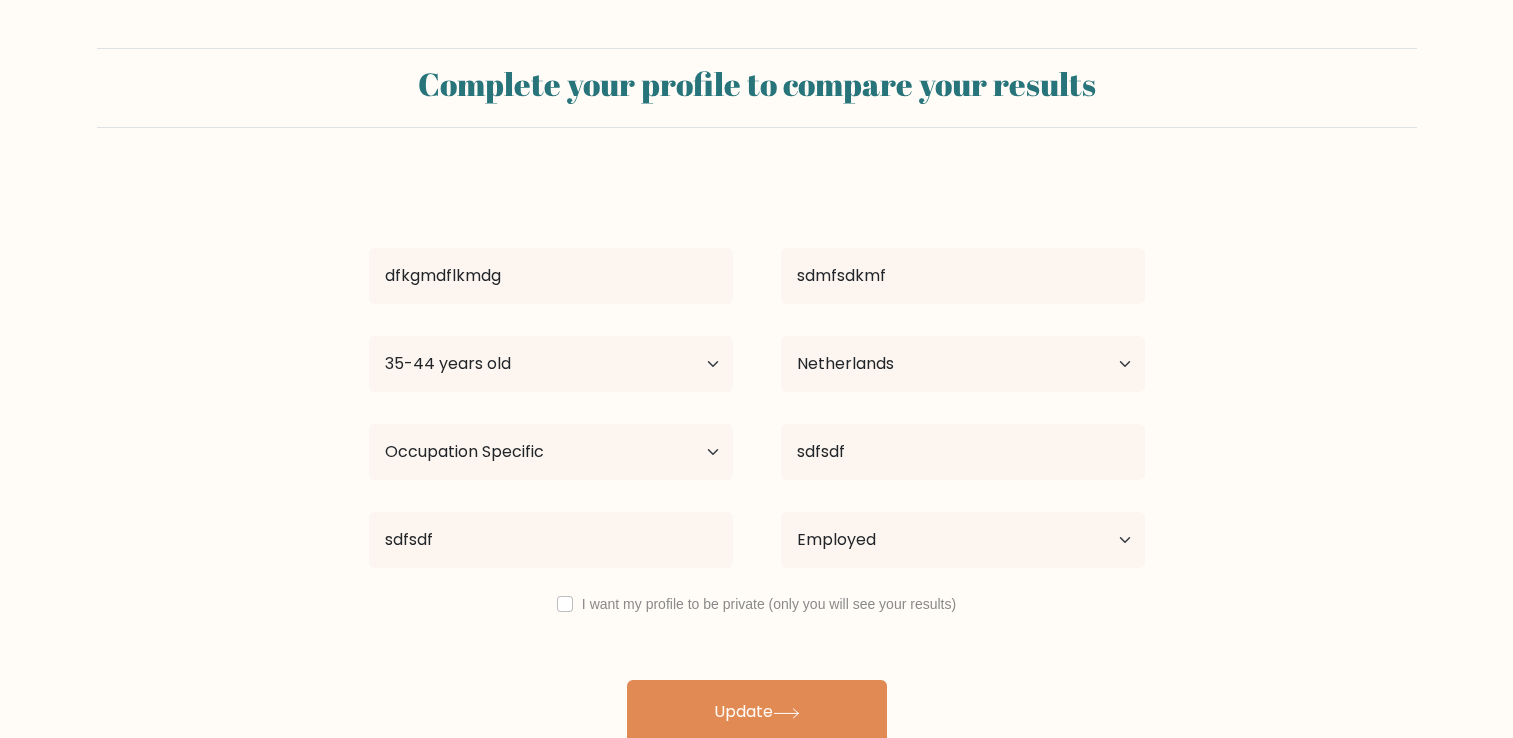 select on "35_44" 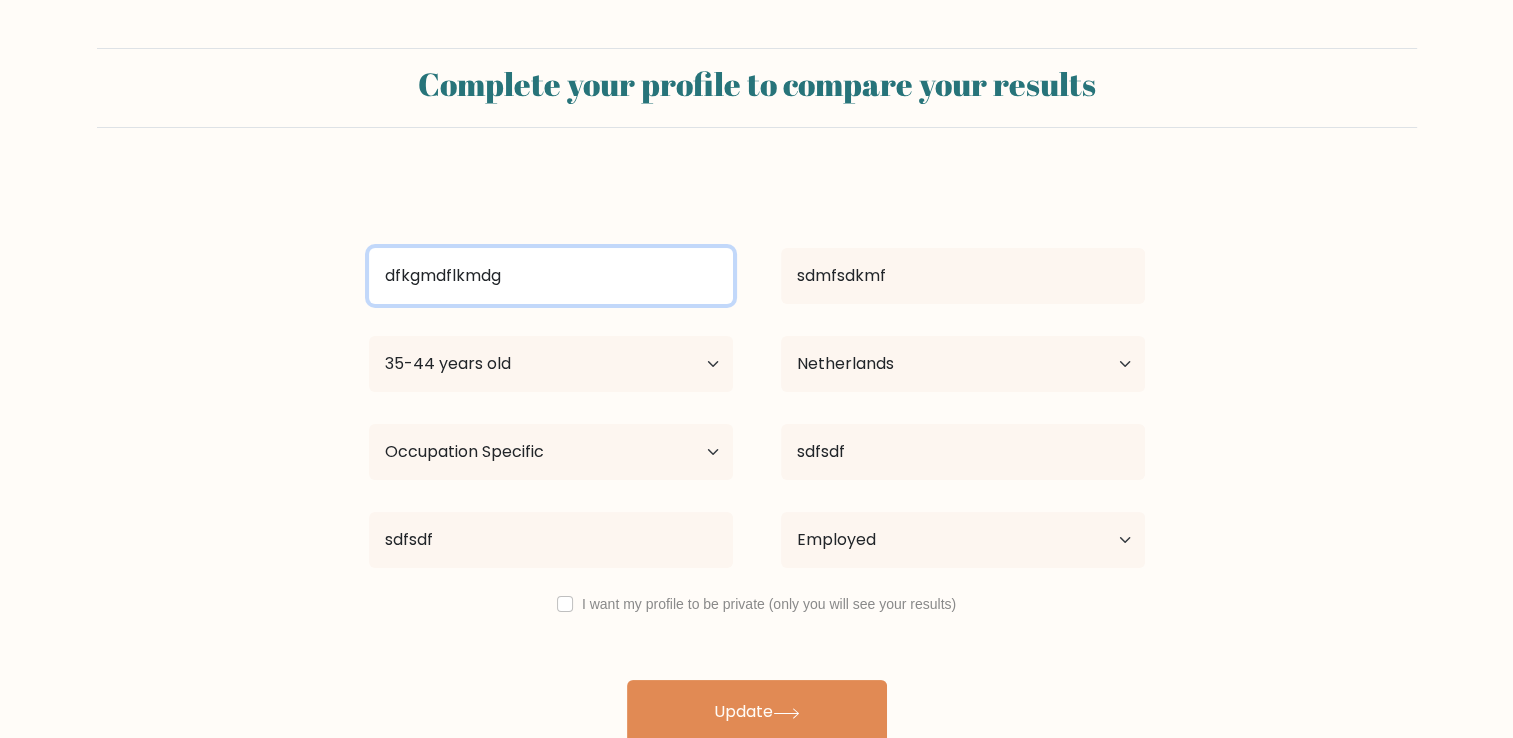 drag, startPoint x: 495, startPoint y: 290, endPoint x: 95, endPoint y: 262, distance: 400.9788 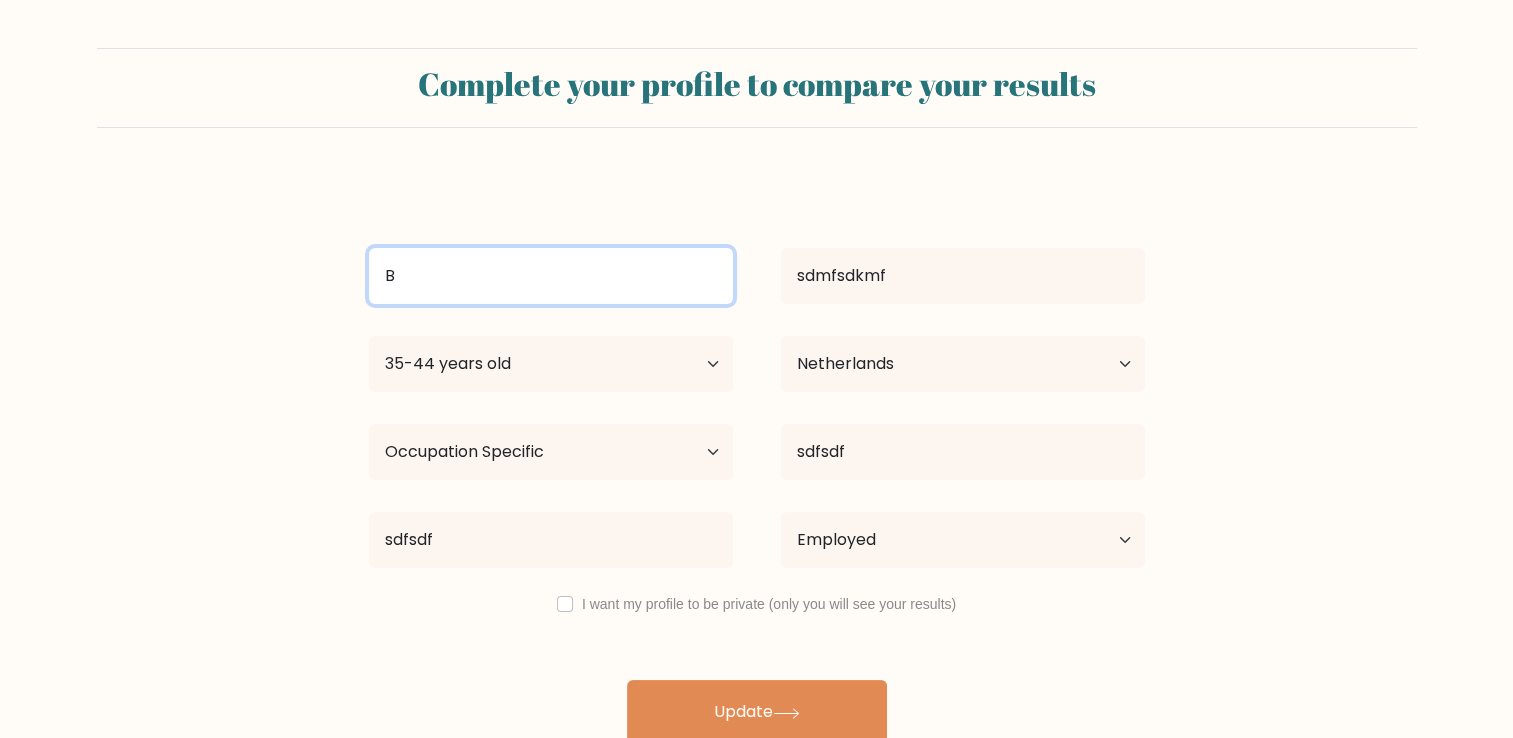 type on "B" 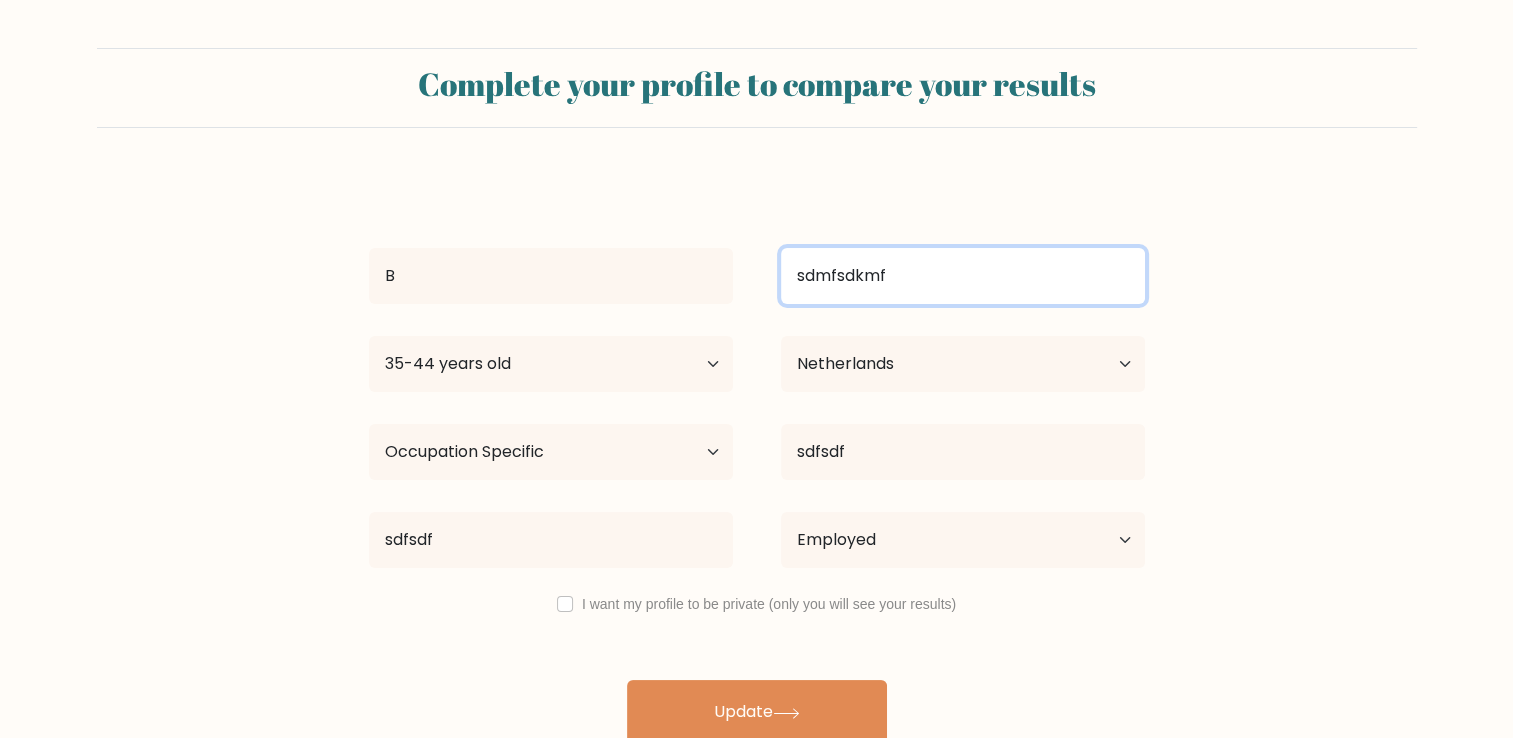 click on "sdmfsdkmf" at bounding box center (963, 276) 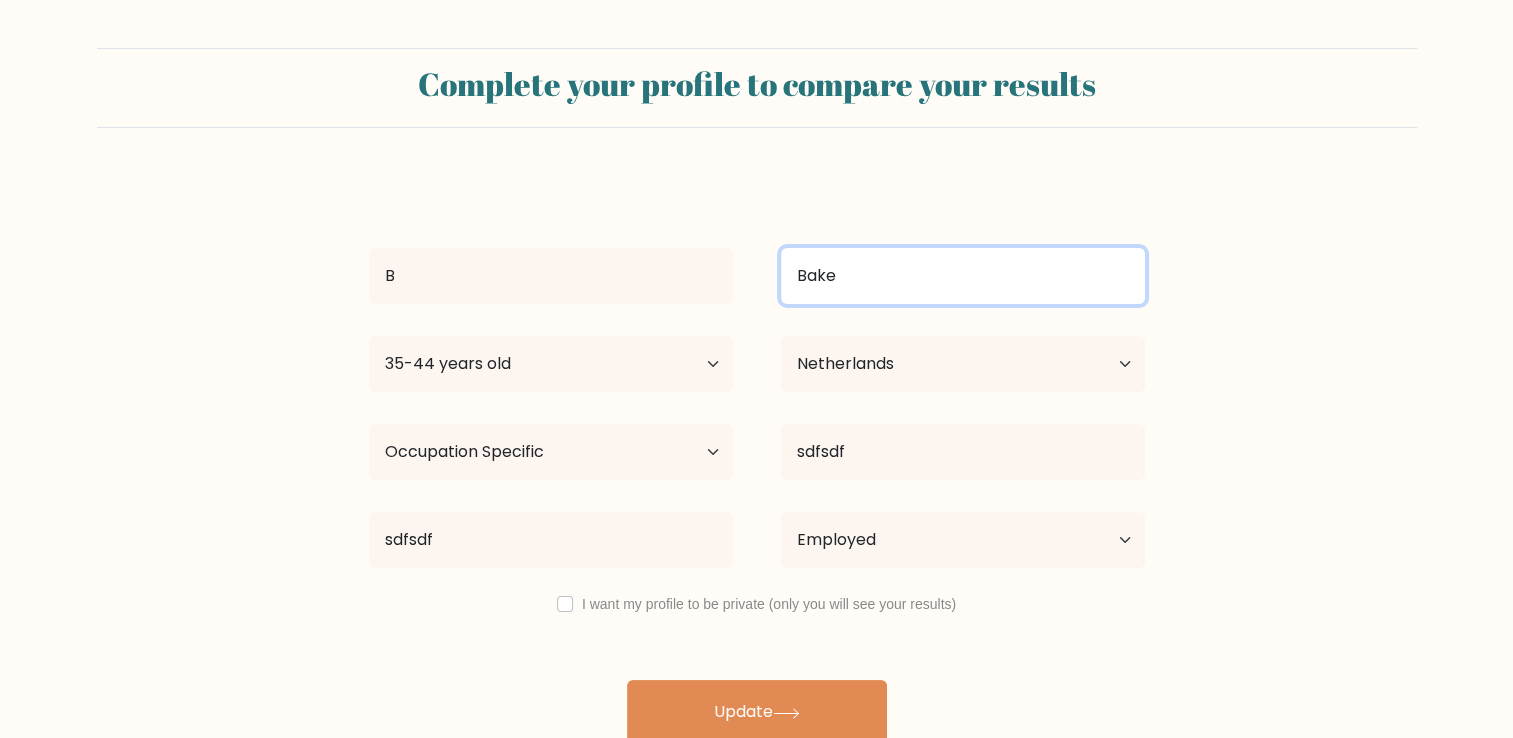 type on "Bake" 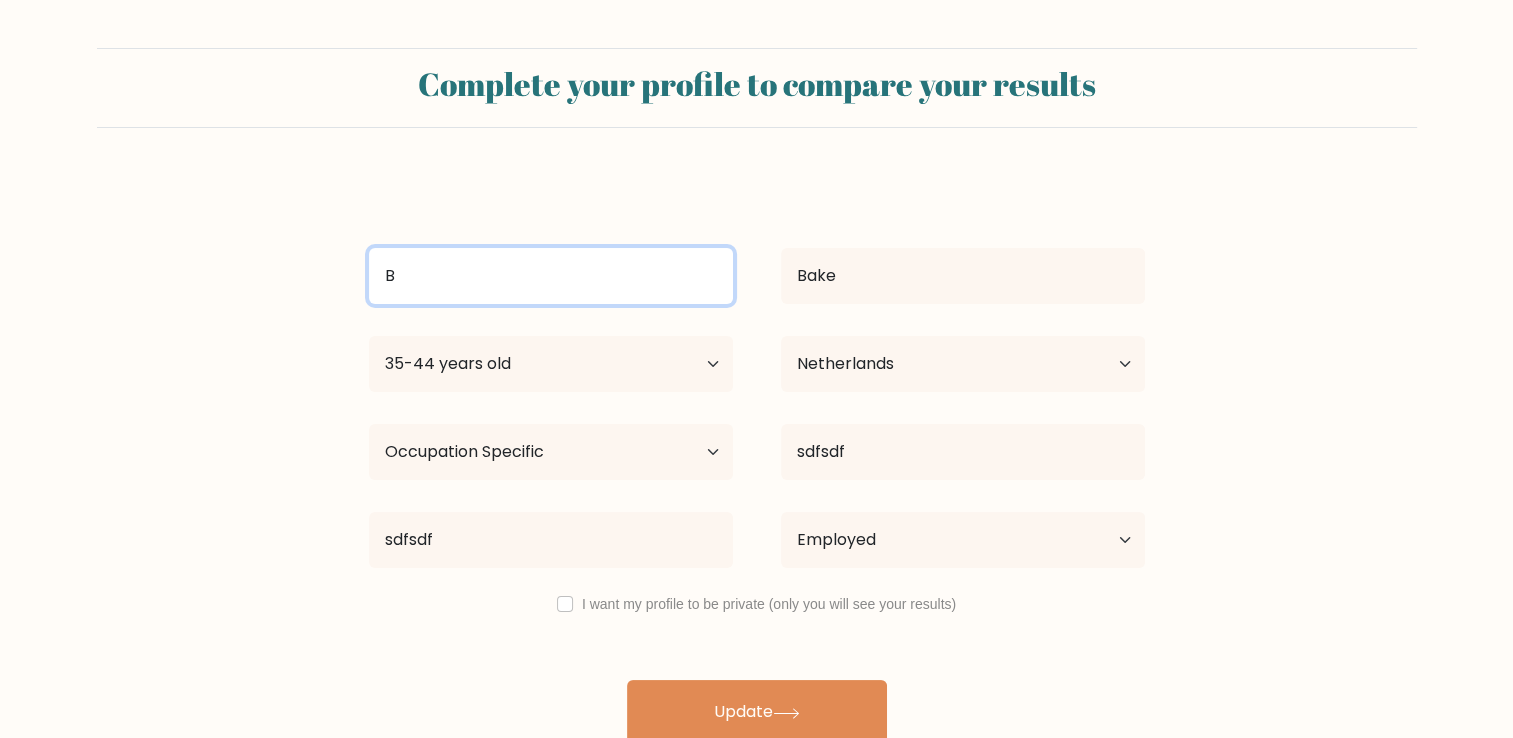 click on "B" at bounding box center [551, 276] 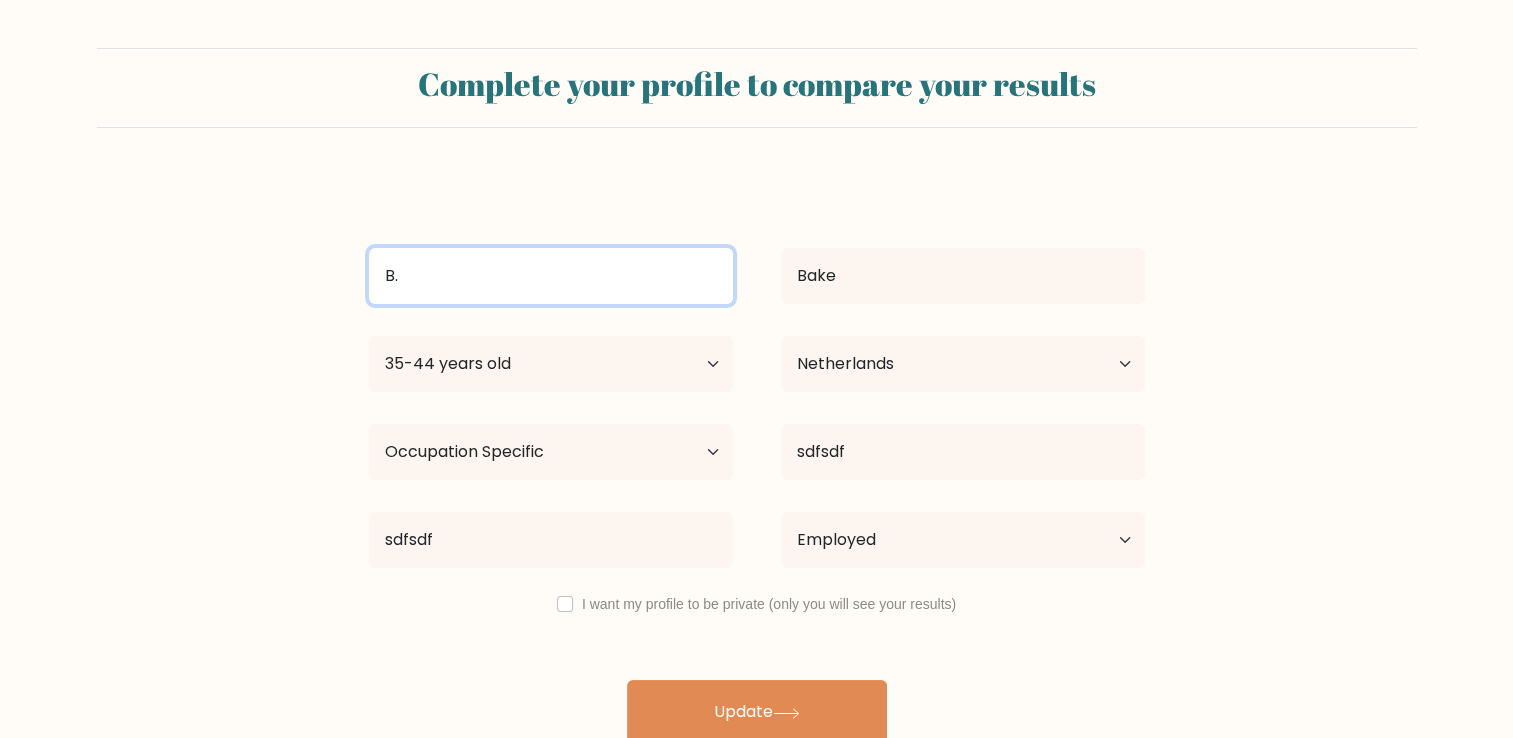 type on "B." 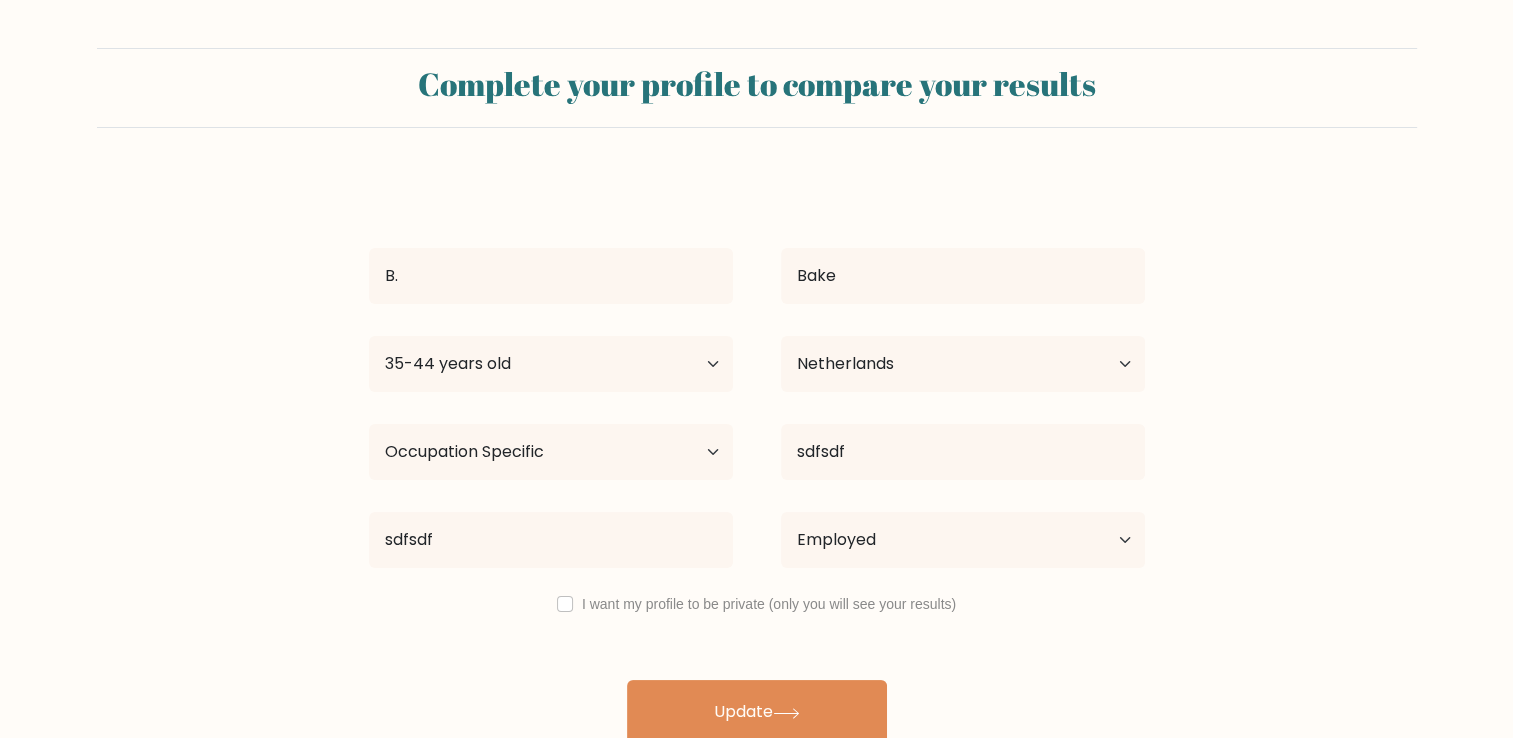 click on "Complete your profile to compare your results
B.
Bake
Age
Under [AGE] years old
[AGE]-[AGE] years old
[AGE]-[AGE] years old
[AGE]-[AGE] years old
[AGE]-[AGE] years old
[AGE]-[AGE] years old
[AGE] years old and above
Country
[COUNTRY]
[COUNTRY]
[COUNTRY]
[COUNTRY]" at bounding box center (756, 396) 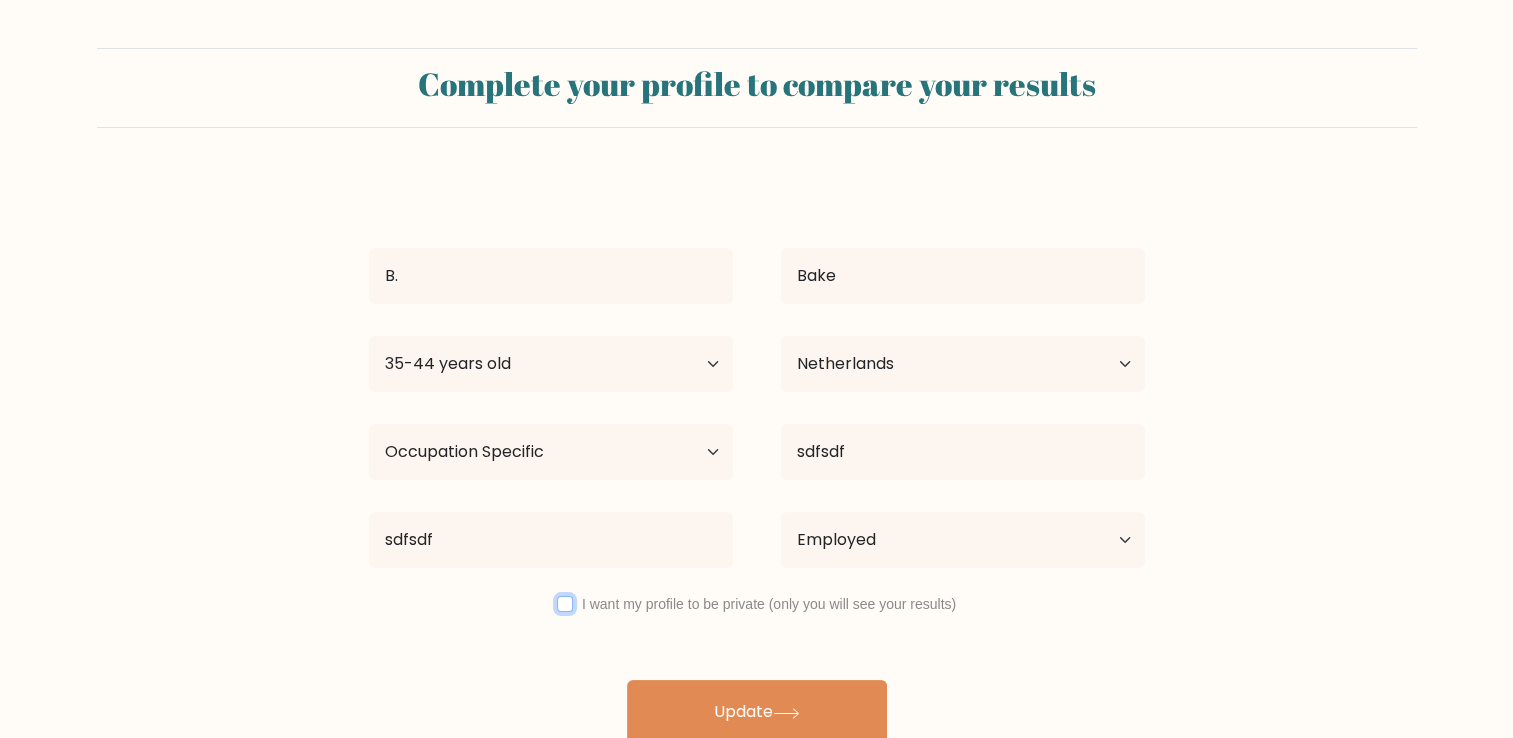 click at bounding box center (565, 604) 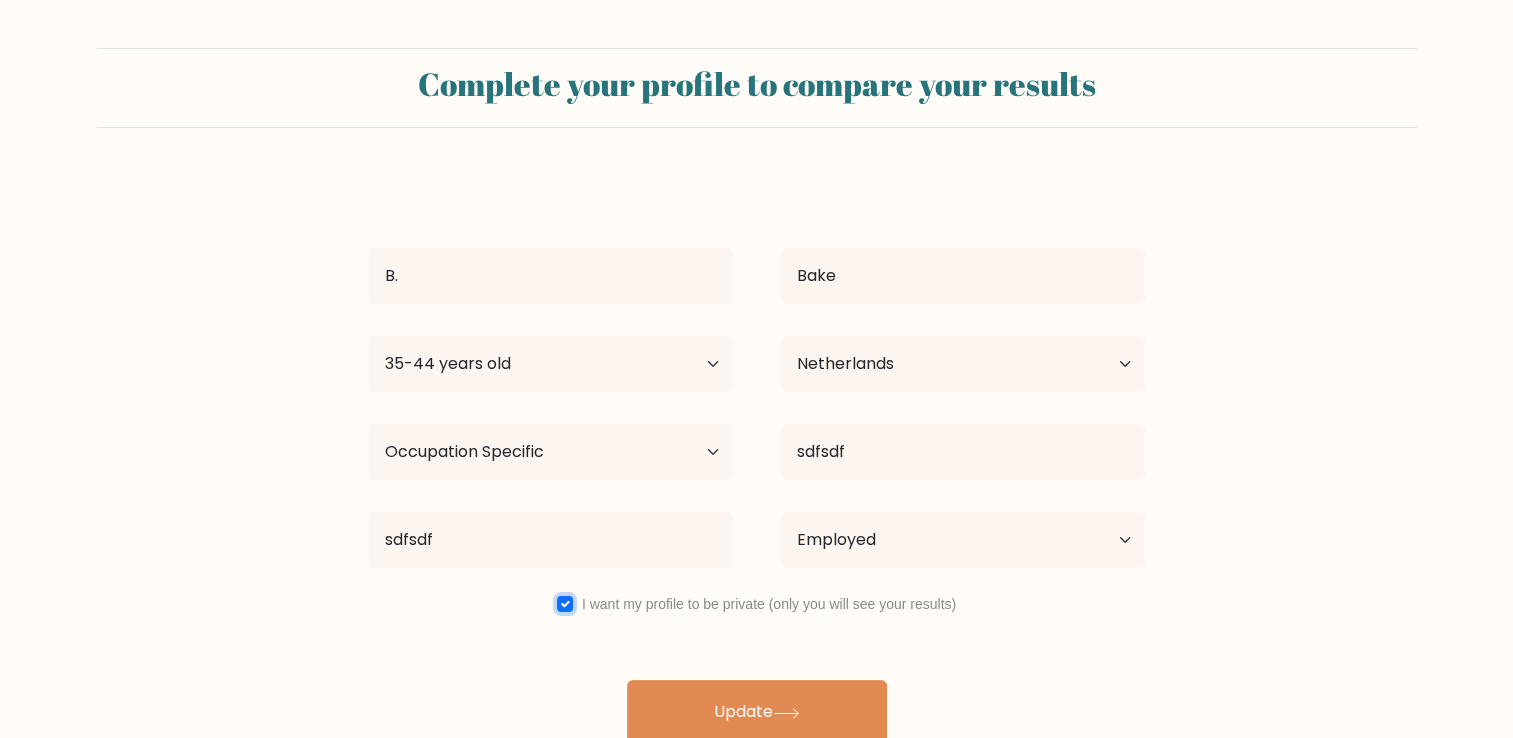 click at bounding box center (565, 604) 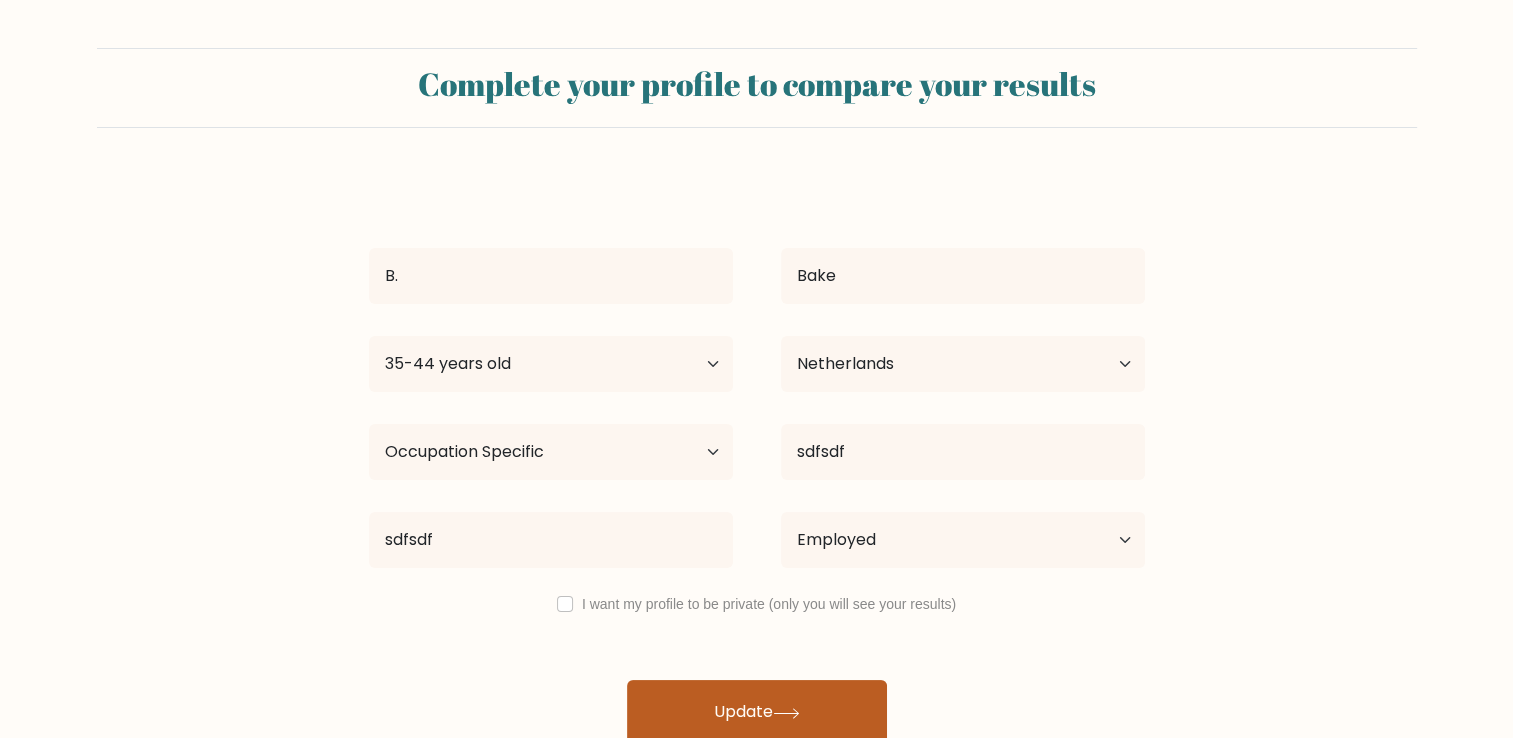 click on "Update" at bounding box center (757, 712) 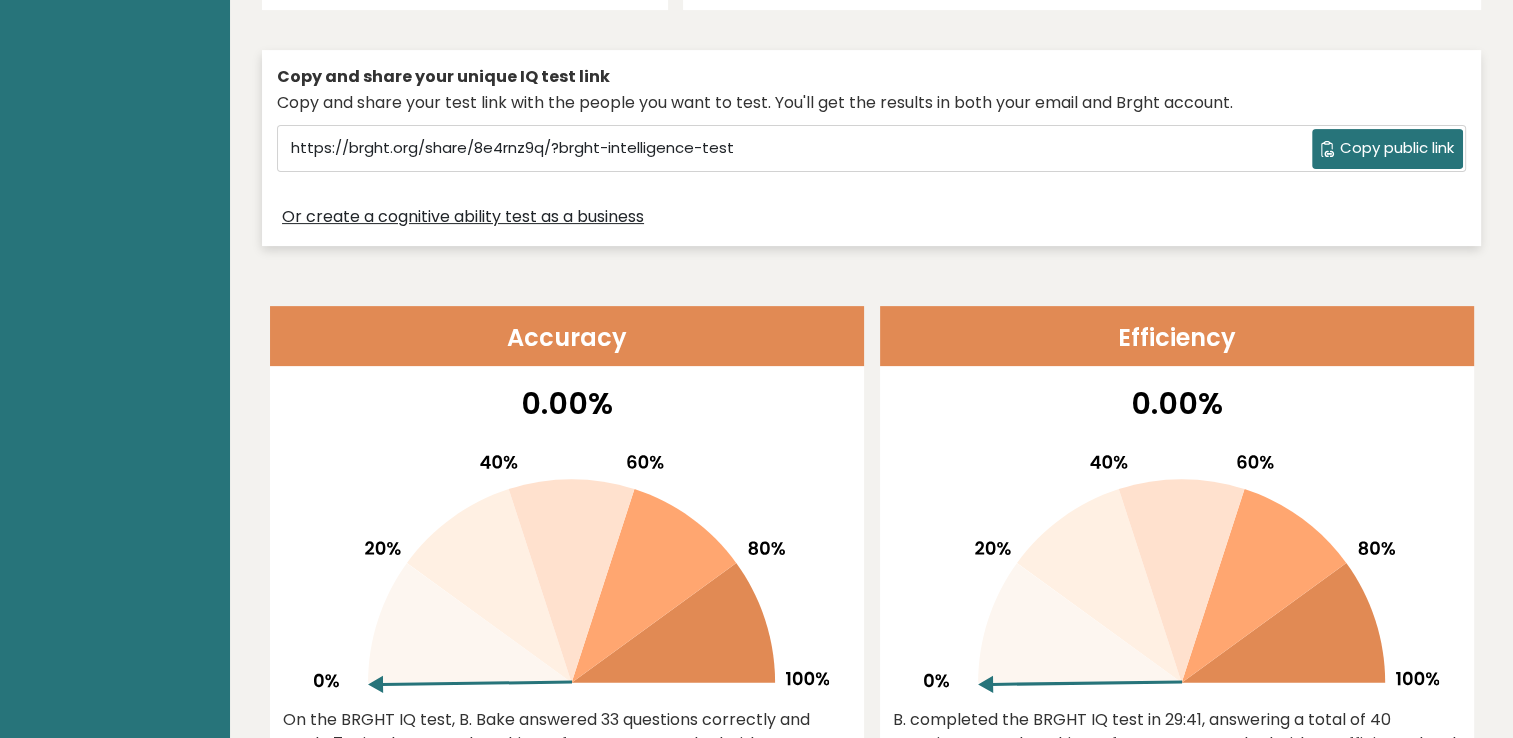scroll, scrollTop: 563, scrollLeft: 0, axis: vertical 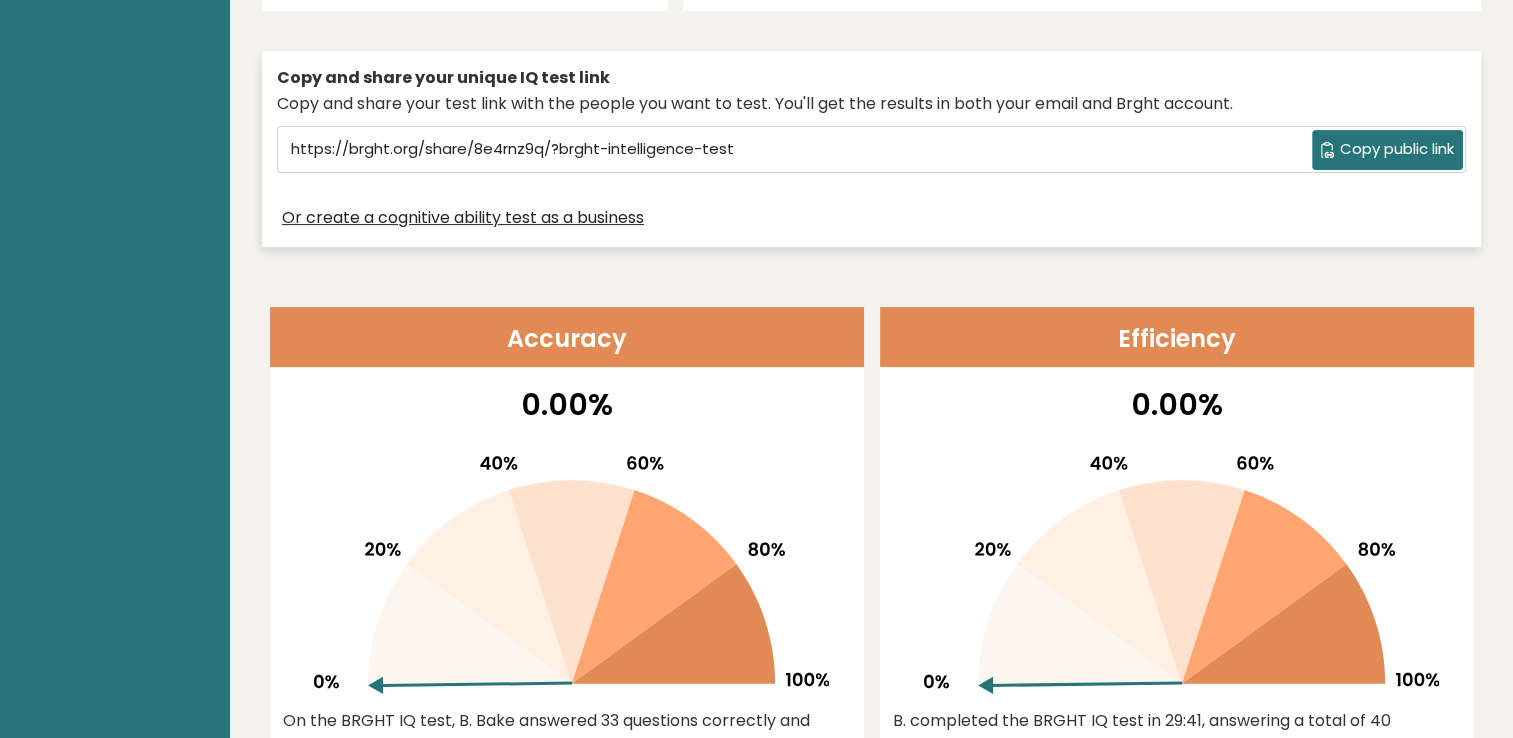 click 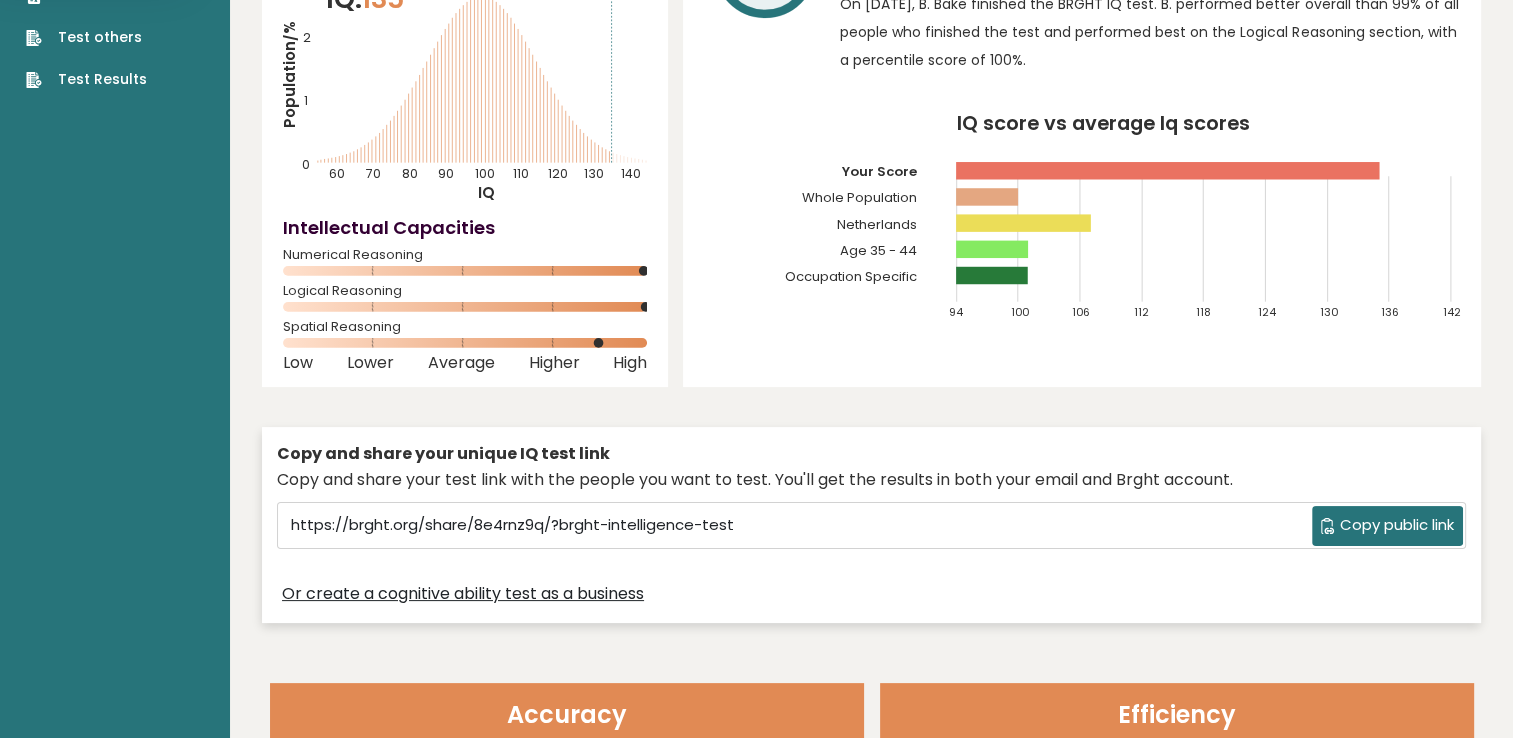 scroll, scrollTop: 0, scrollLeft: 0, axis: both 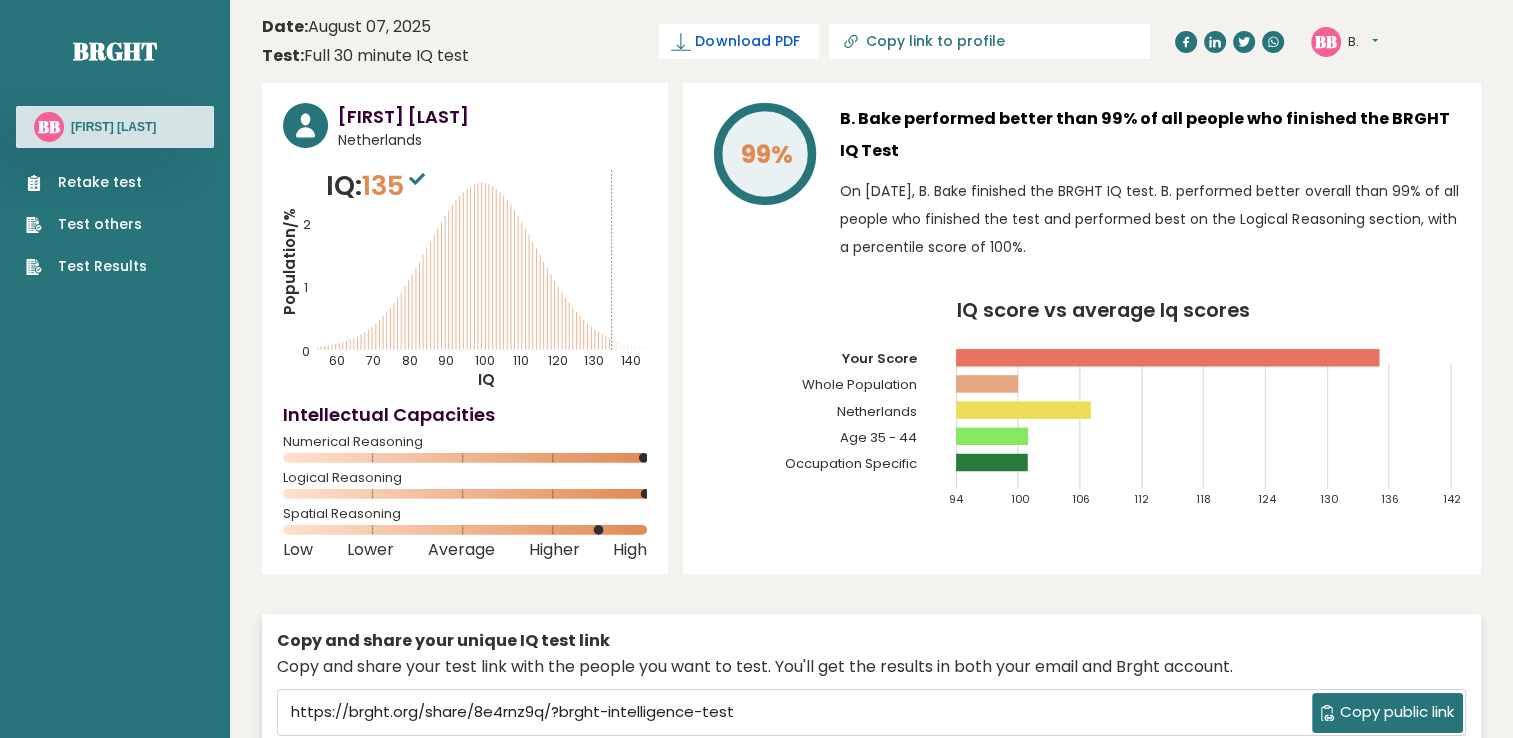 click on "Download PDF" at bounding box center (747, 41) 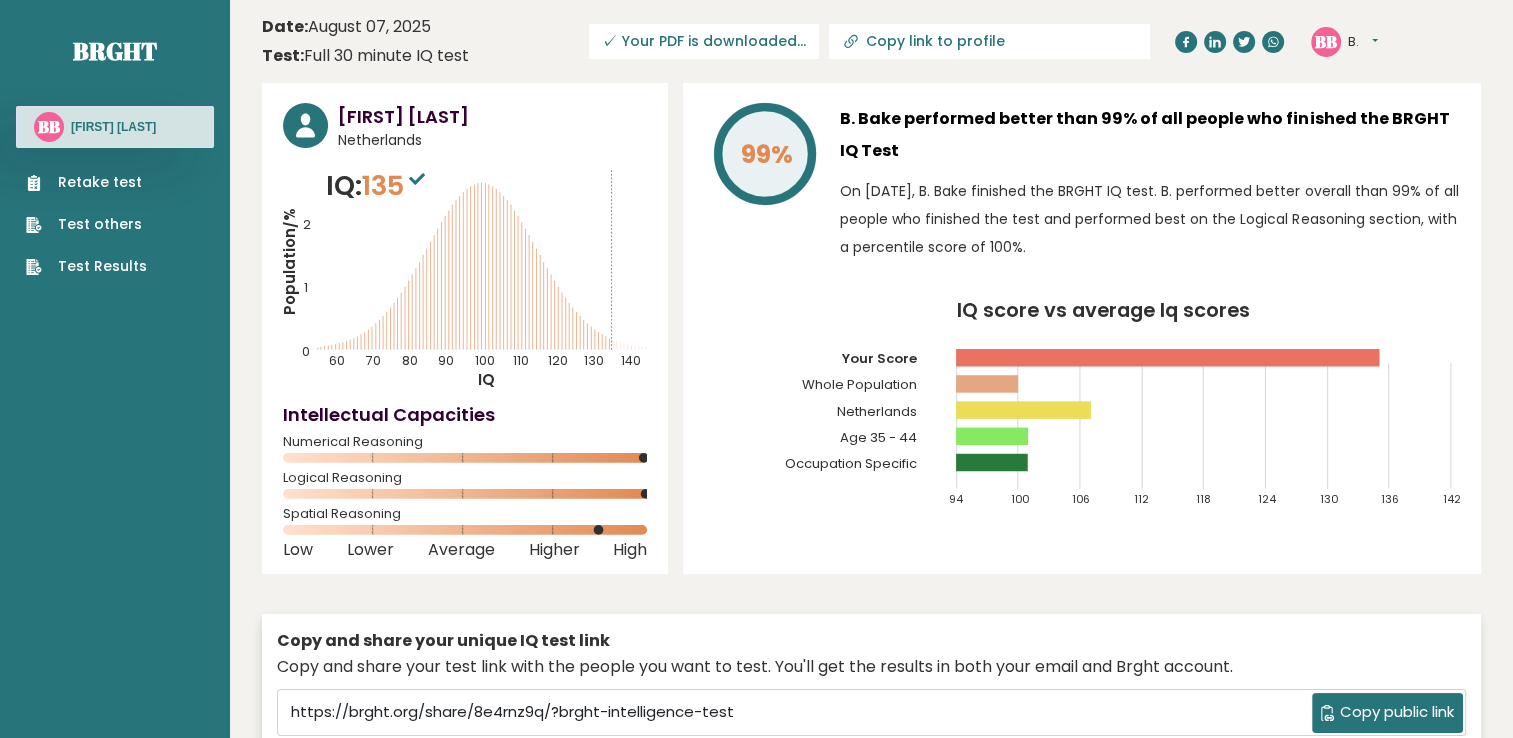 click on "Date:  August 07, 2025
Test:   Full 30 minute IQ test
Download PDF
Downloading...
Downloading
✓ Your PDF is downloaded...
Copy link to profile
BB
B.
Dashboard
Profile
Settings
Logout" at bounding box center [871, 41] 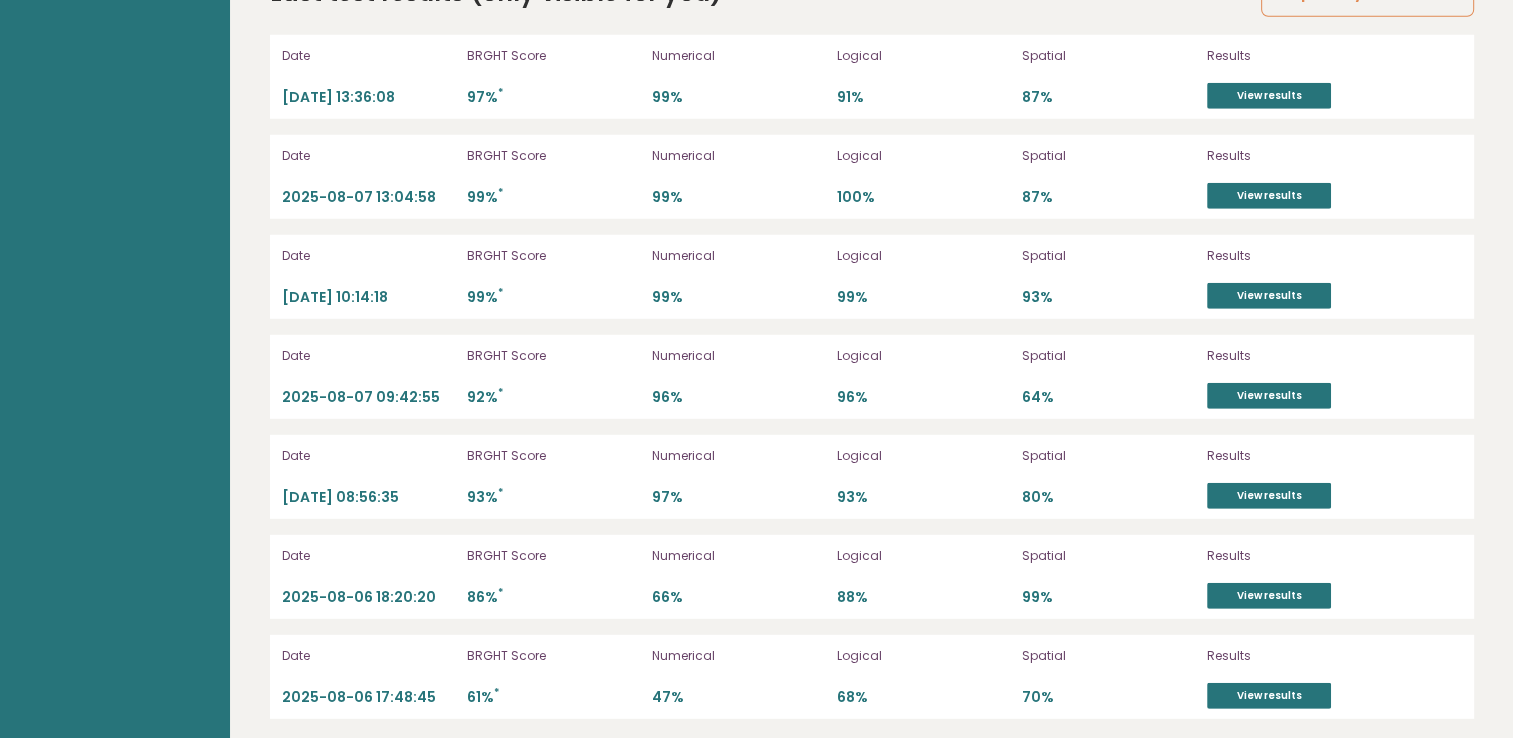 scroll, scrollTop: 5572, scrollLeft: 0, axis: vertical 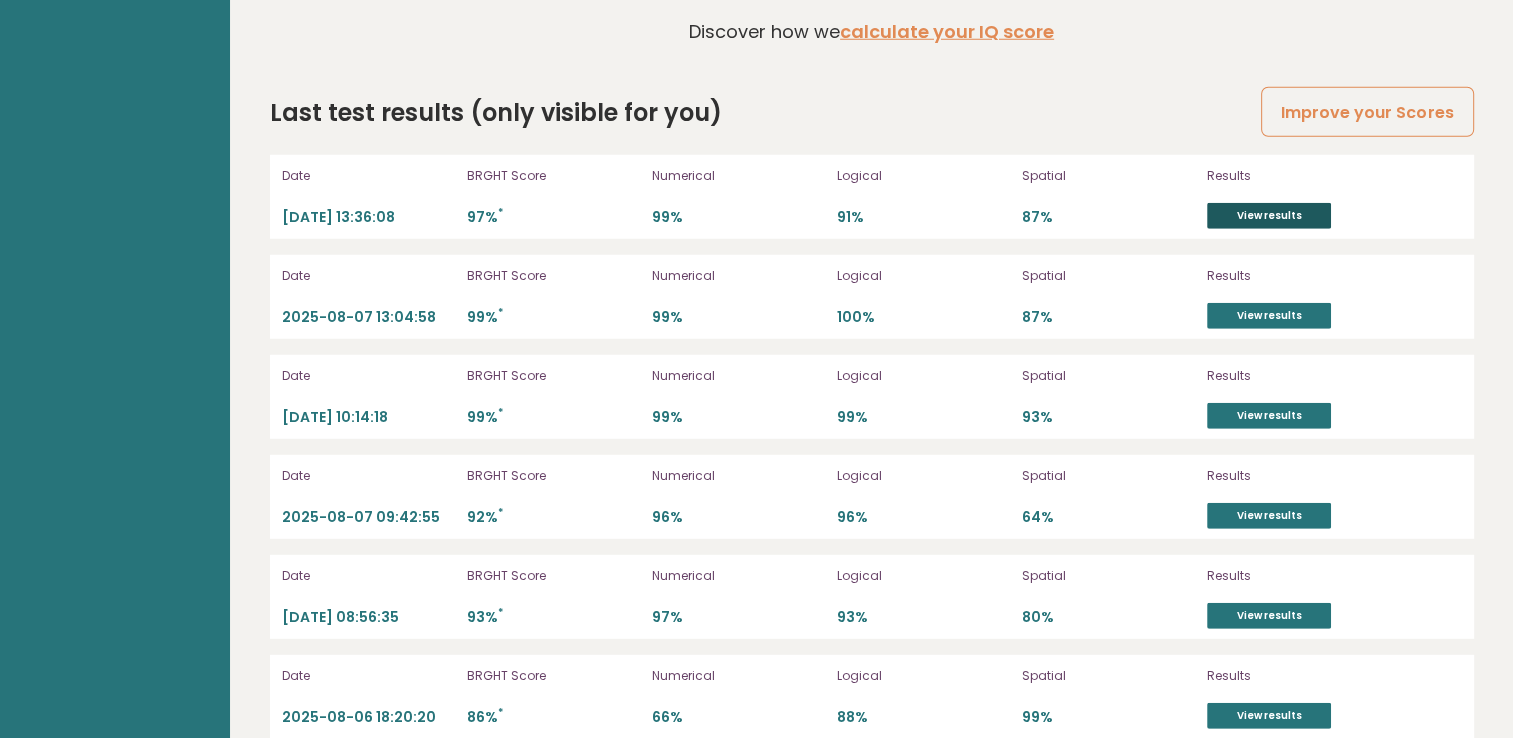 click on "View results" at bounding box center (1269, 216) 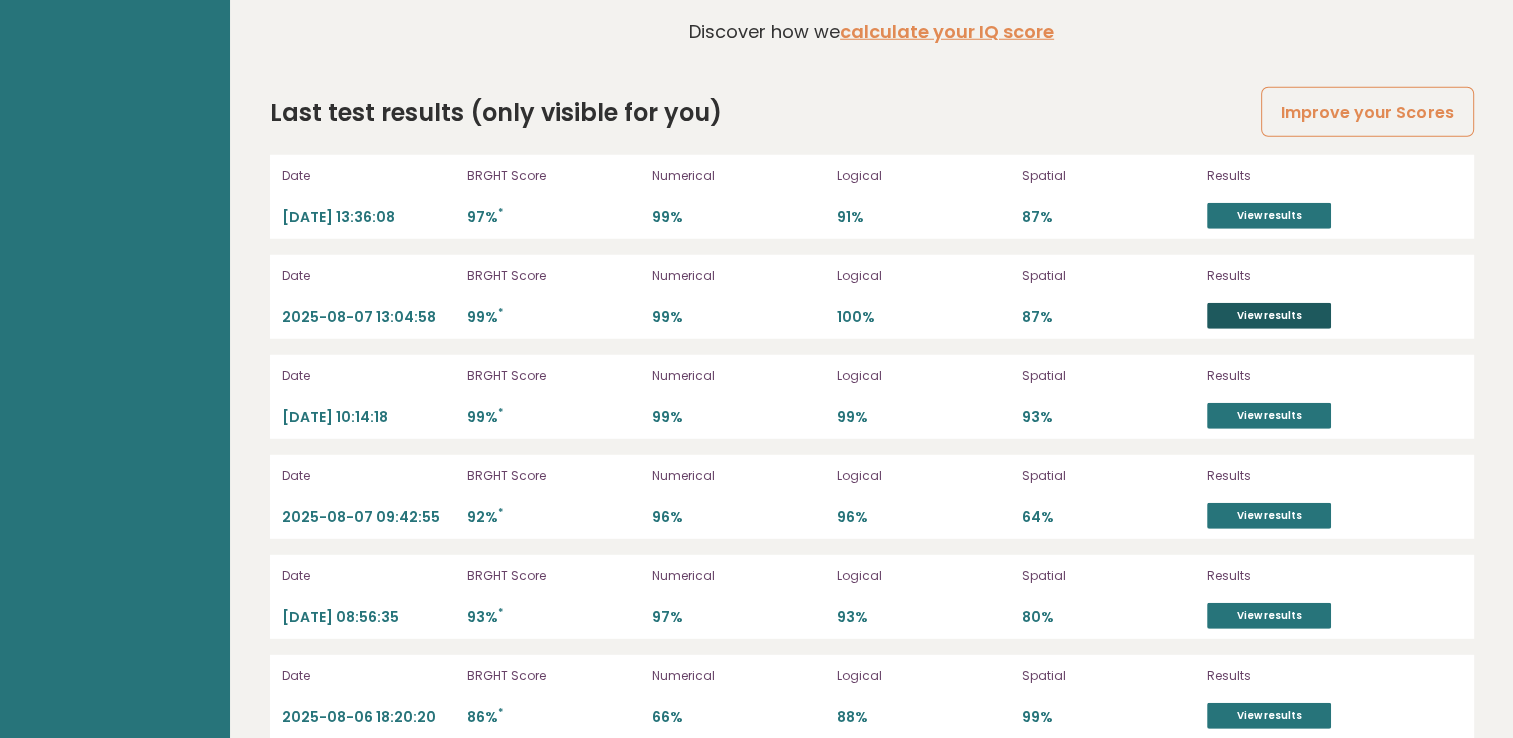 click on "View results" at bounding box center (1269, 316) 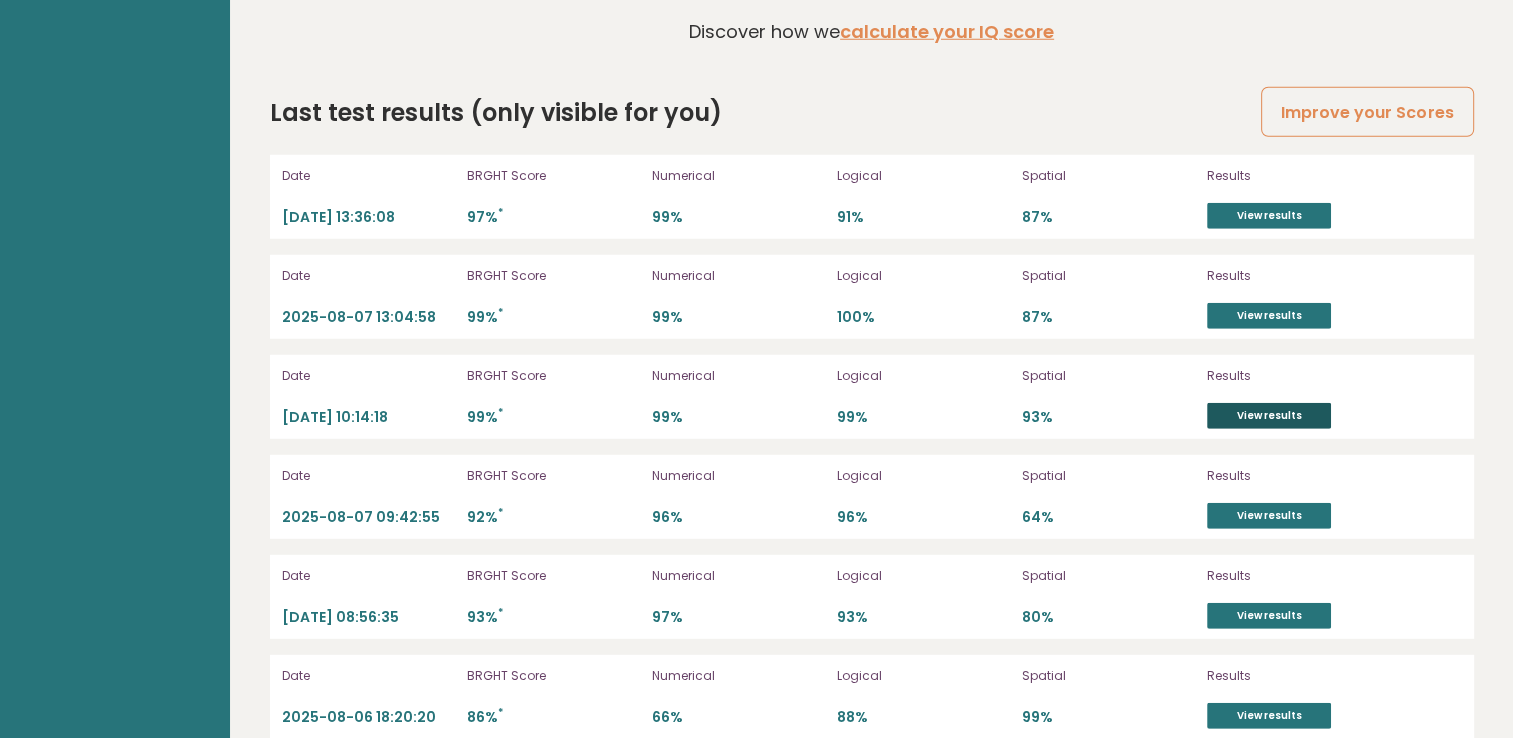 click on "View results" at bounding box center (1269, 416) 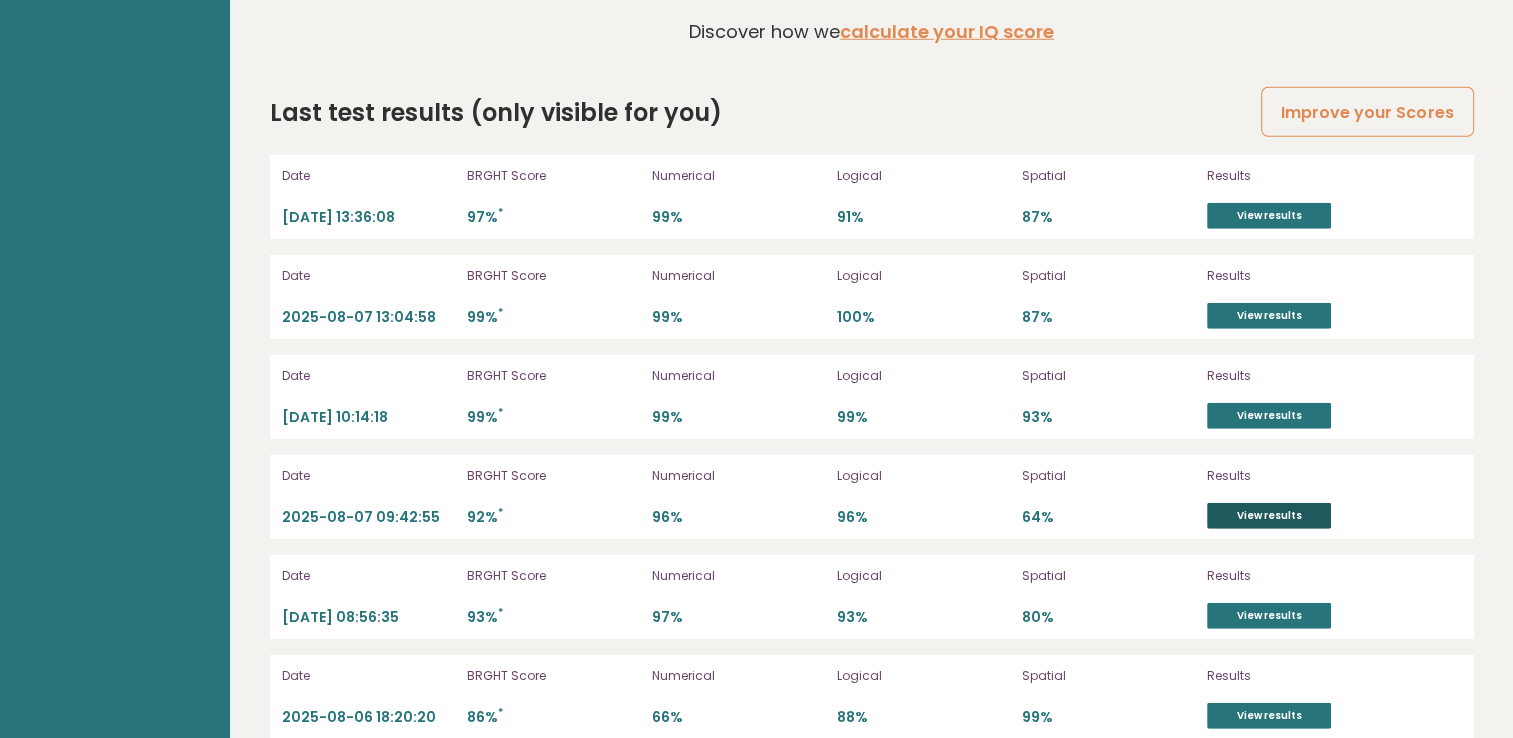 click on "View results" at bounding box center (1269, 516) 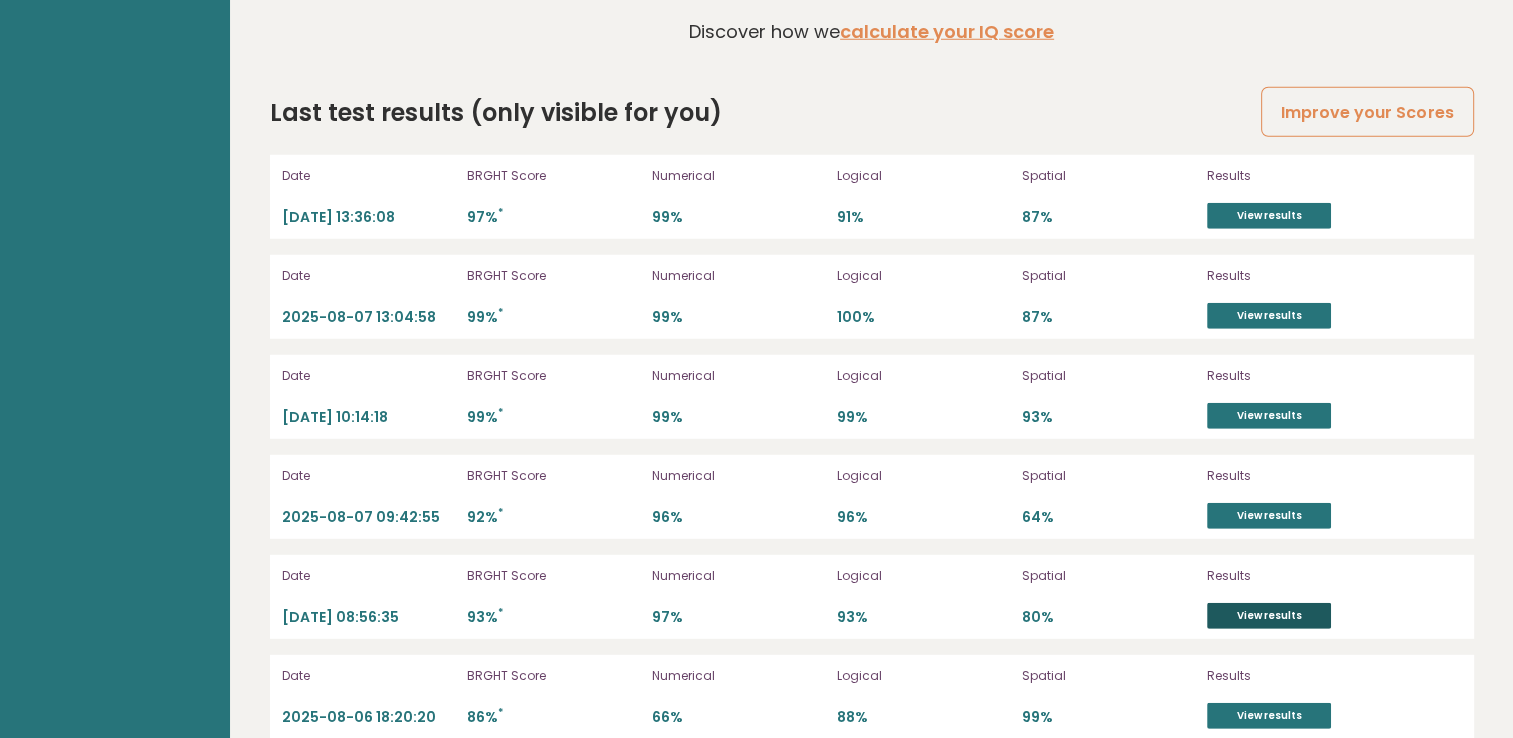 click on "View results" at bounding box center [1269, 616] 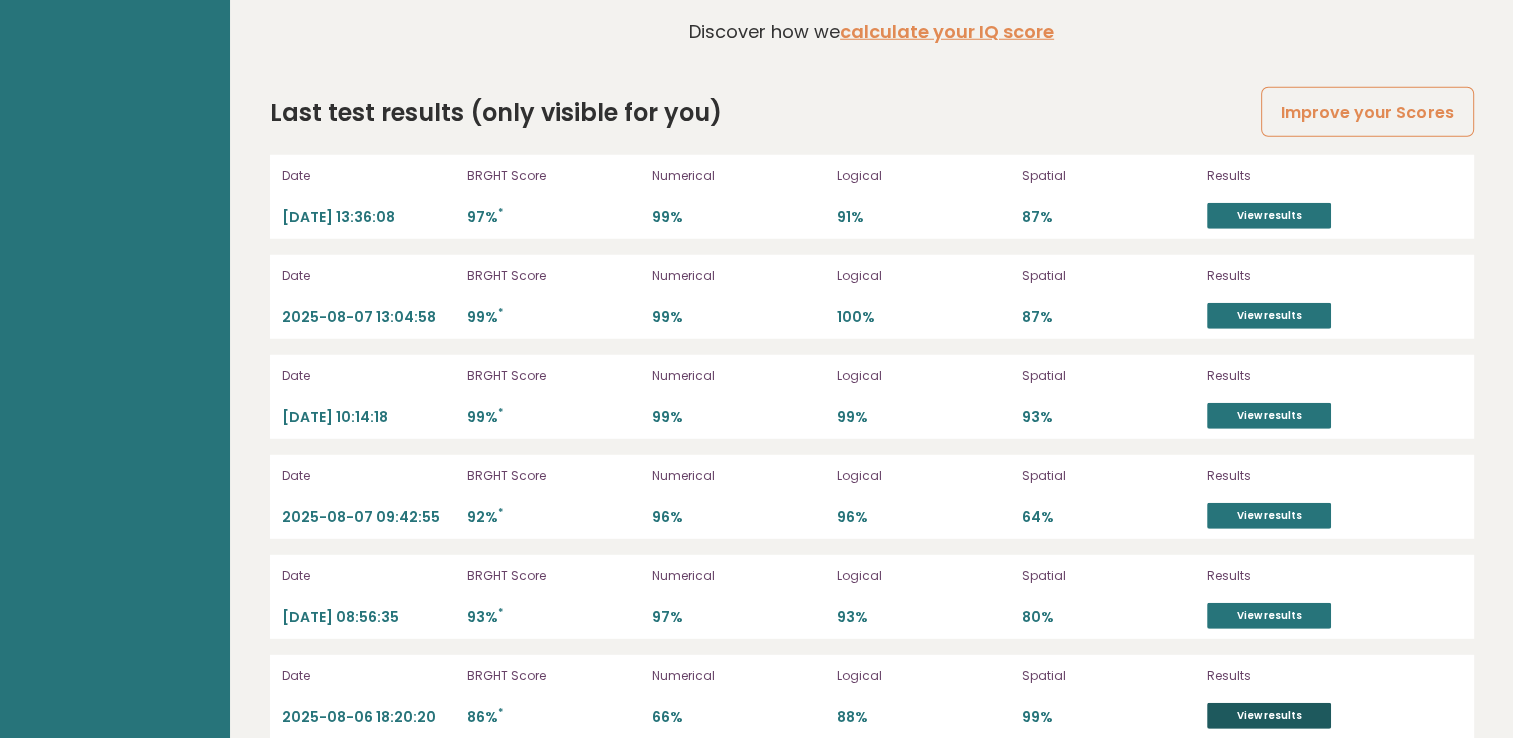 click on "View results" at bounding box center [1269, 716] 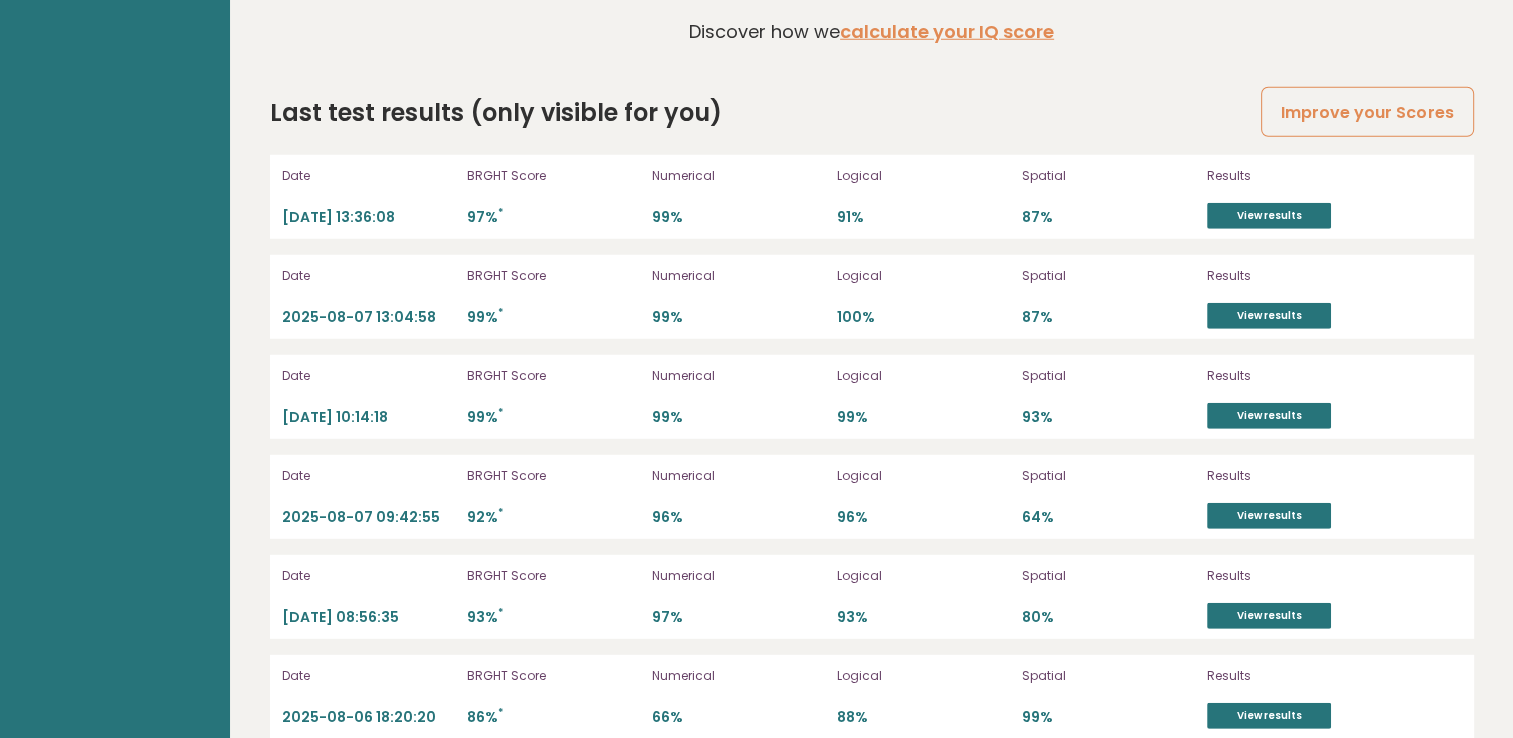 scroll, scrollTop: 5692, scrollLeft: 0, axis: vertical 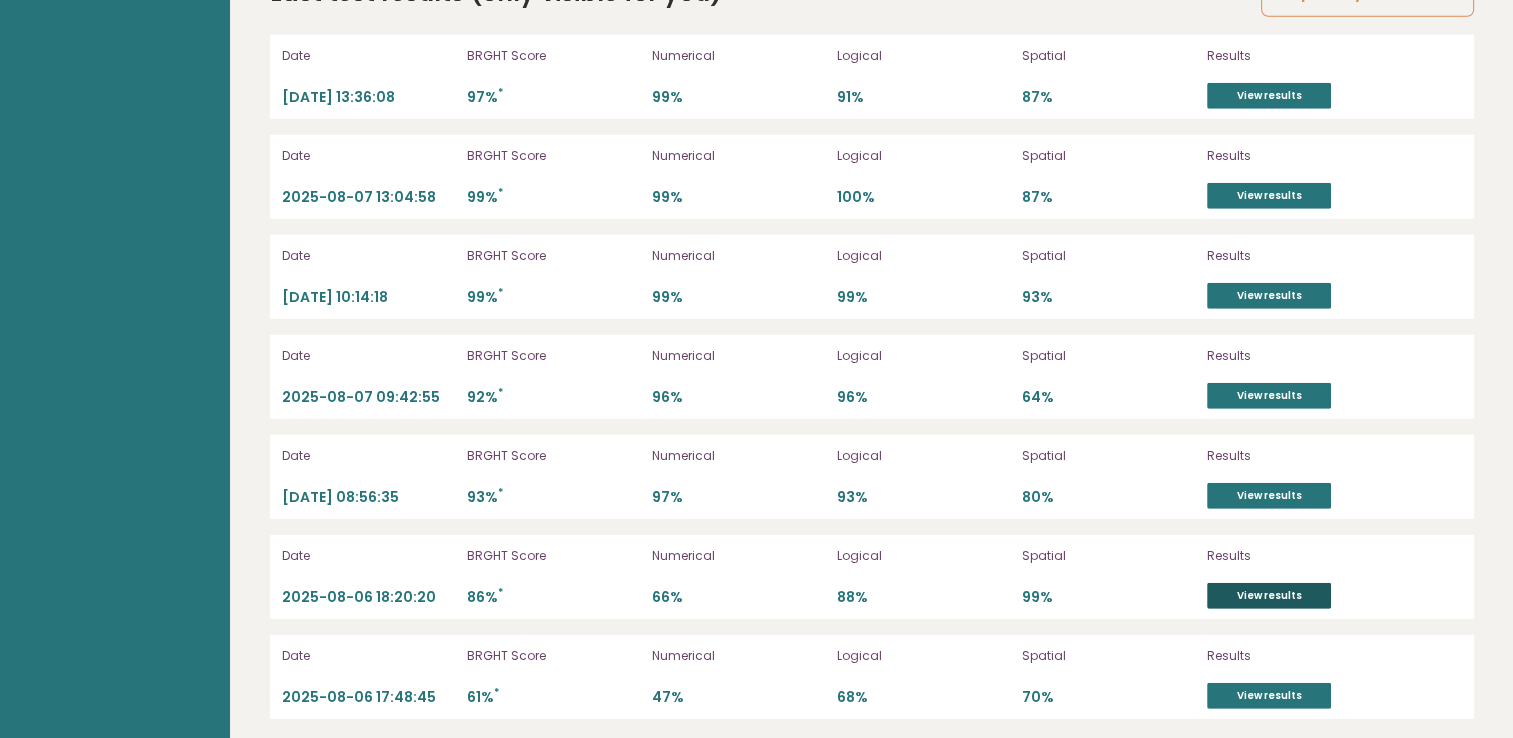 click on "View results" at bounding box center (1269, 596) 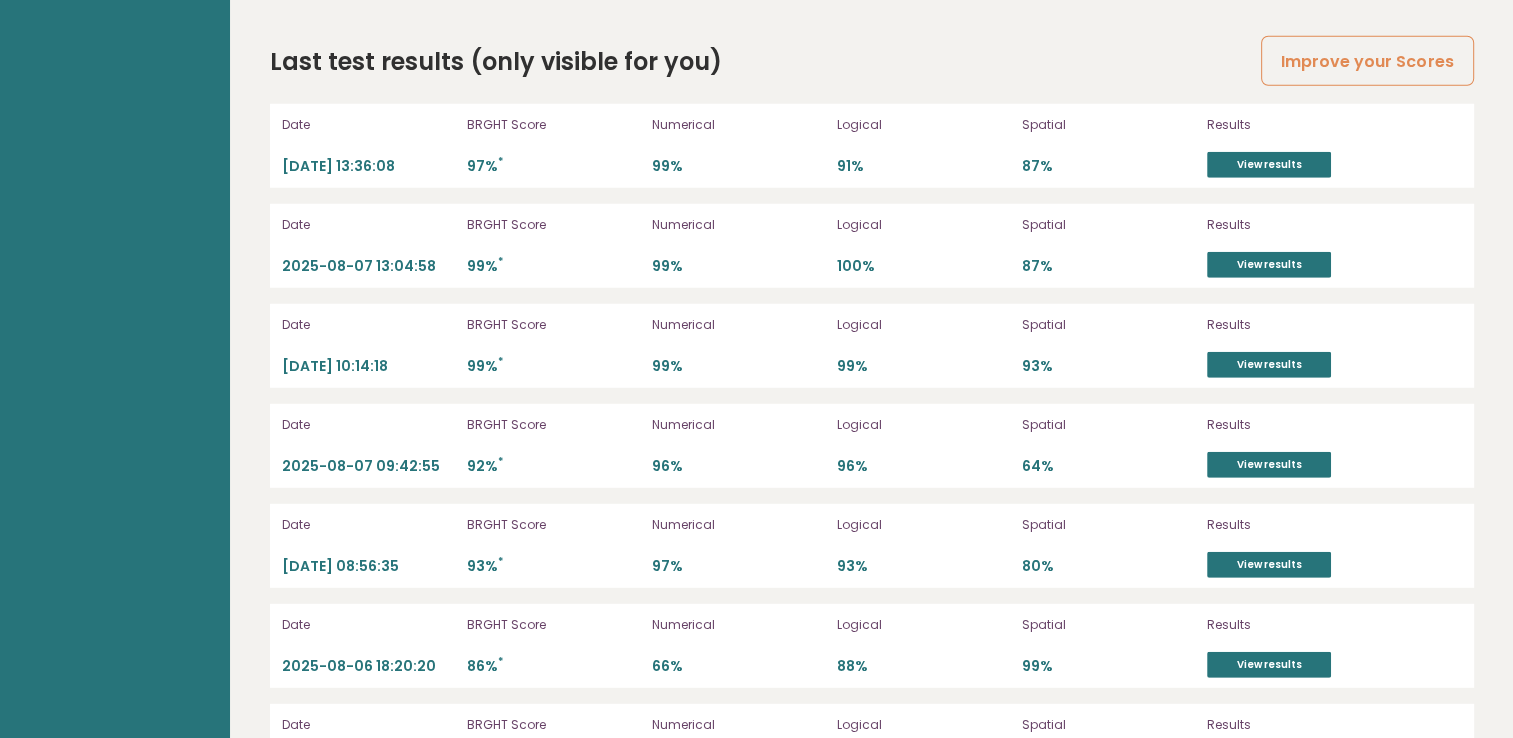 scroll, scrollTop: 5479, scrollLeft: 0, axis: vertical 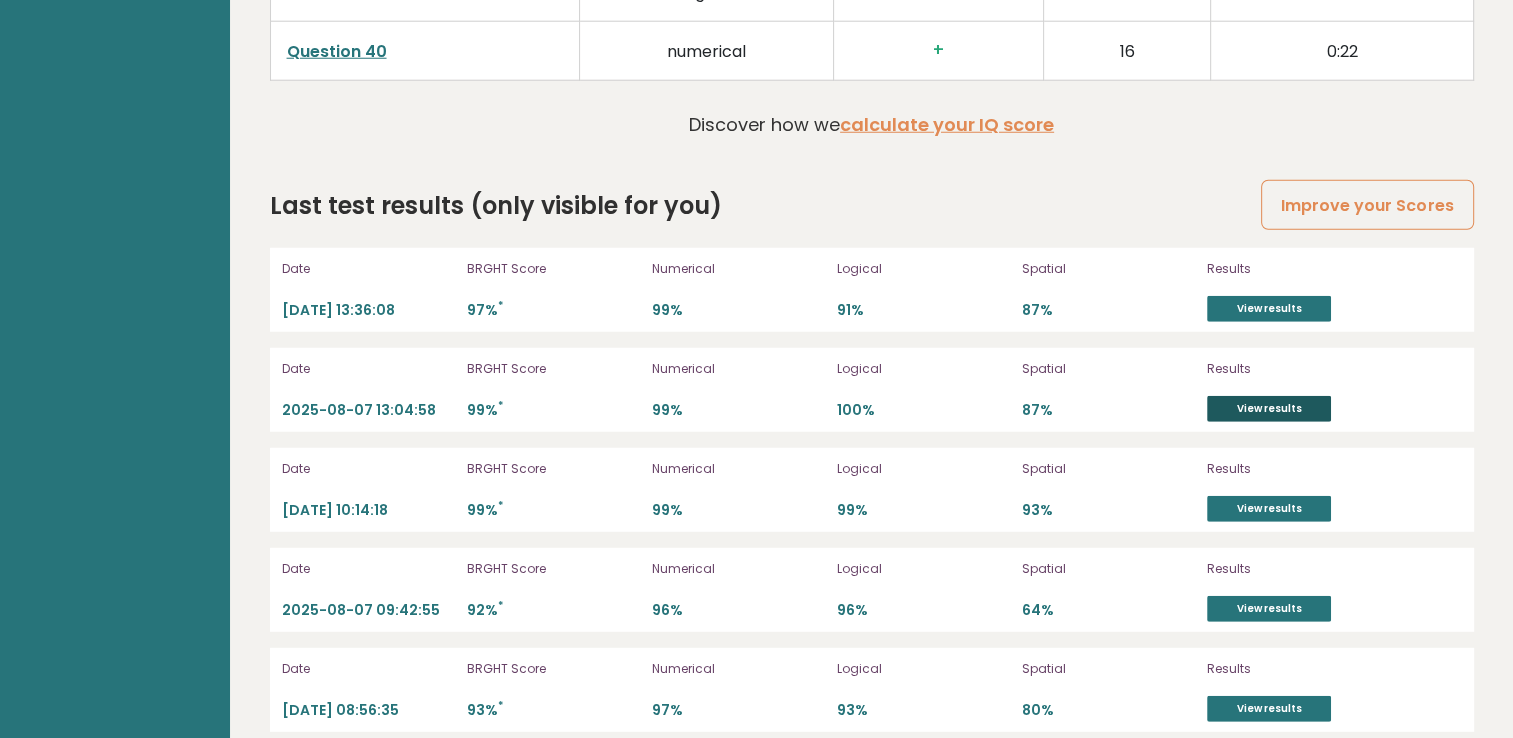click on "View results" at bounding box center [1269, 409] 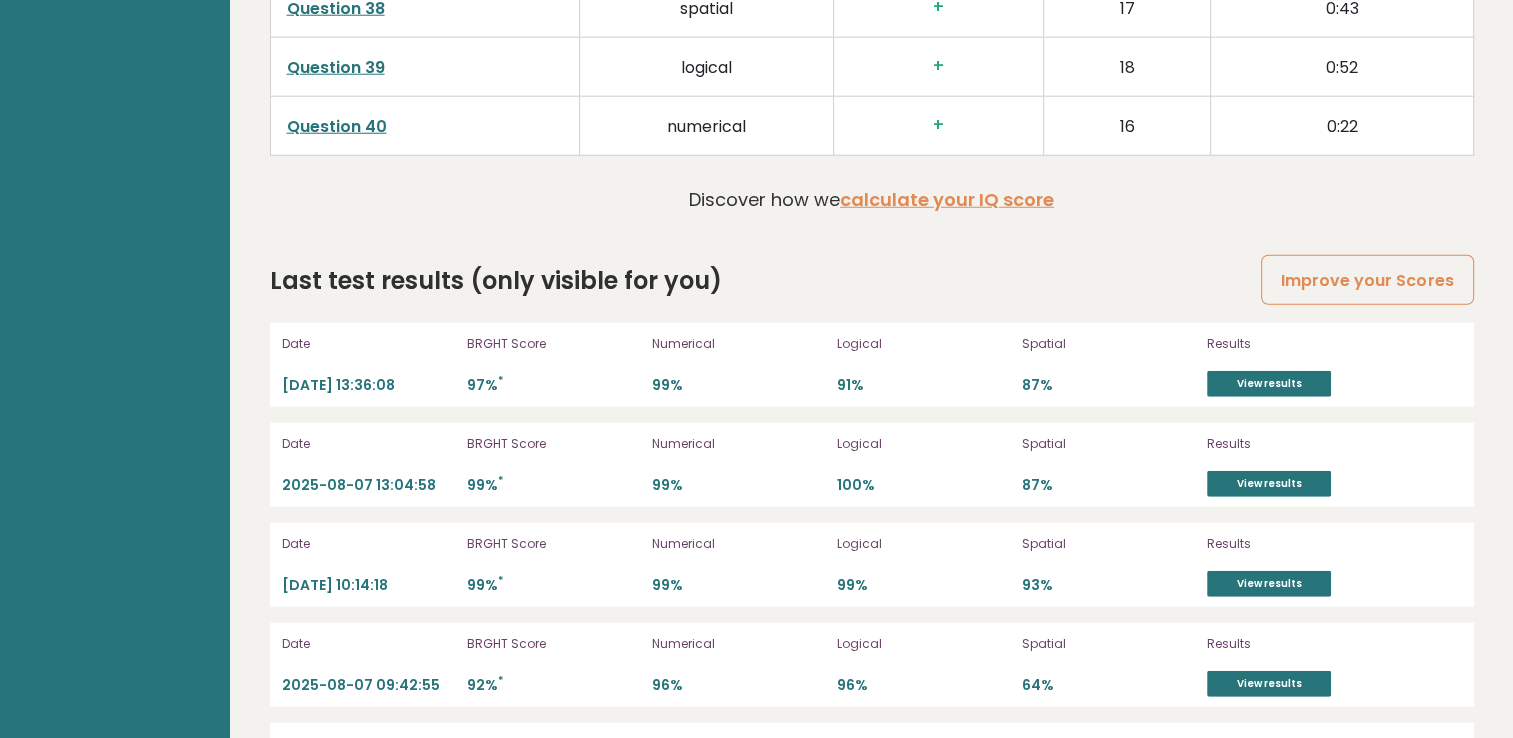 scroll, scrollTop: 5340, scrollLeft: 0, axis: vertical 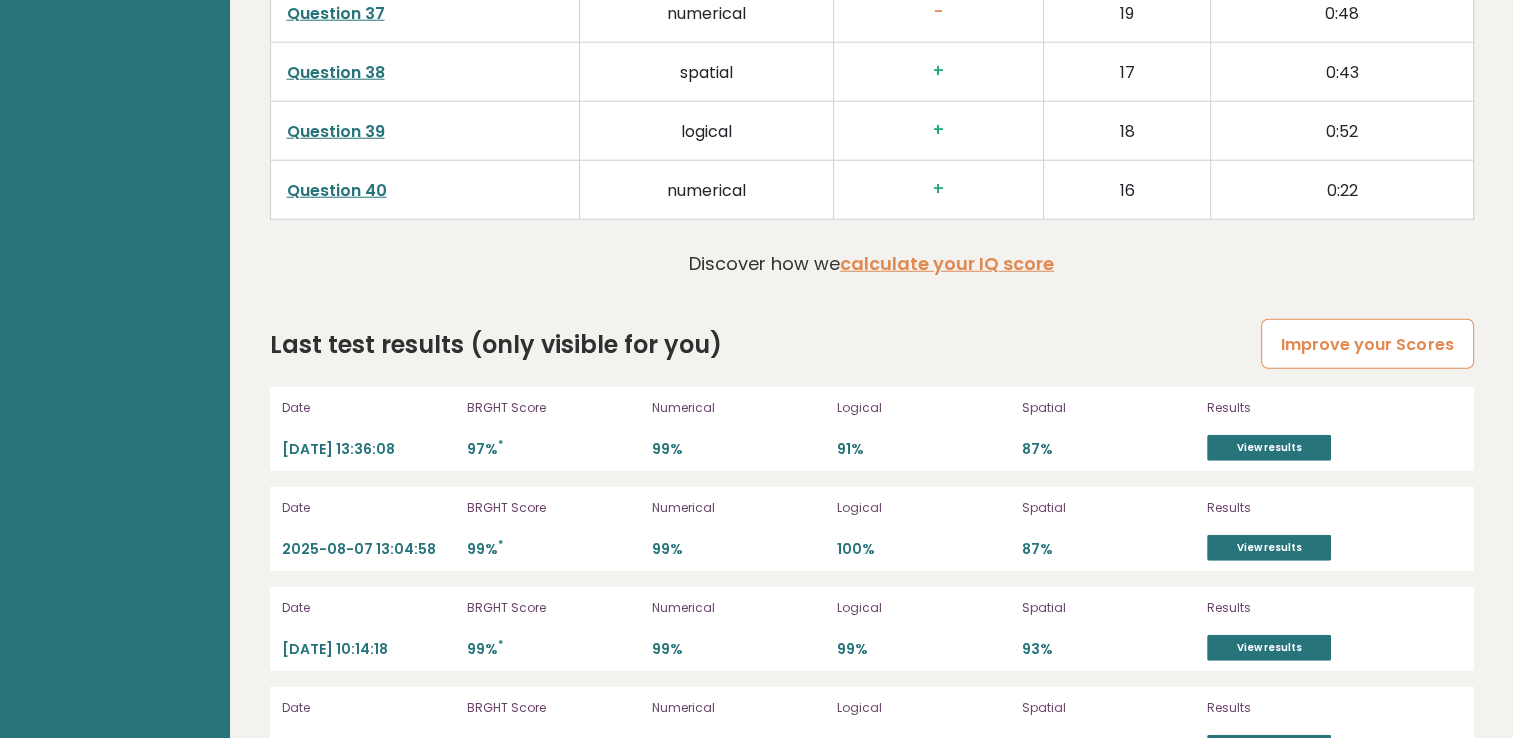 click on "Improve your Scores" at bounding box center (1367, 344) 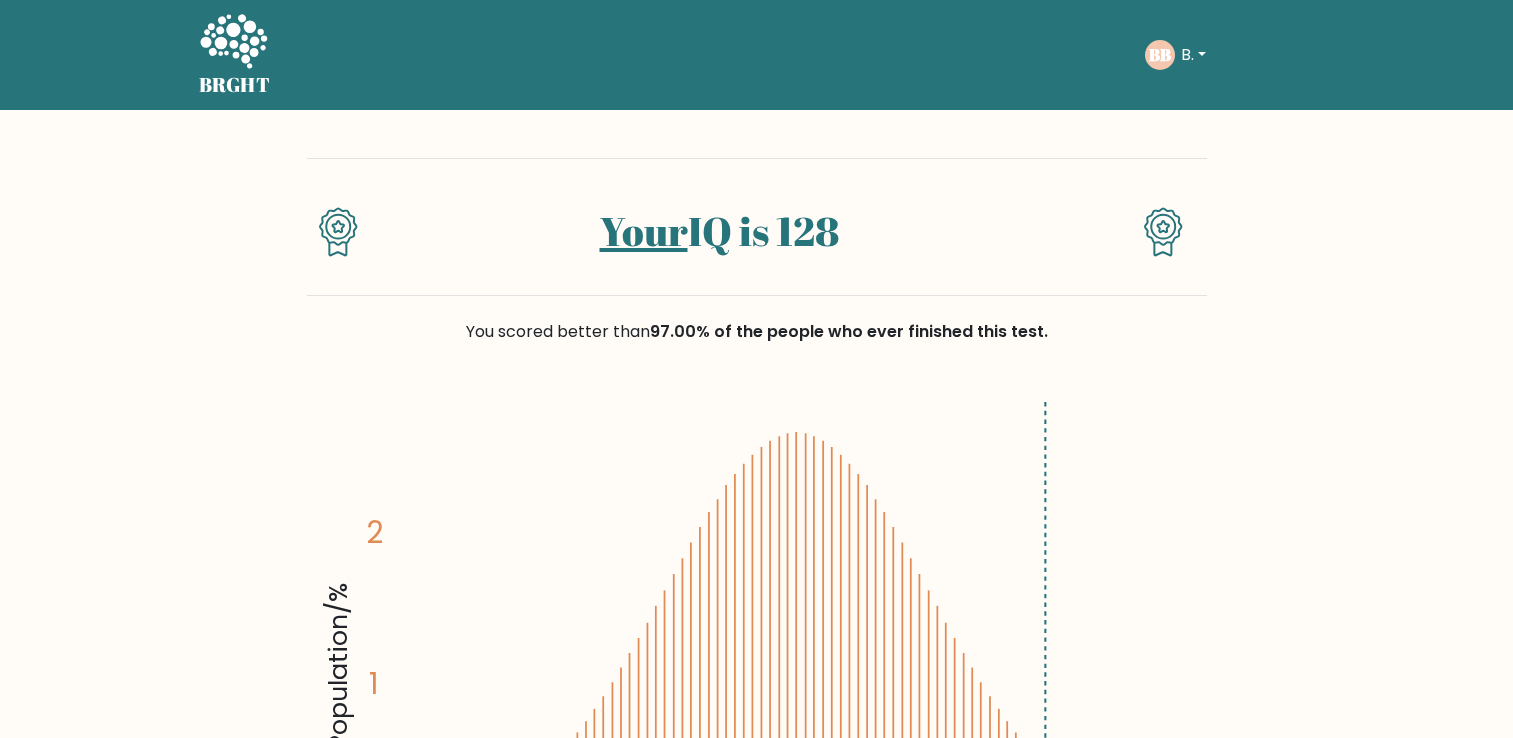 scroll, scrollTop: 0, scrollLeft: 0, axis: both 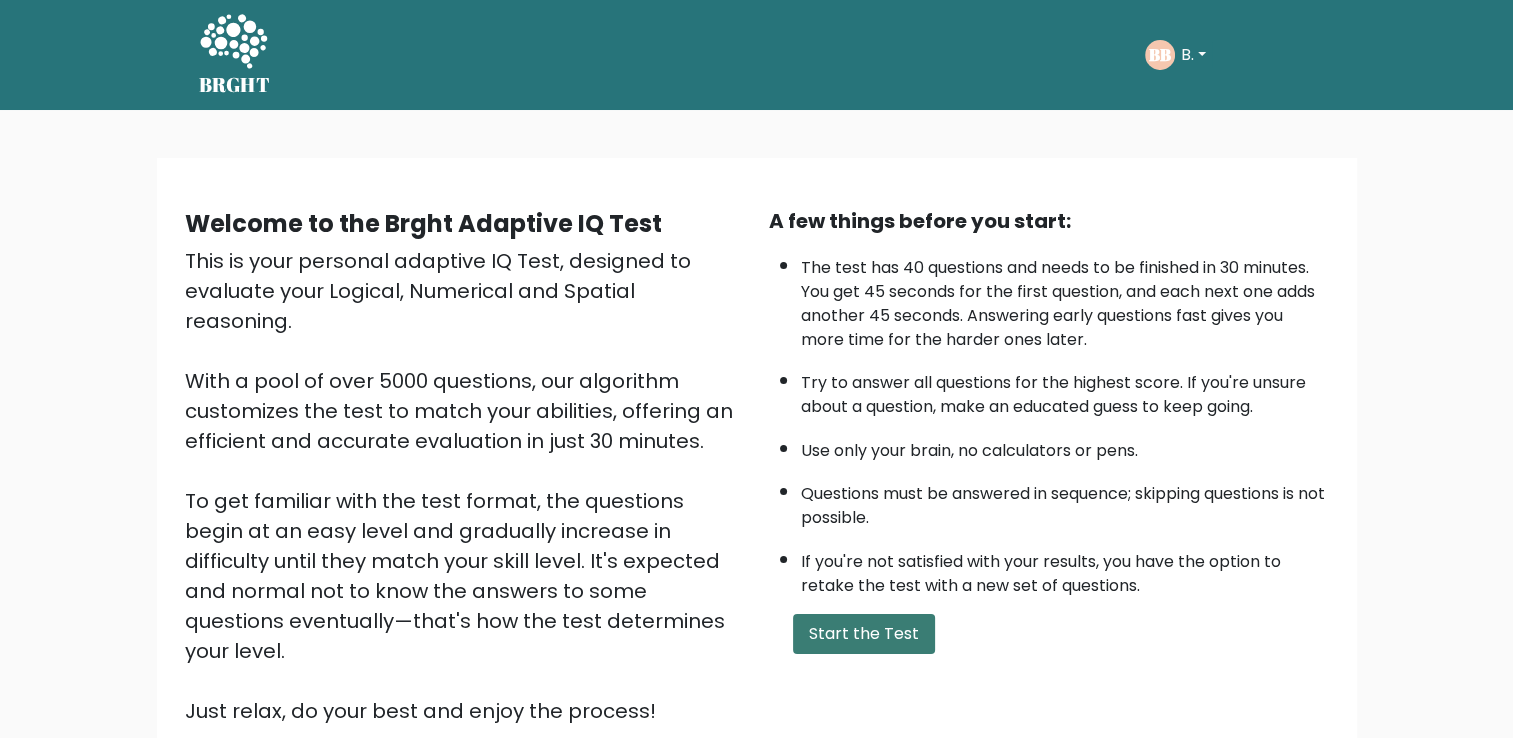 click on "Start the Test" at bounding box center (864, 634) 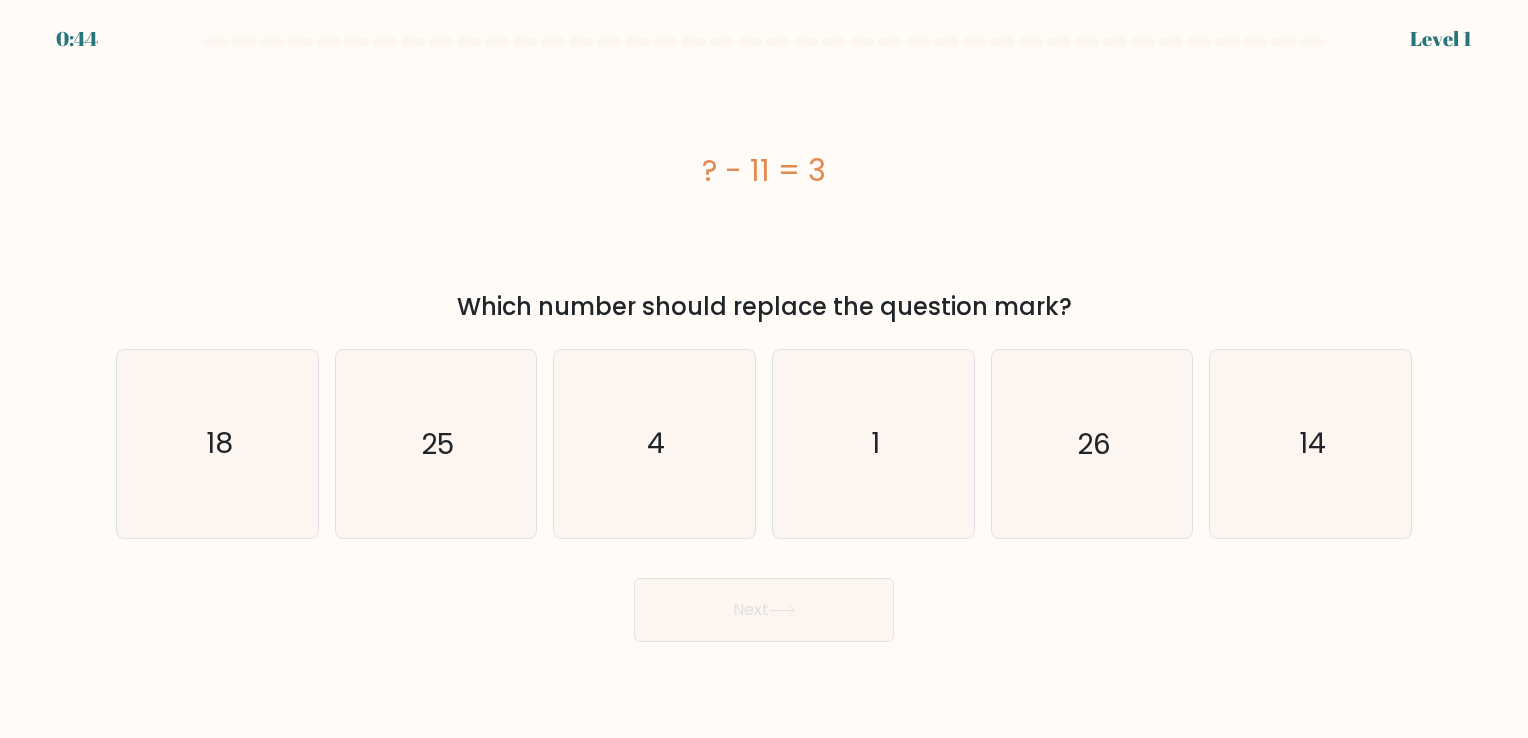 scroll, scrollTop: 0, scrollLeft: 0, axis: both 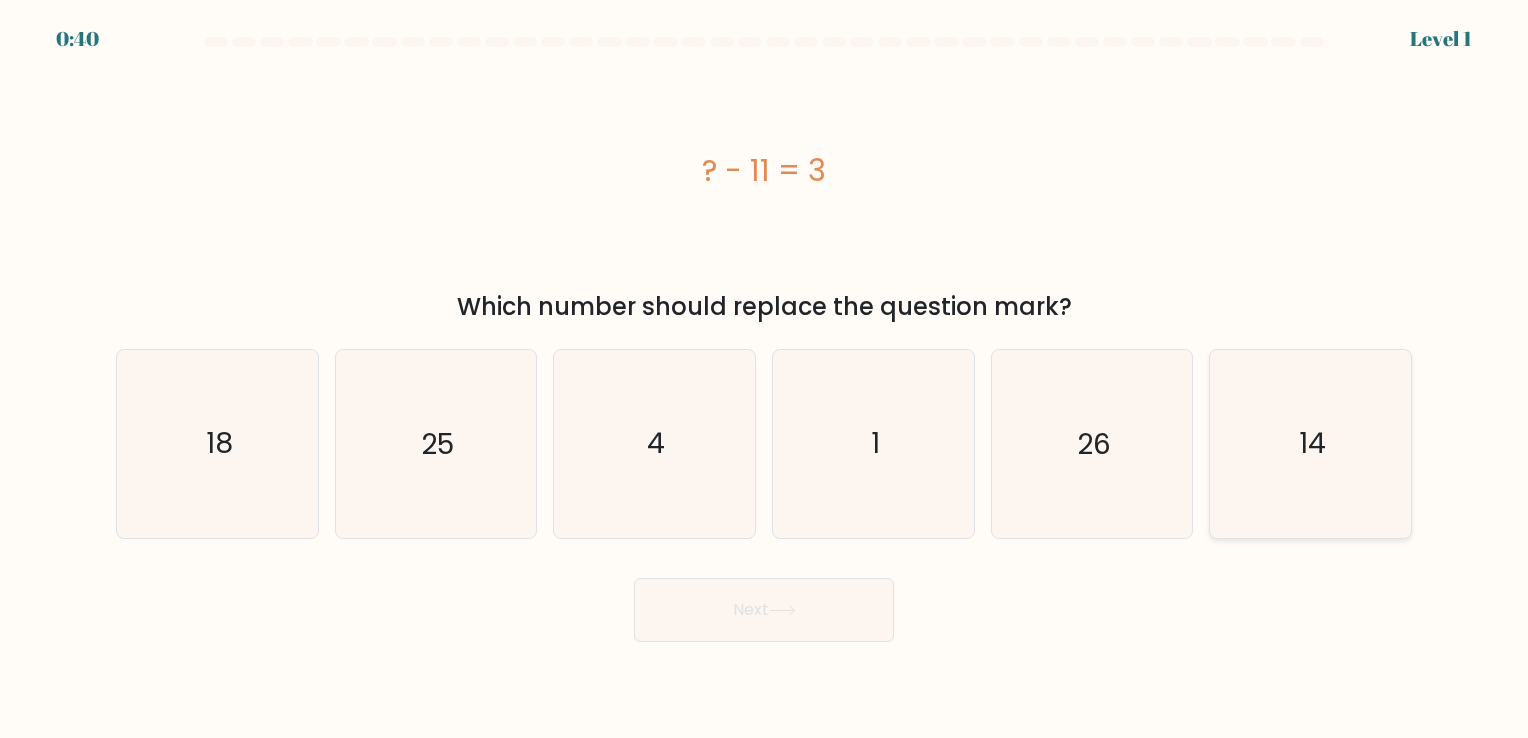 click on "14" 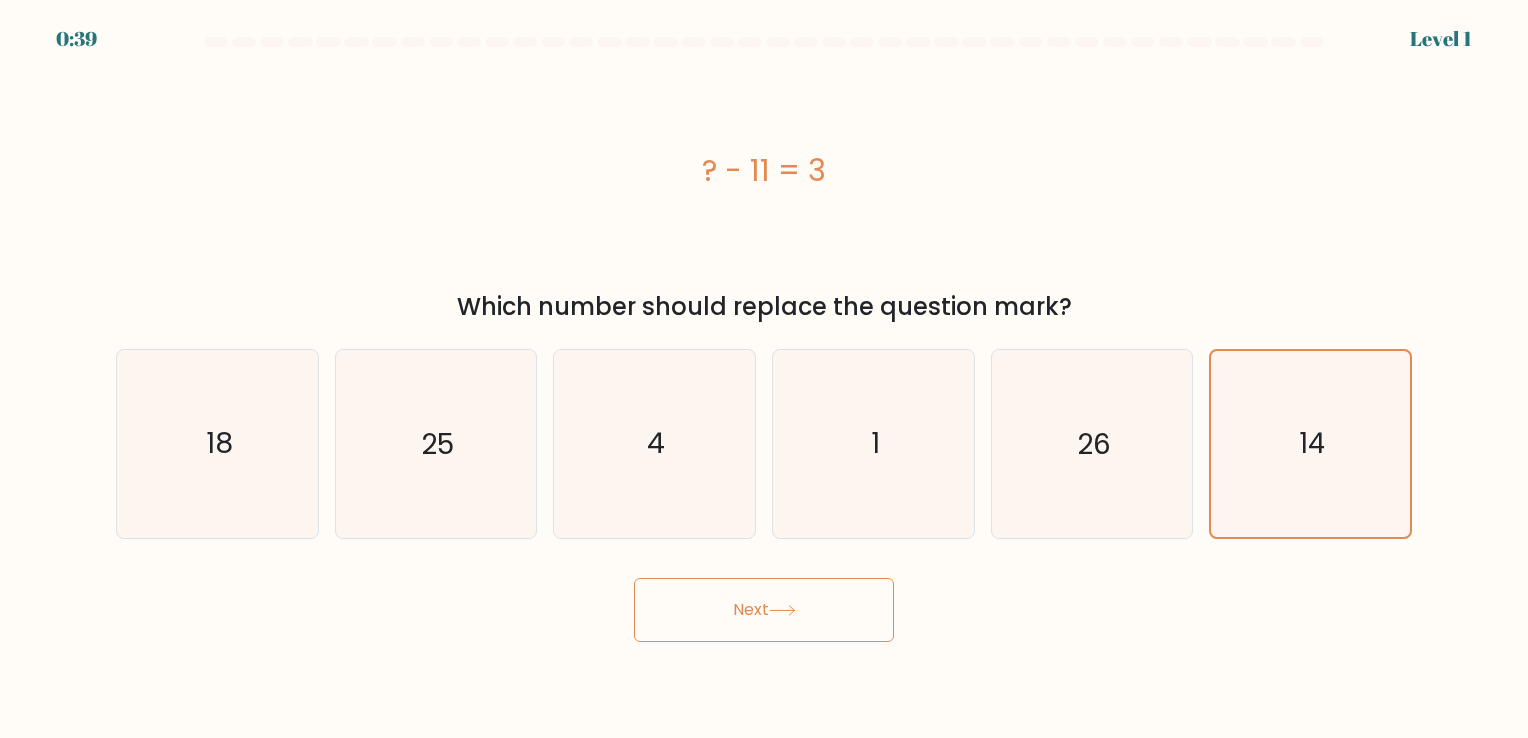 click 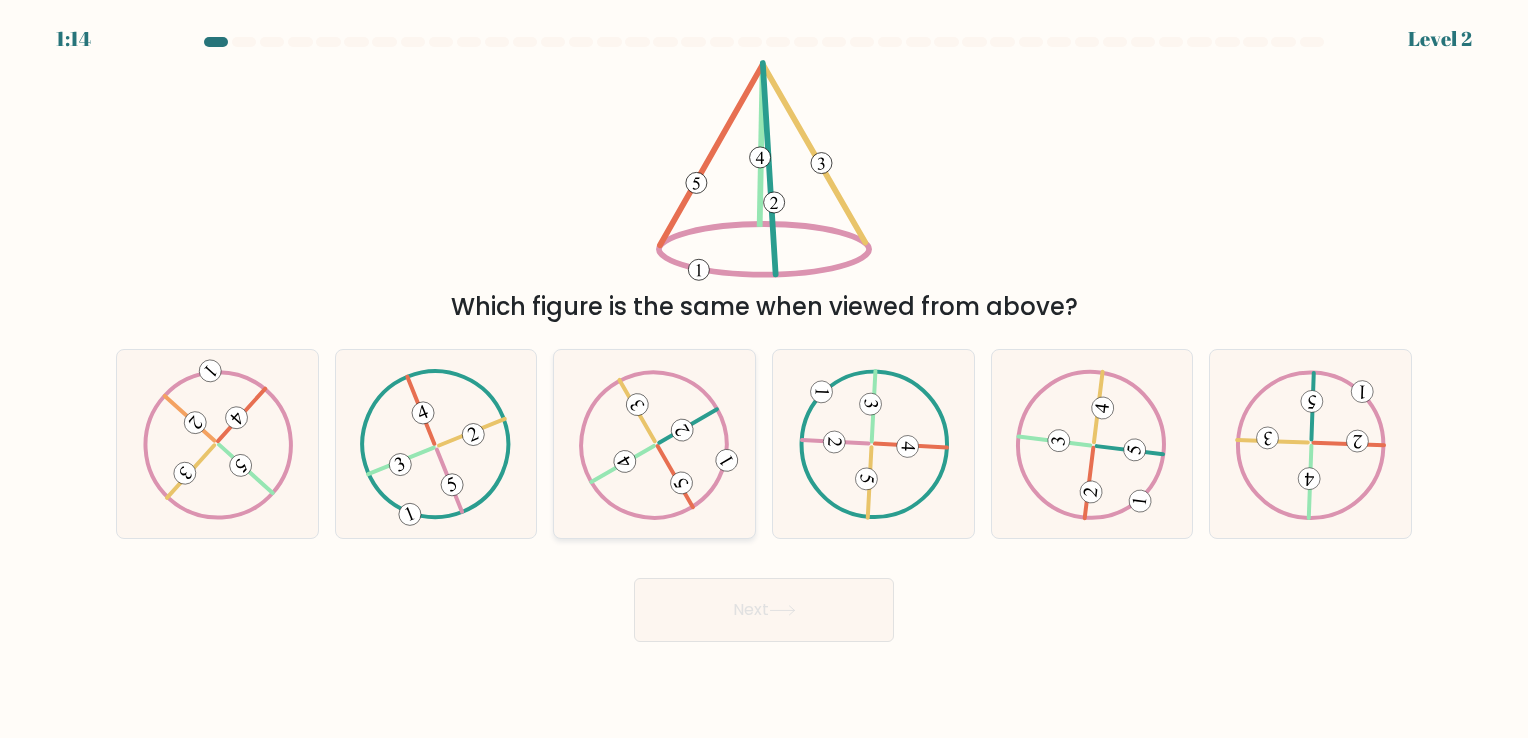 click at bounding box center [654, 443] 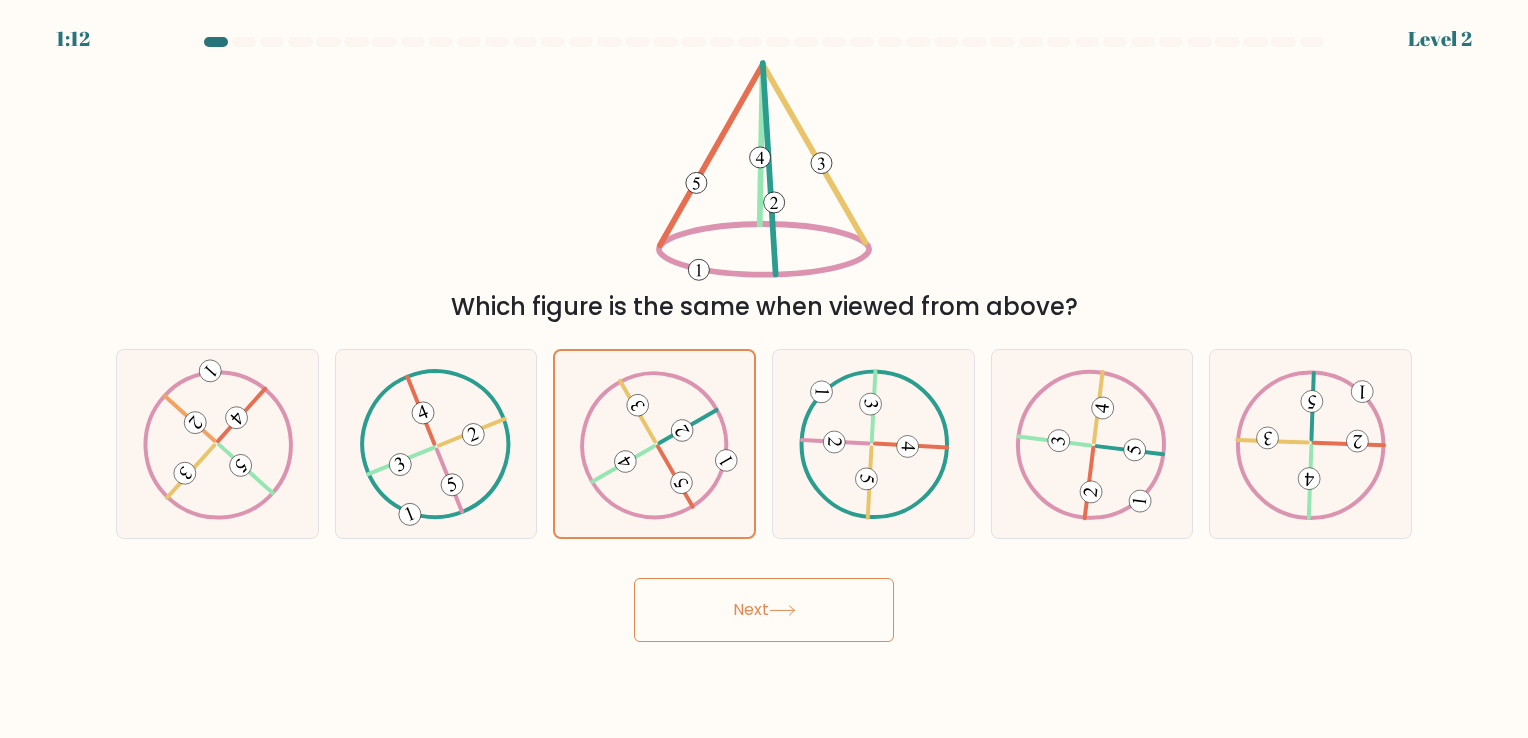 click on "Next" at bounding box center [764, 610] 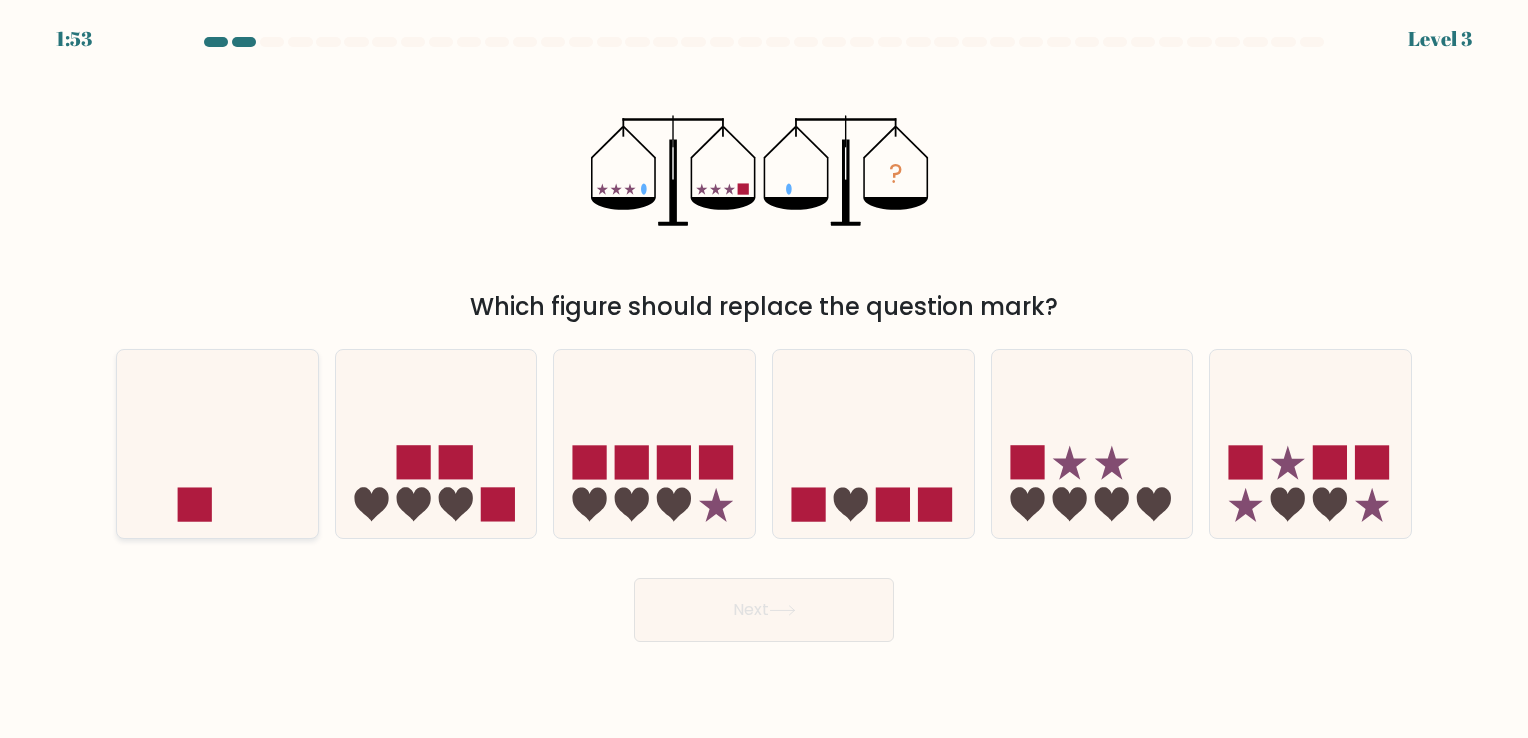 click 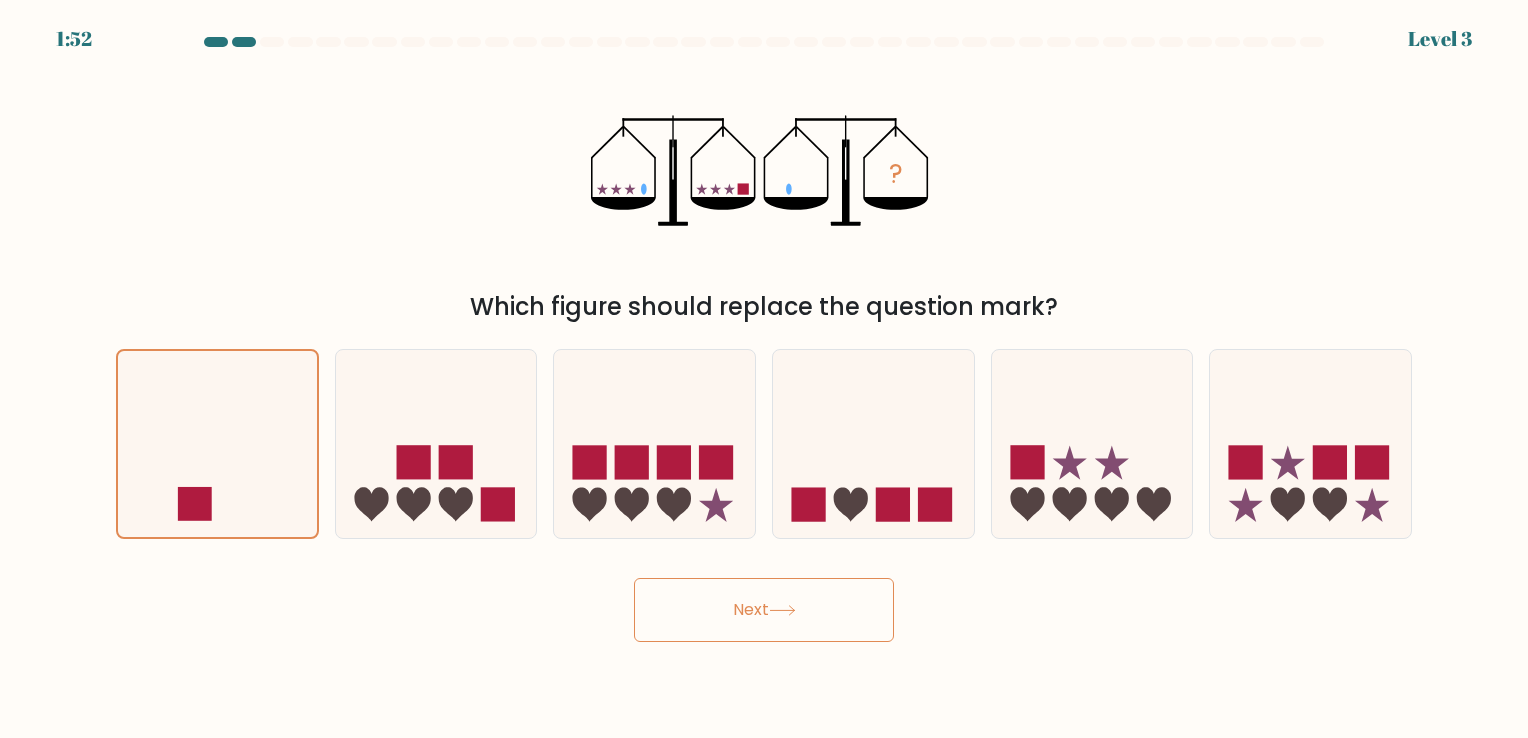 click on "Next" at bounding box center (764, 610) 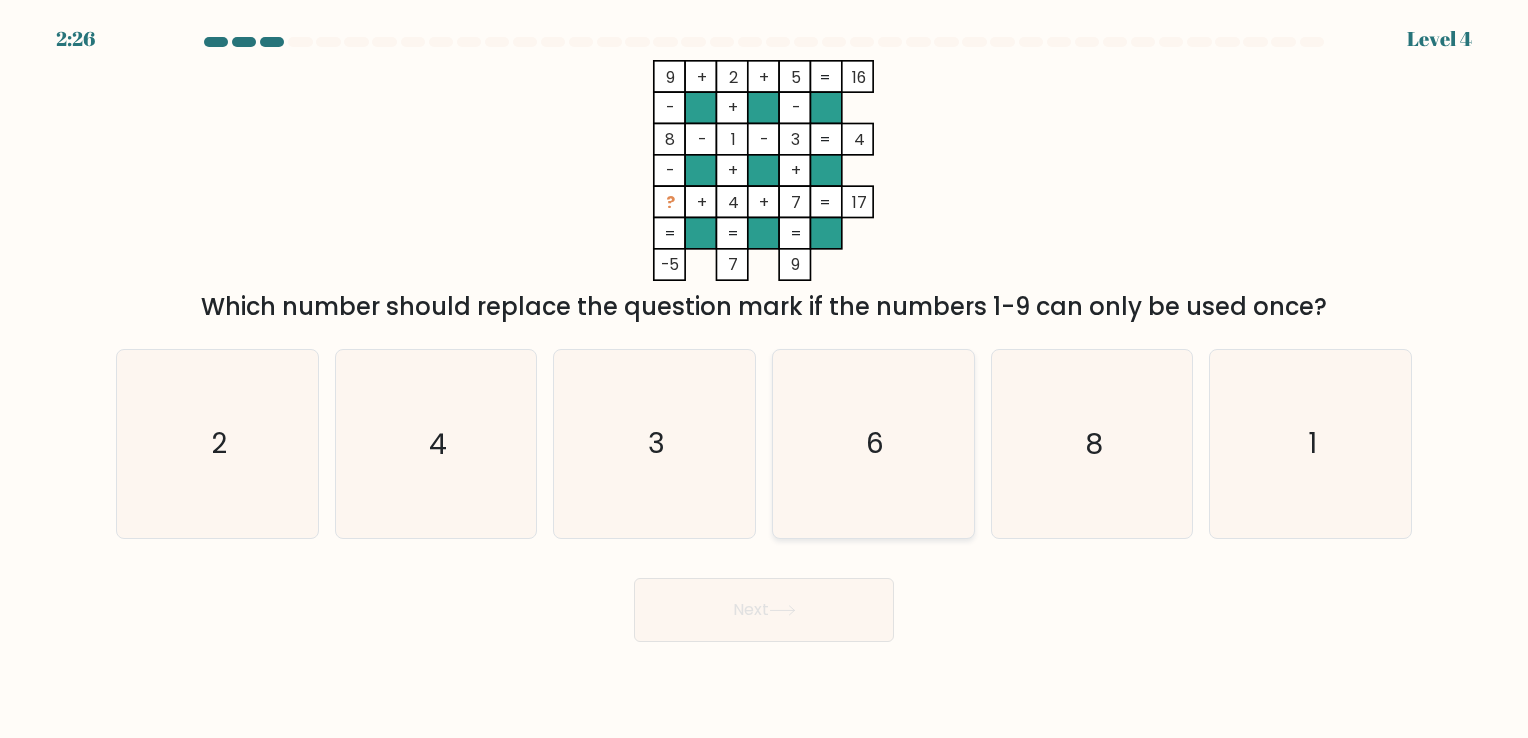 click on "6" 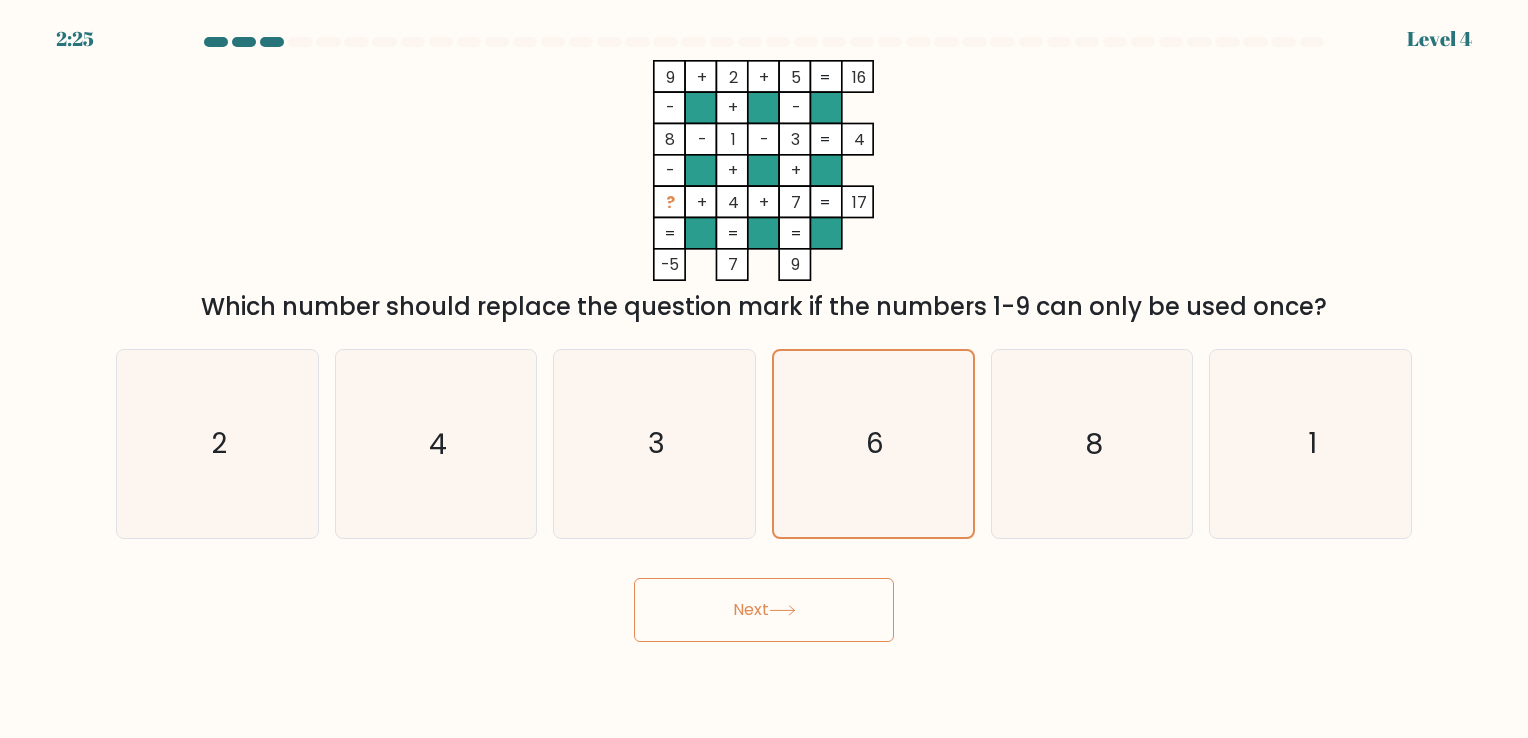 click on "Next" at bounding box center (764, 610) 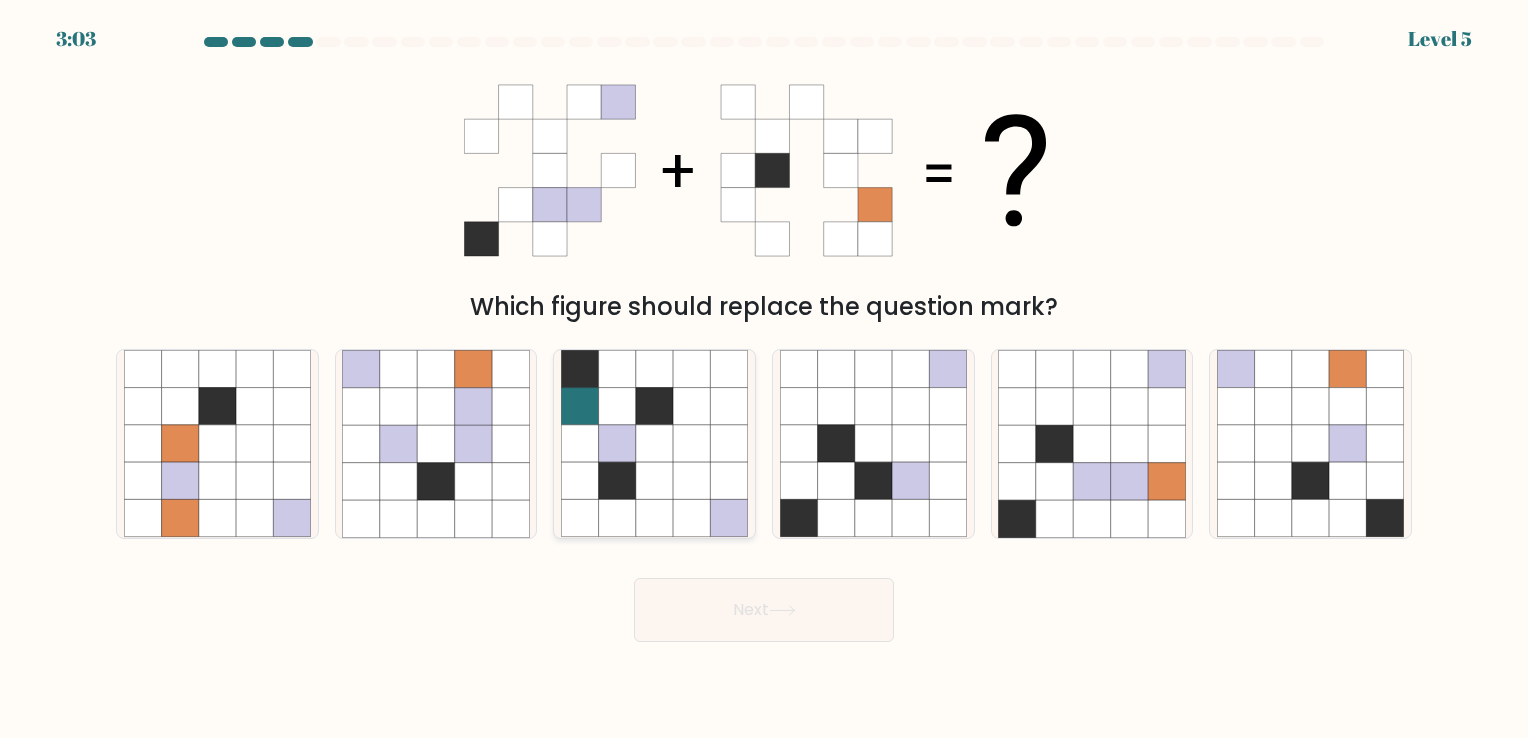 click 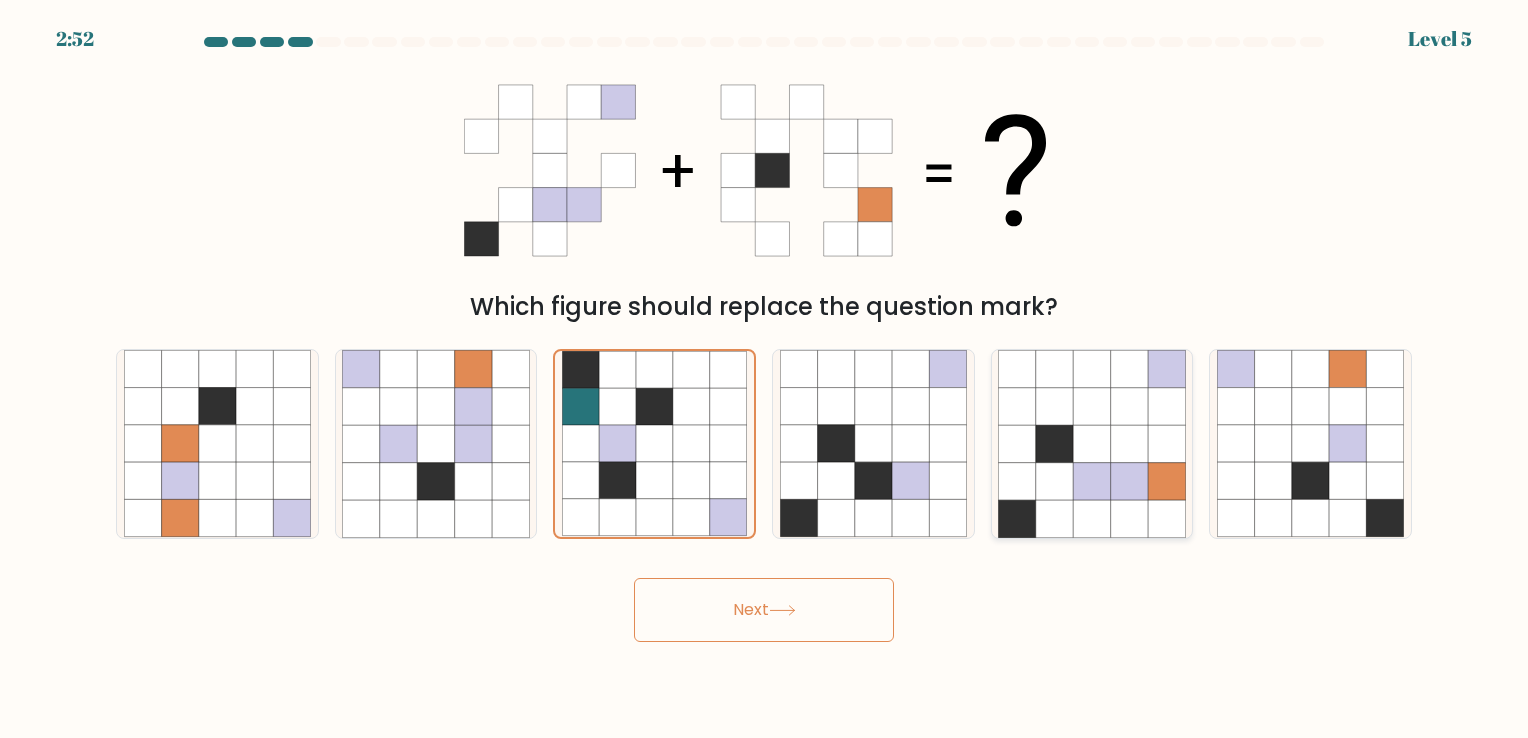 click 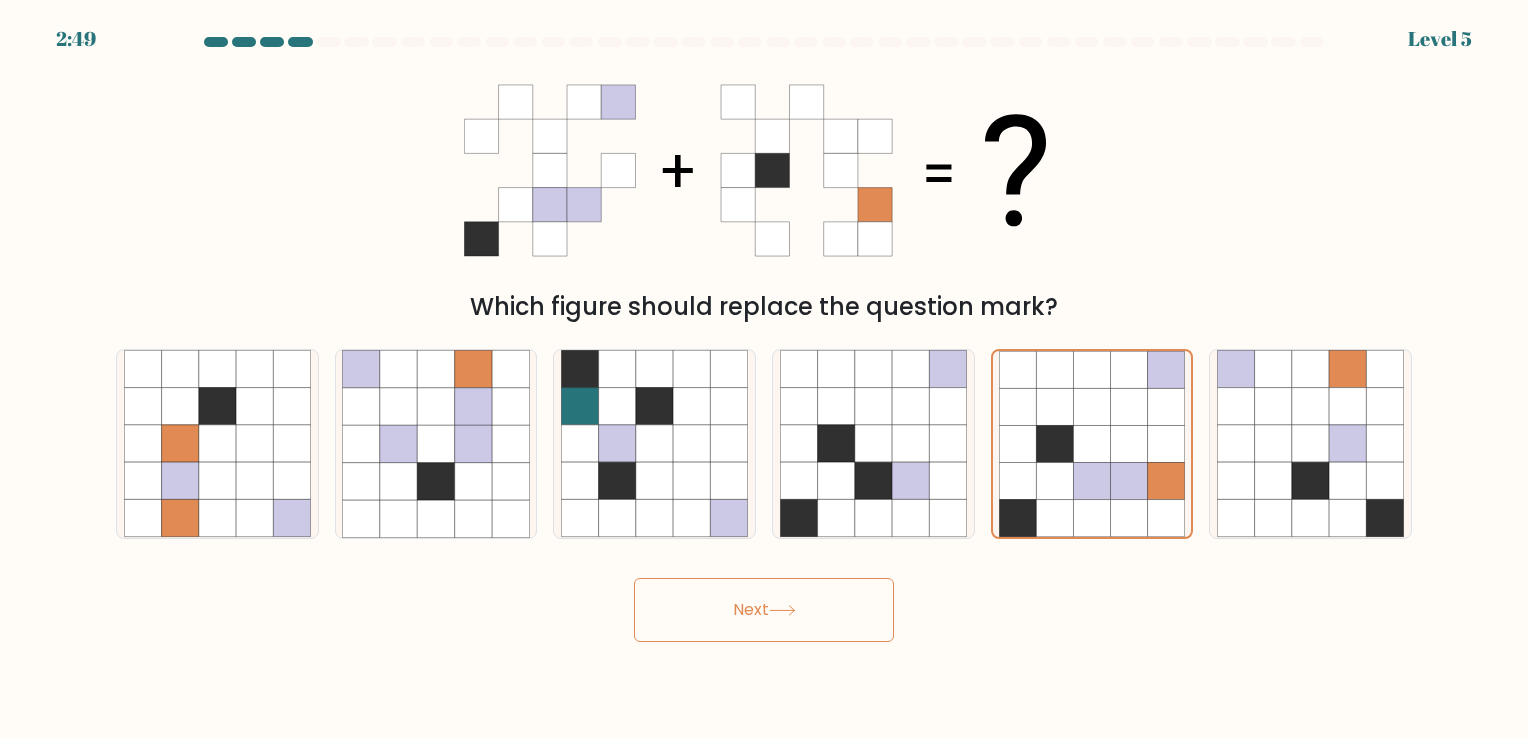 click on "Next" at bounding box center (764, 610) 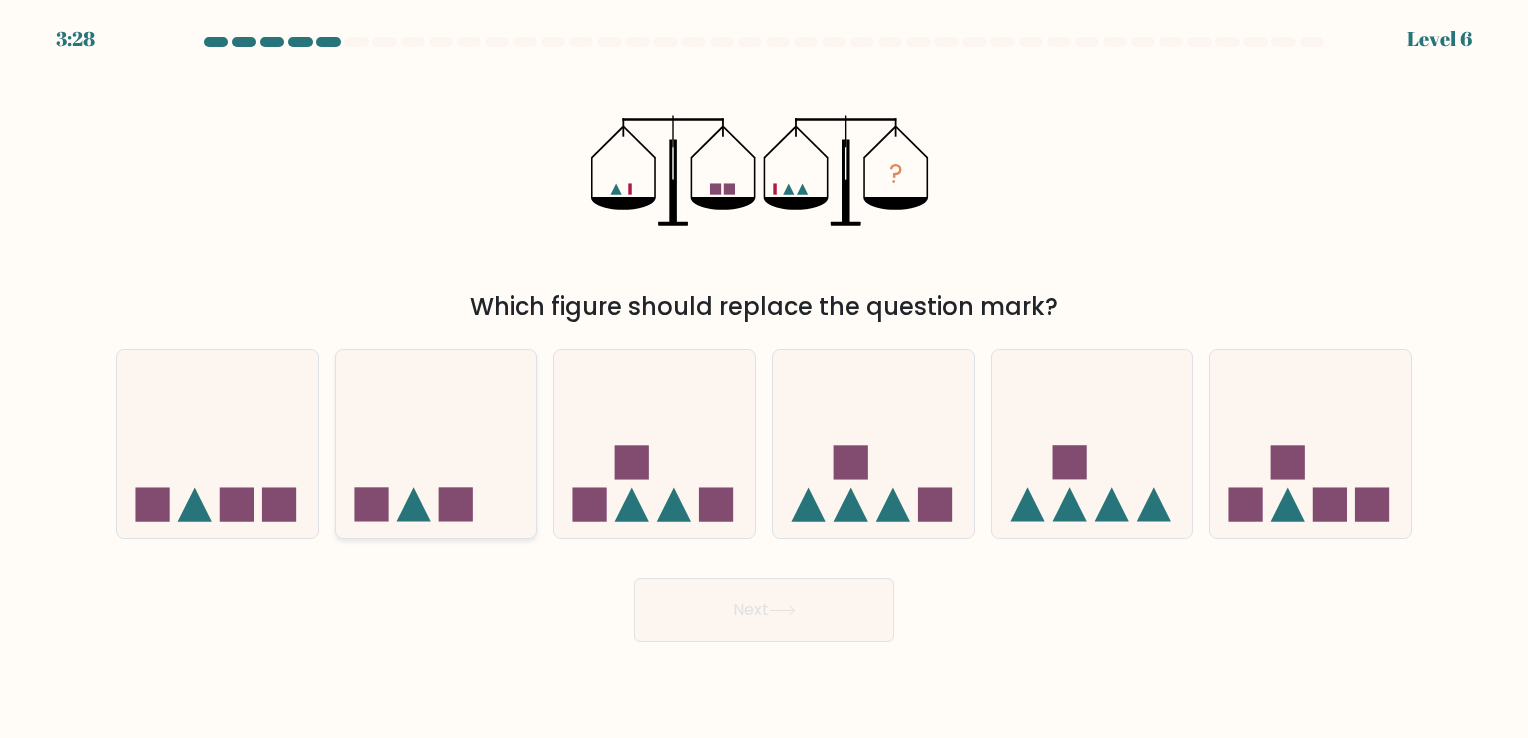 click 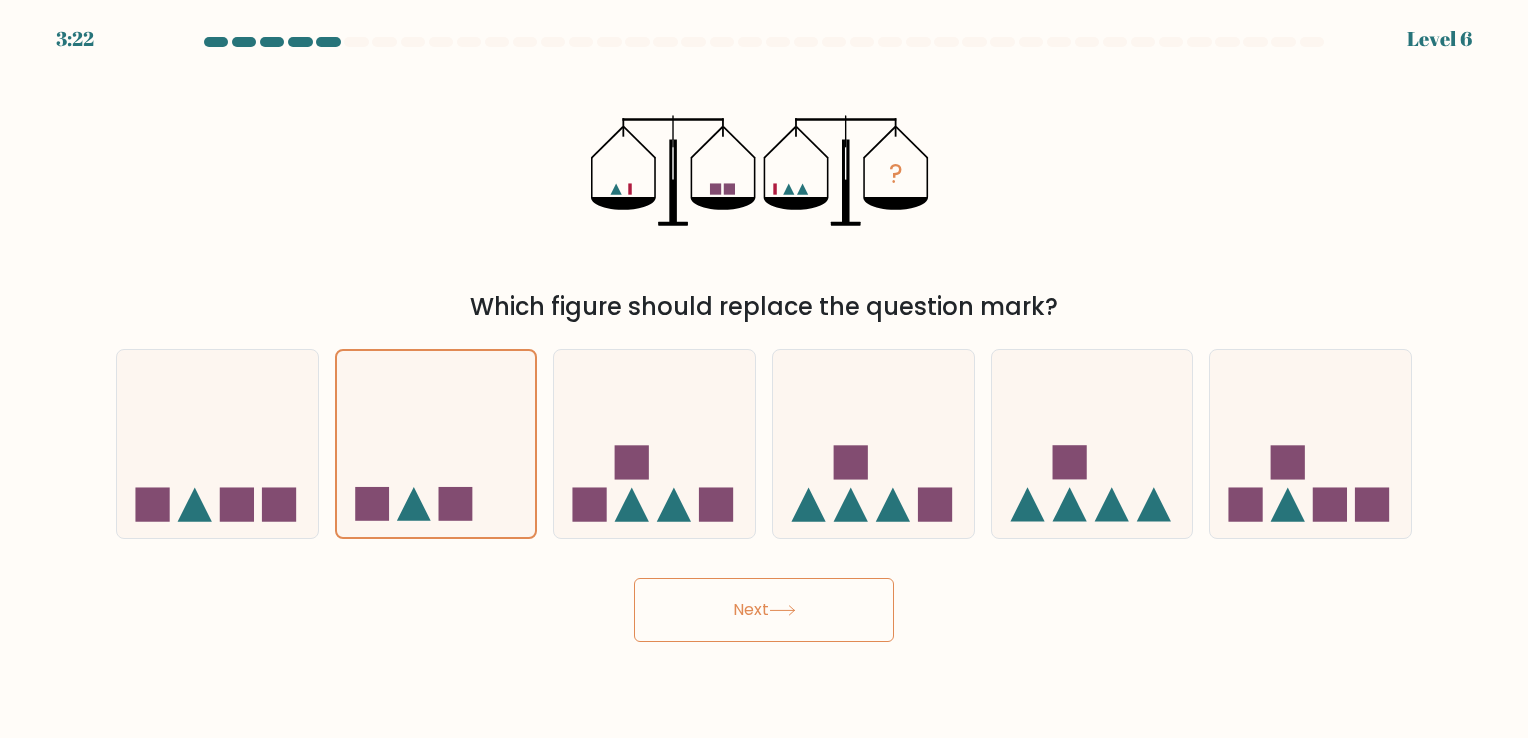 click on "Next" at bounding box center (764, 610) 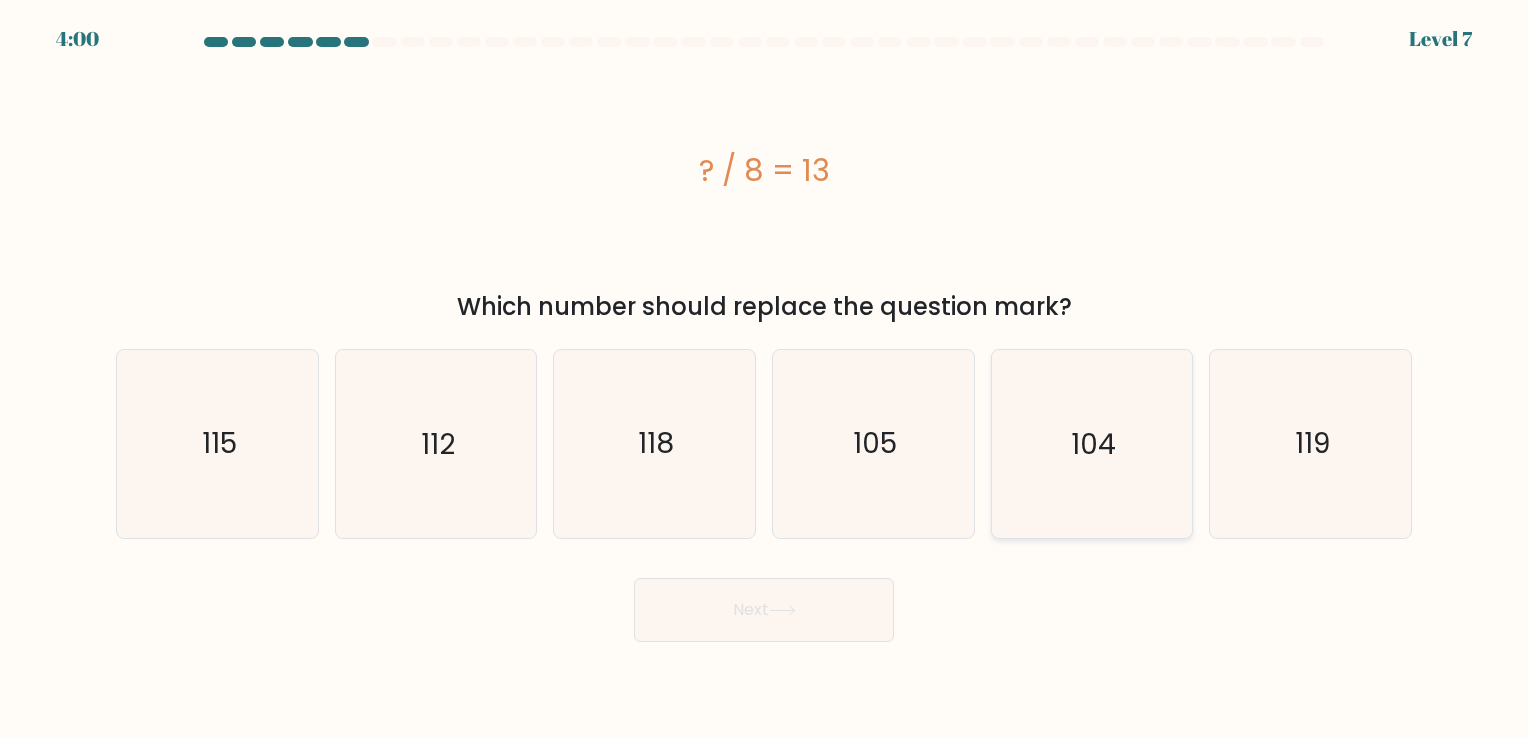 click on "104" 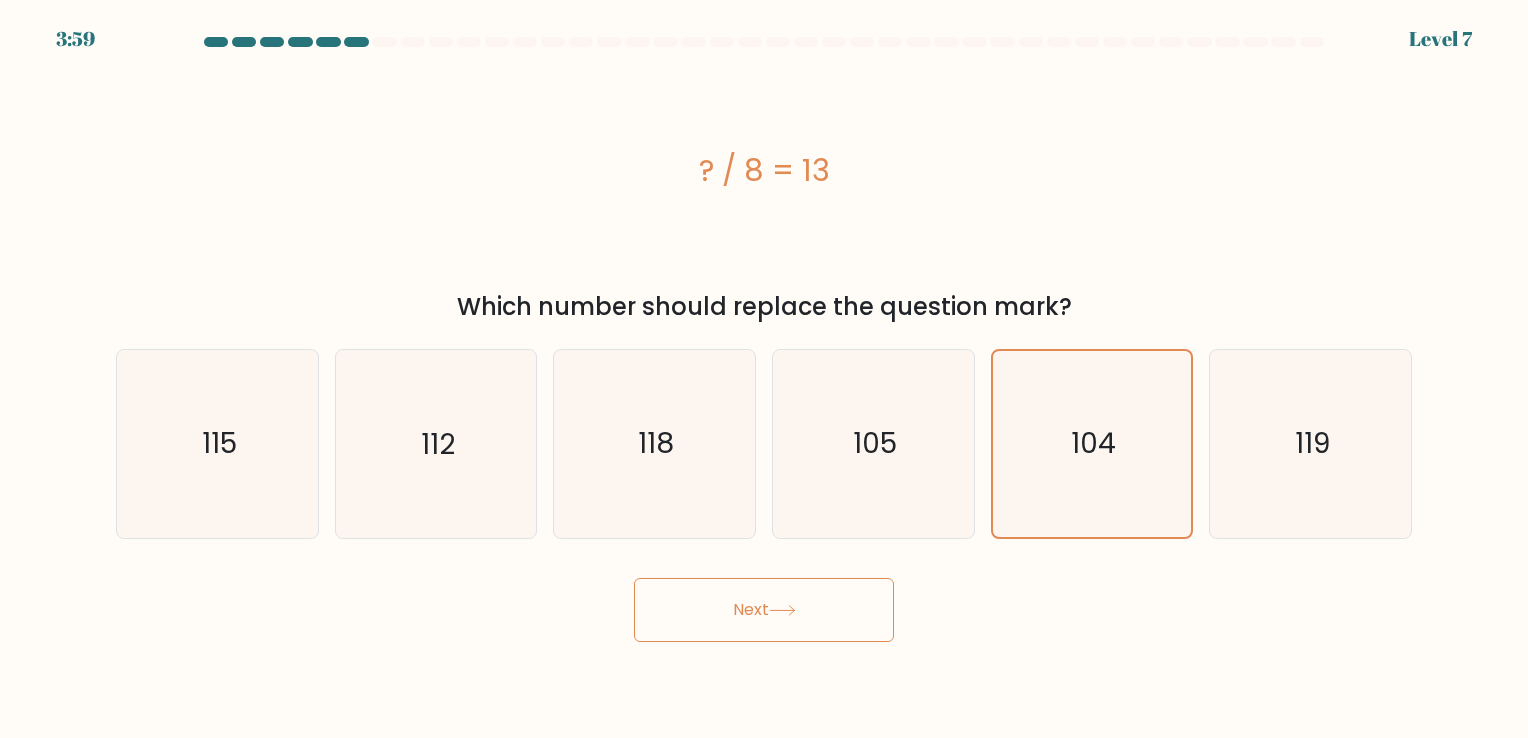 click on "Next" at bounding box center (764, 610) 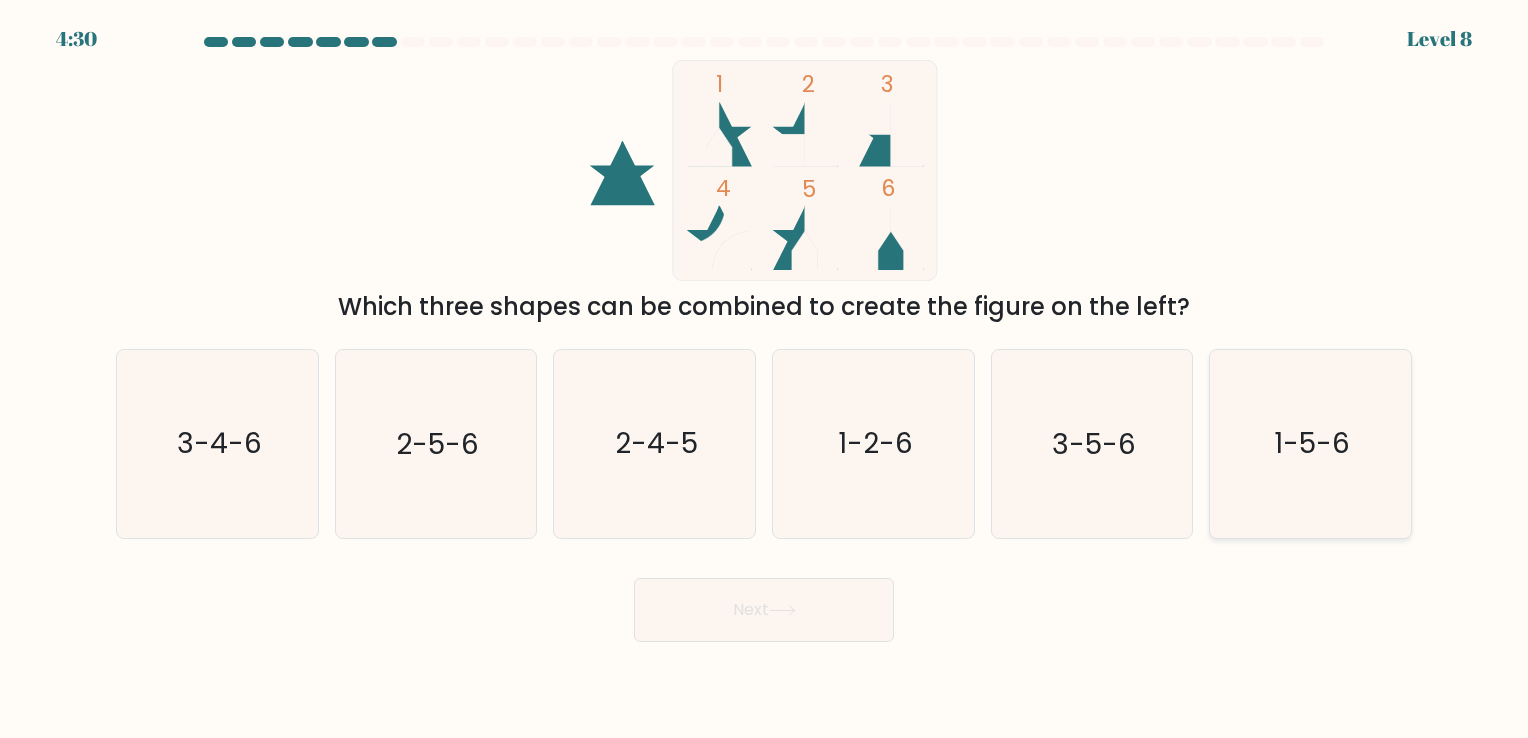 click on "1-5-6" 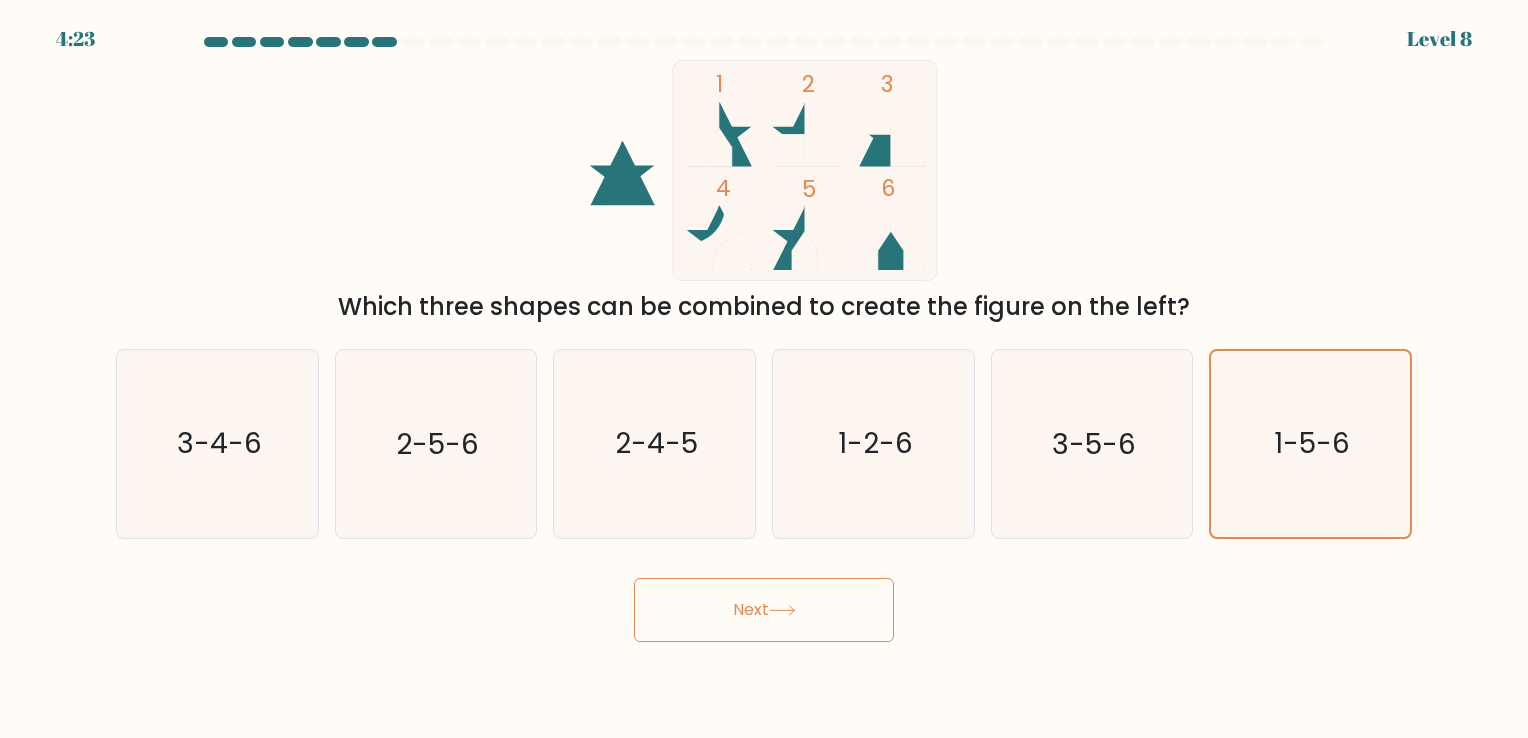 click on "Next" at bounding box center [764, 610] 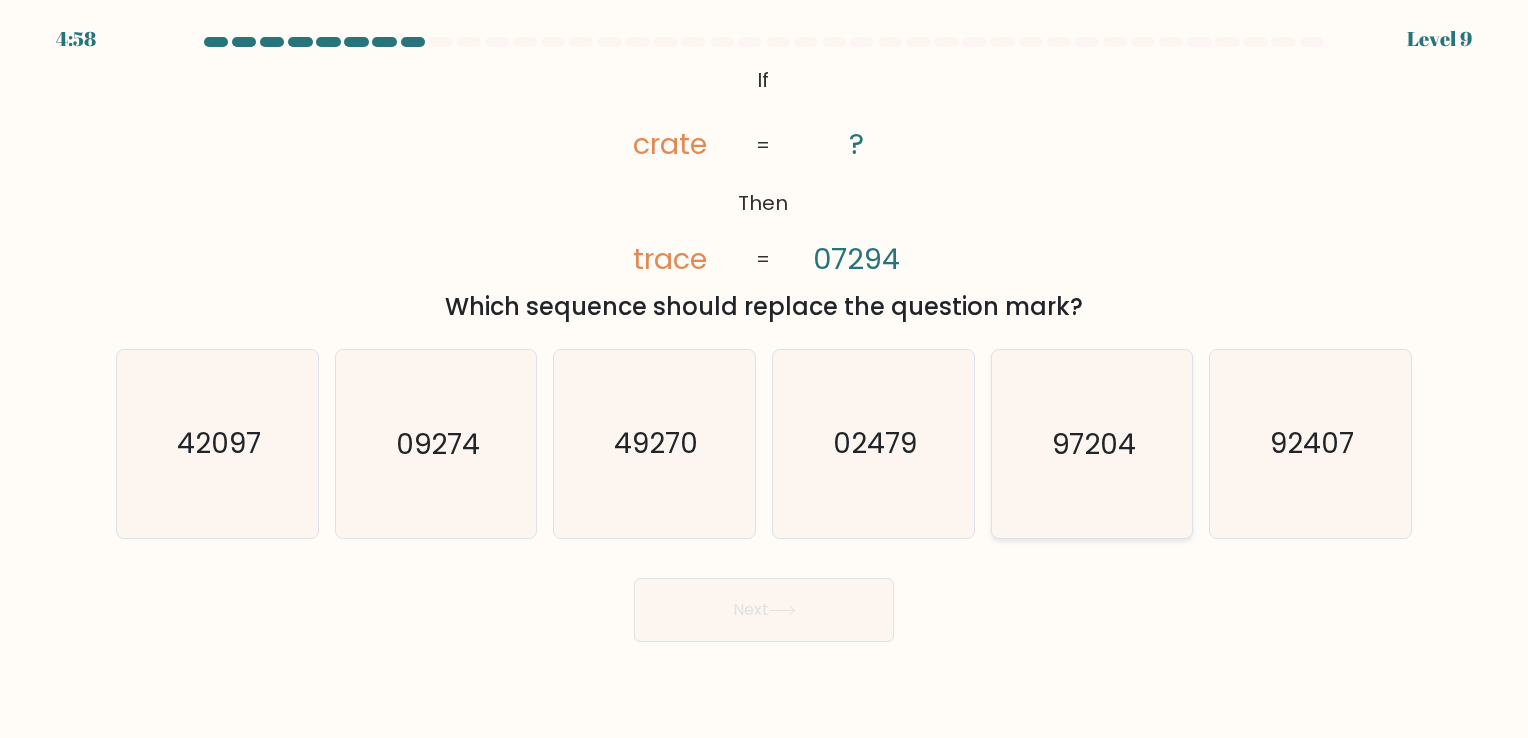 click on "97204" 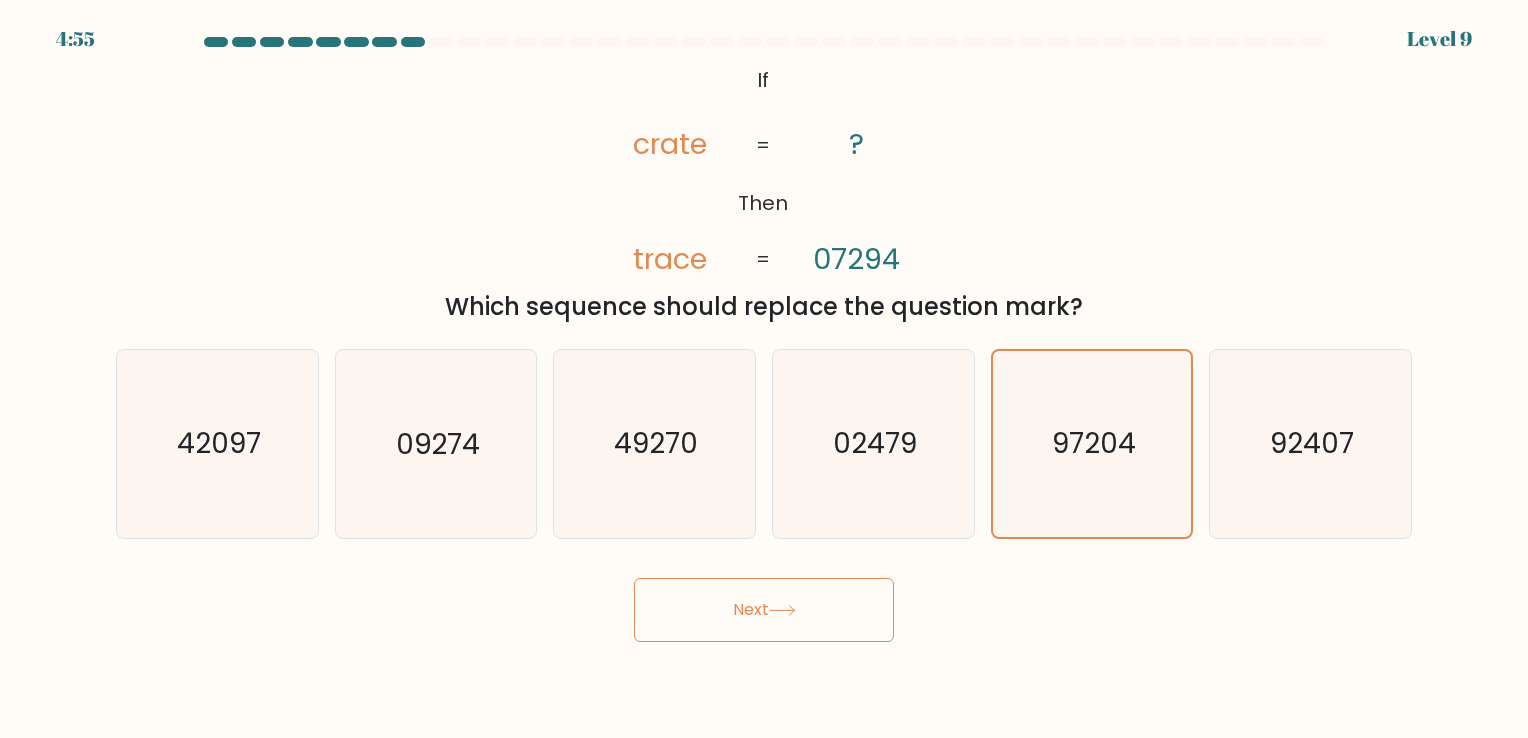 click on "Next" at bounding box center (764, 610) 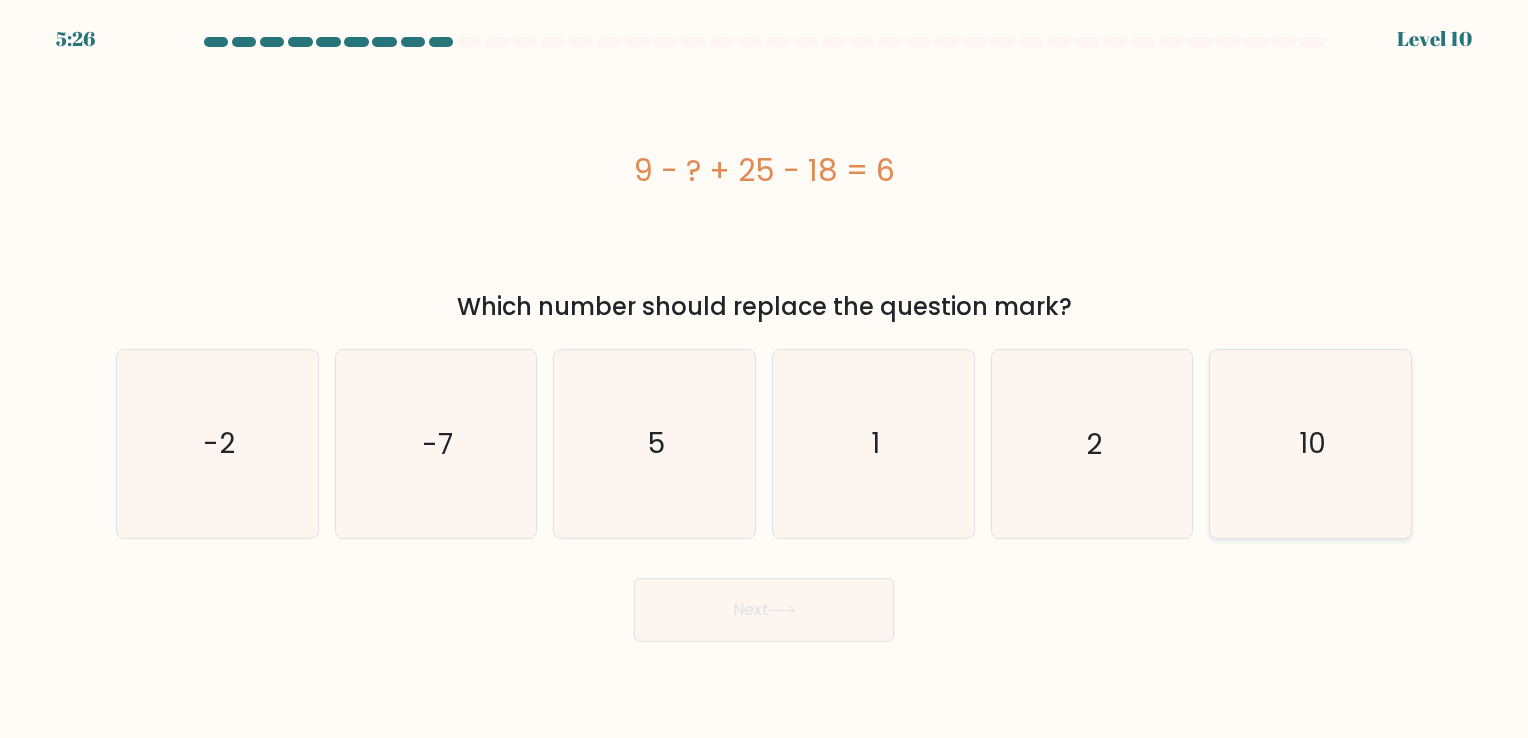 click on "10" 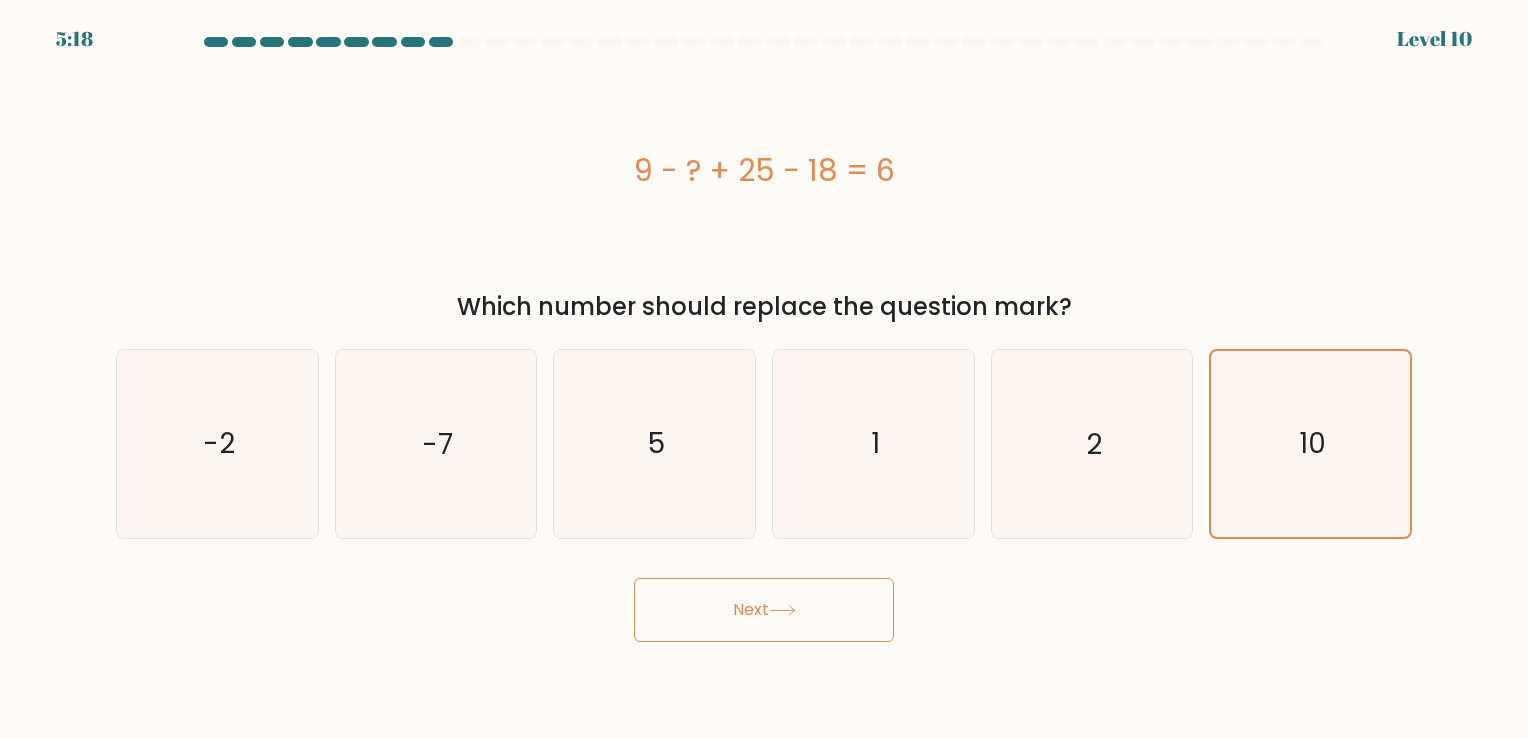 click on "Next" at bounding box center (764, 610) 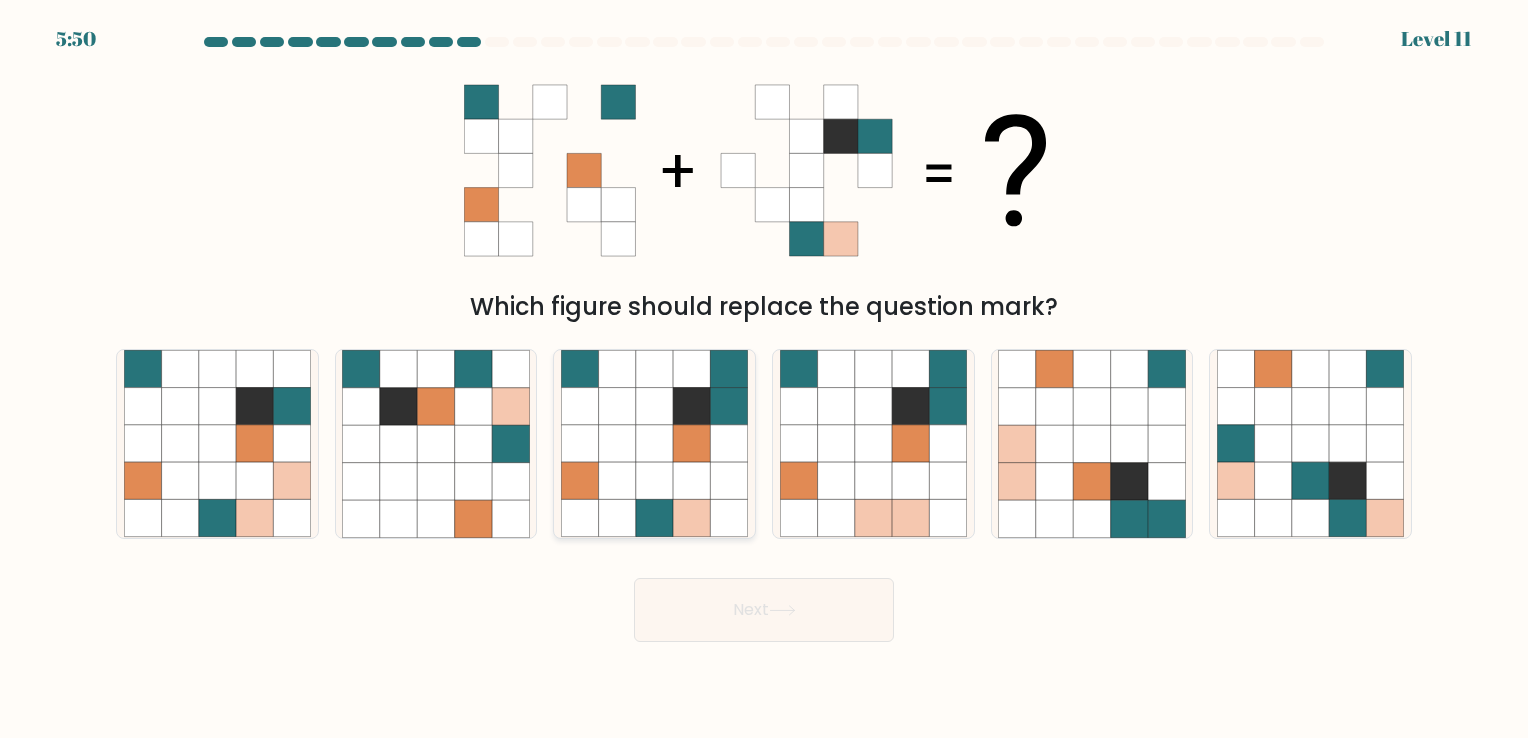 click 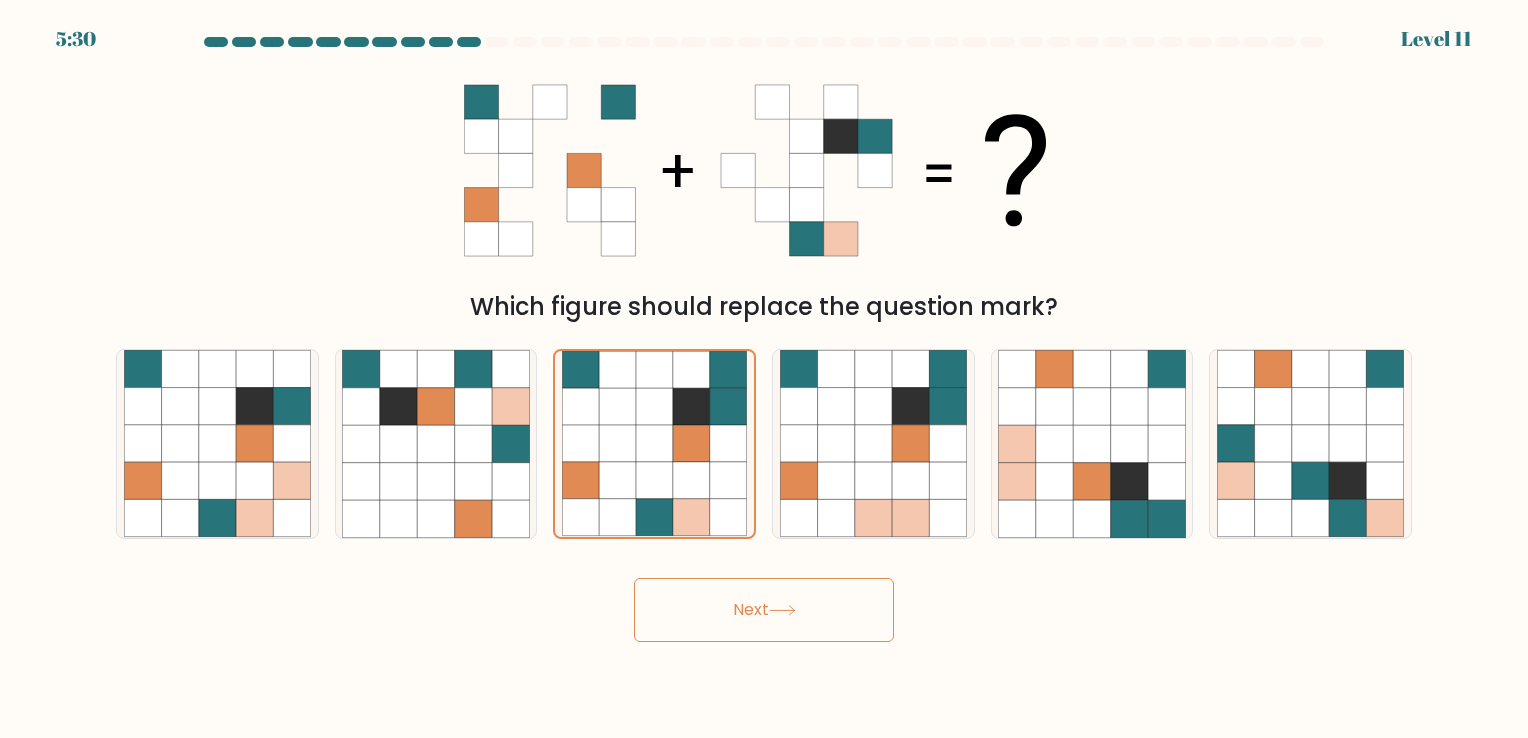 click on "Next" at bounding box center (764, 610) 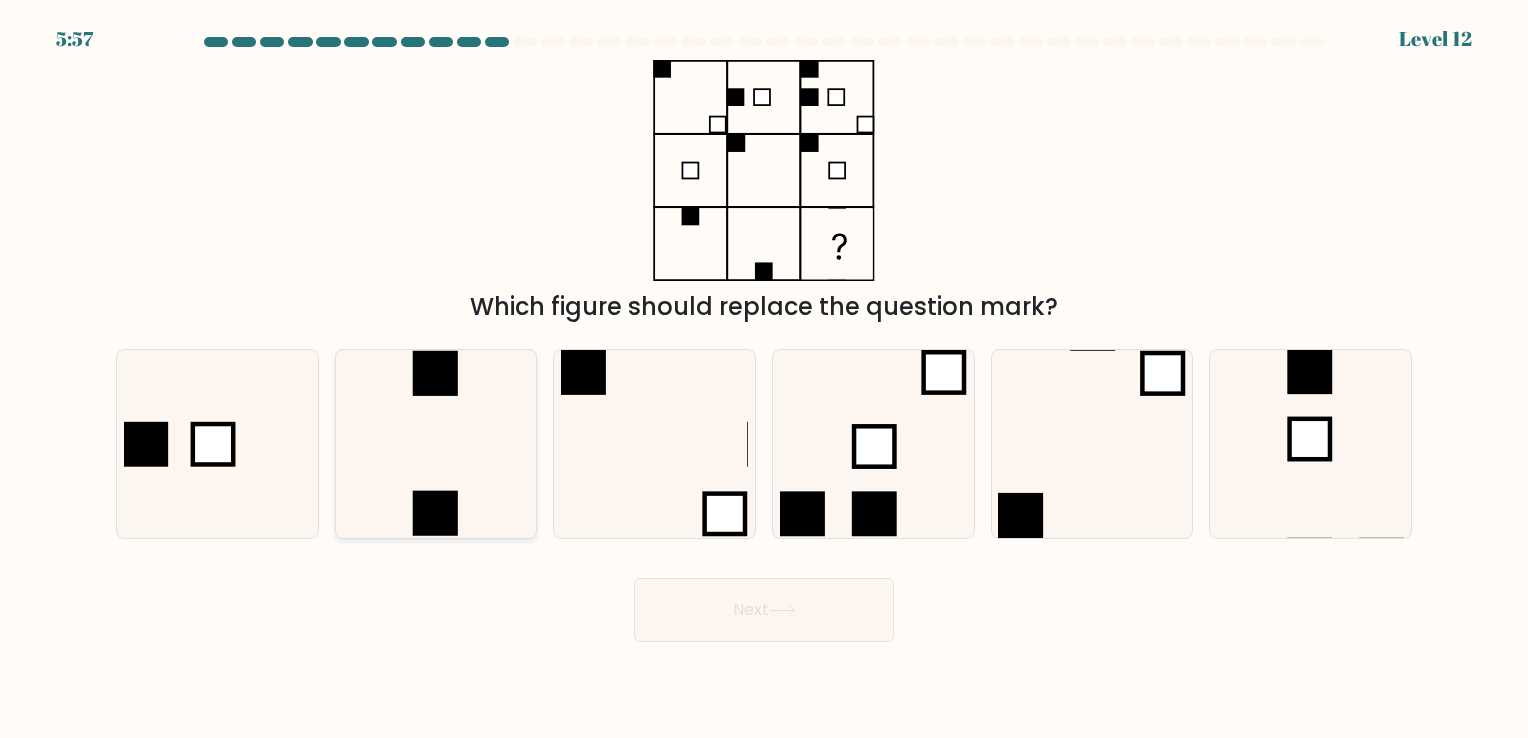 click 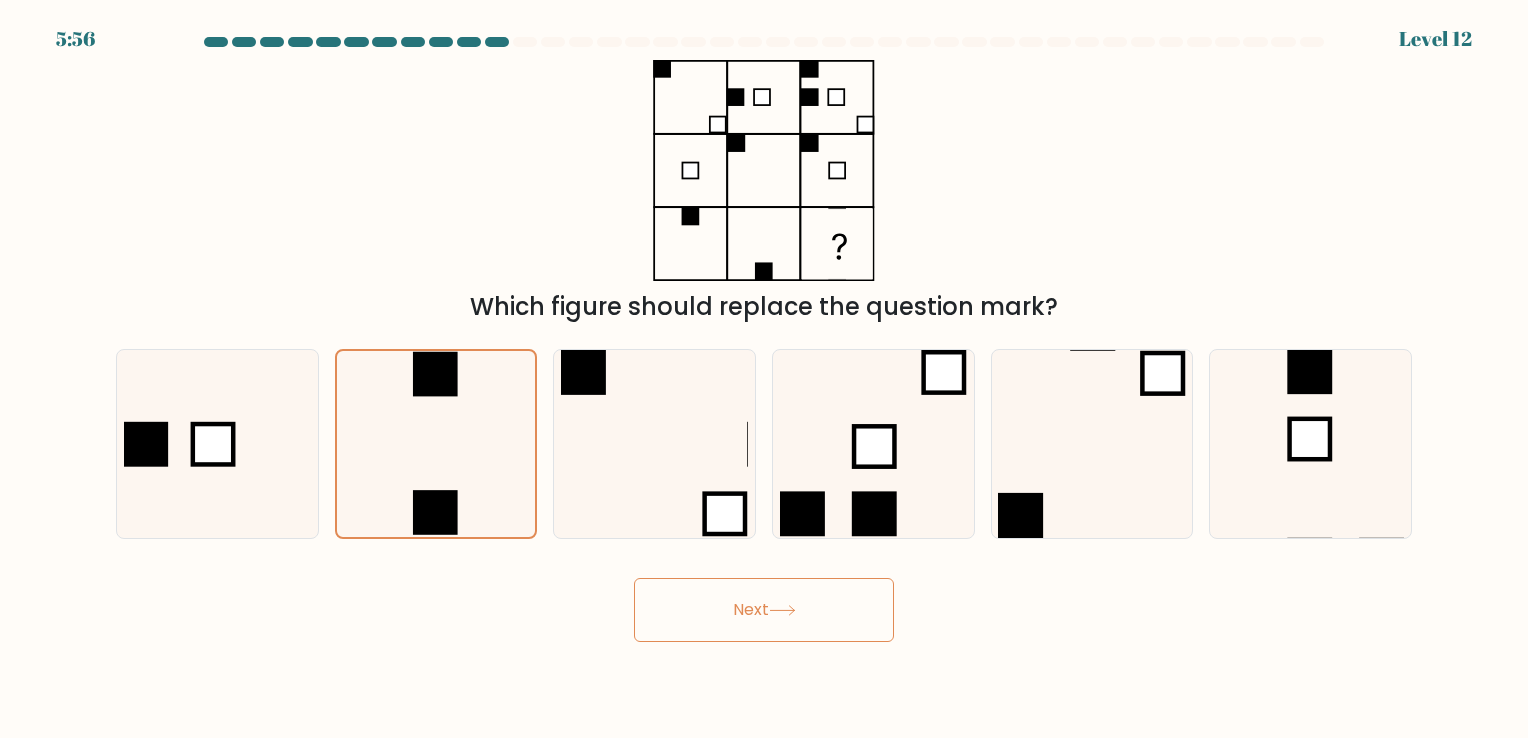 click on "Next" at bounding box center [764, 610] 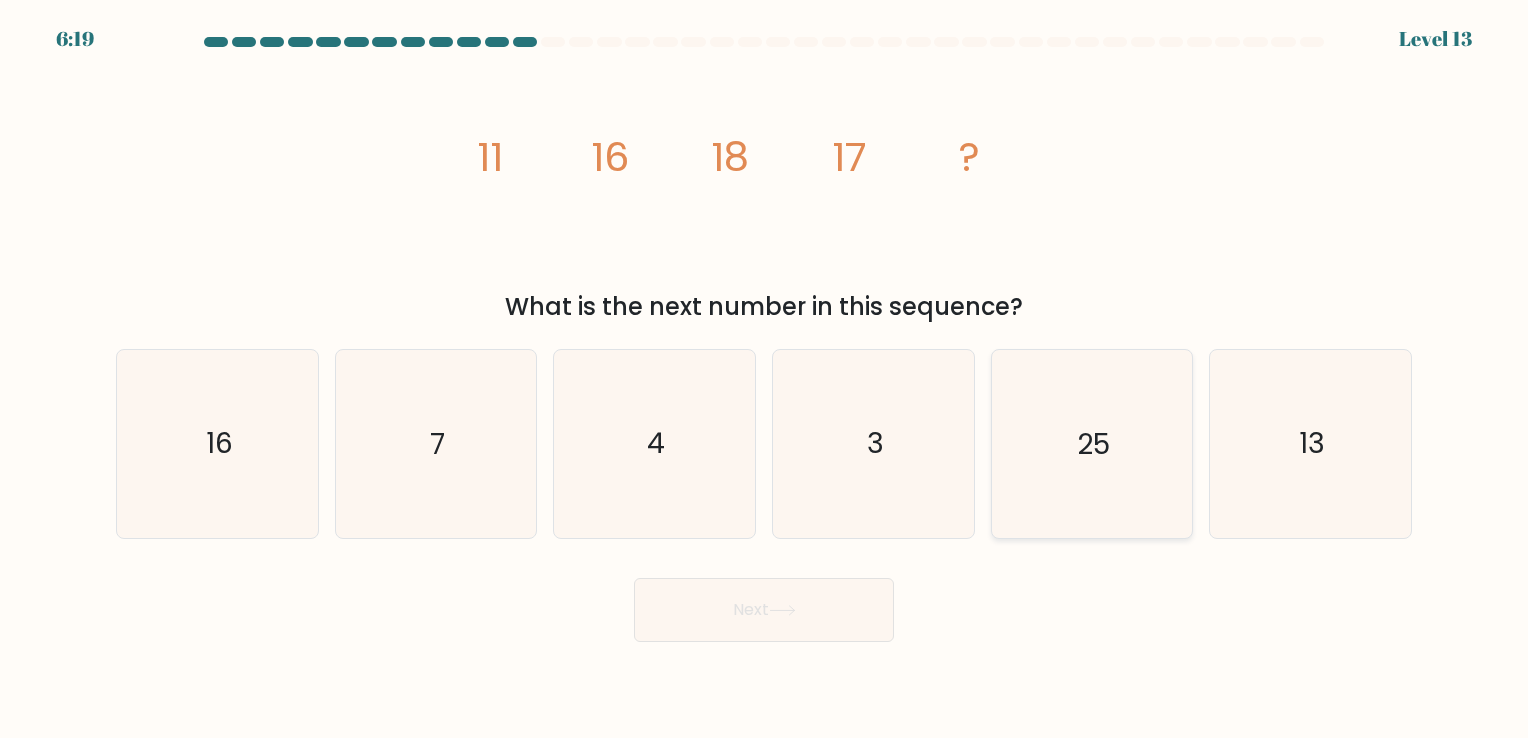 click on "25" 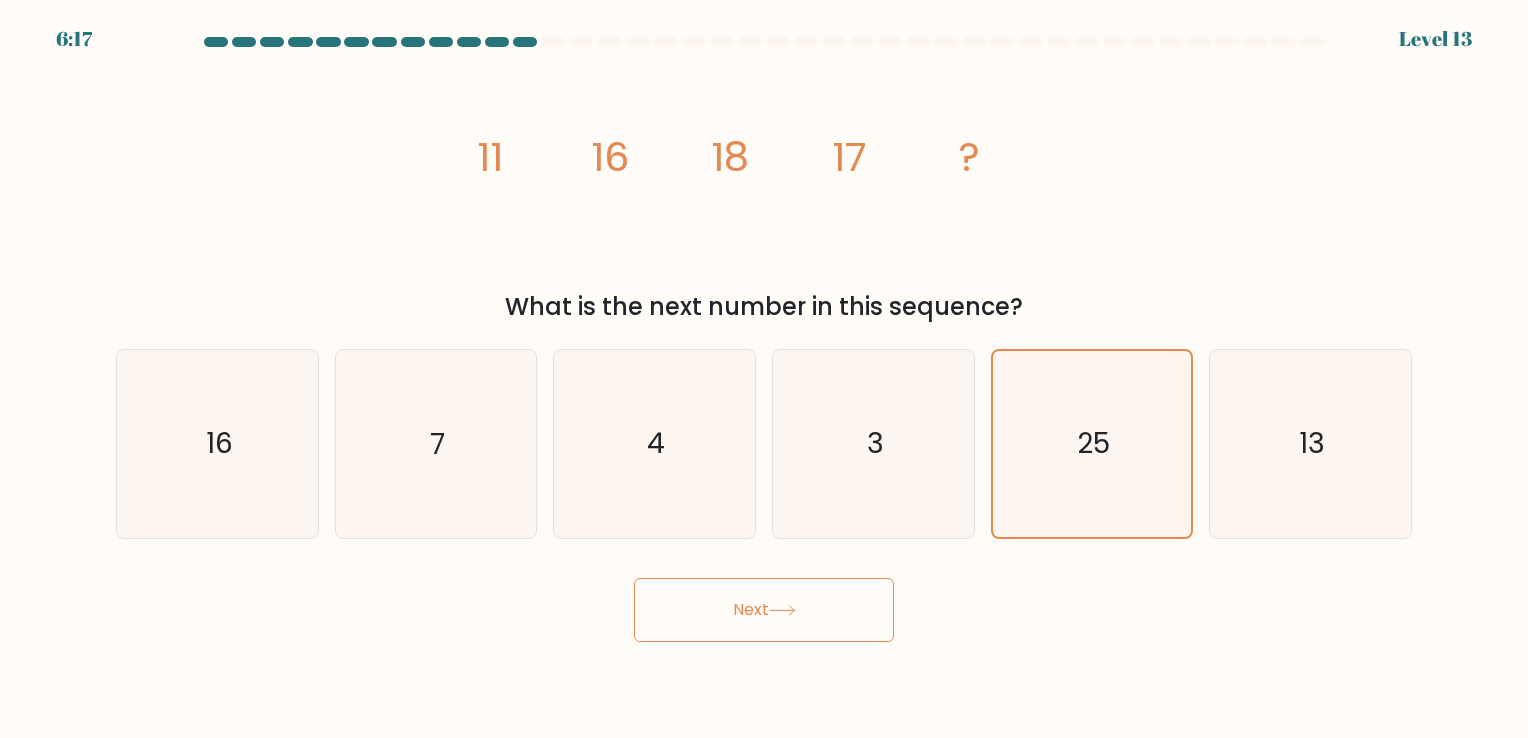 click on "Next" at bounding box center (764, 610) 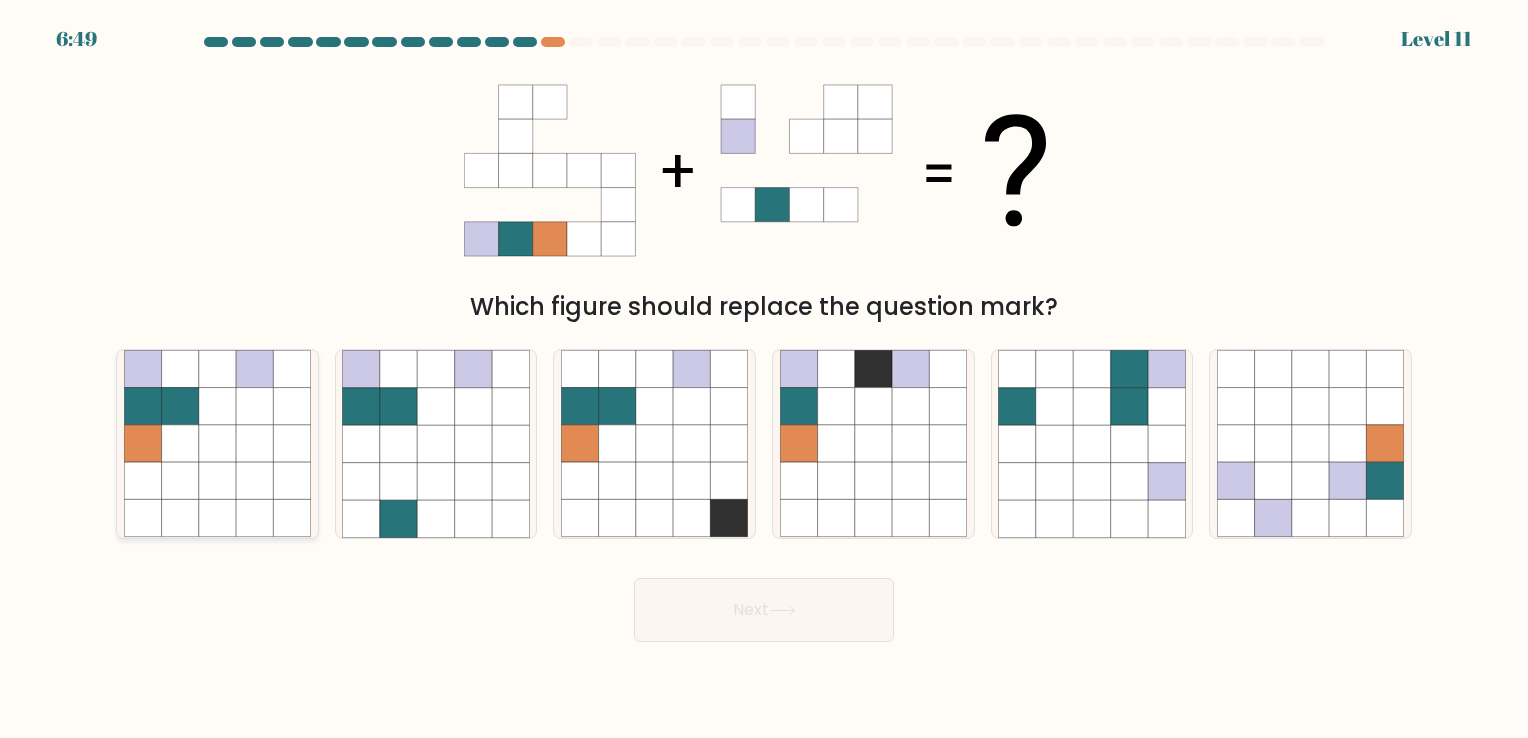 click 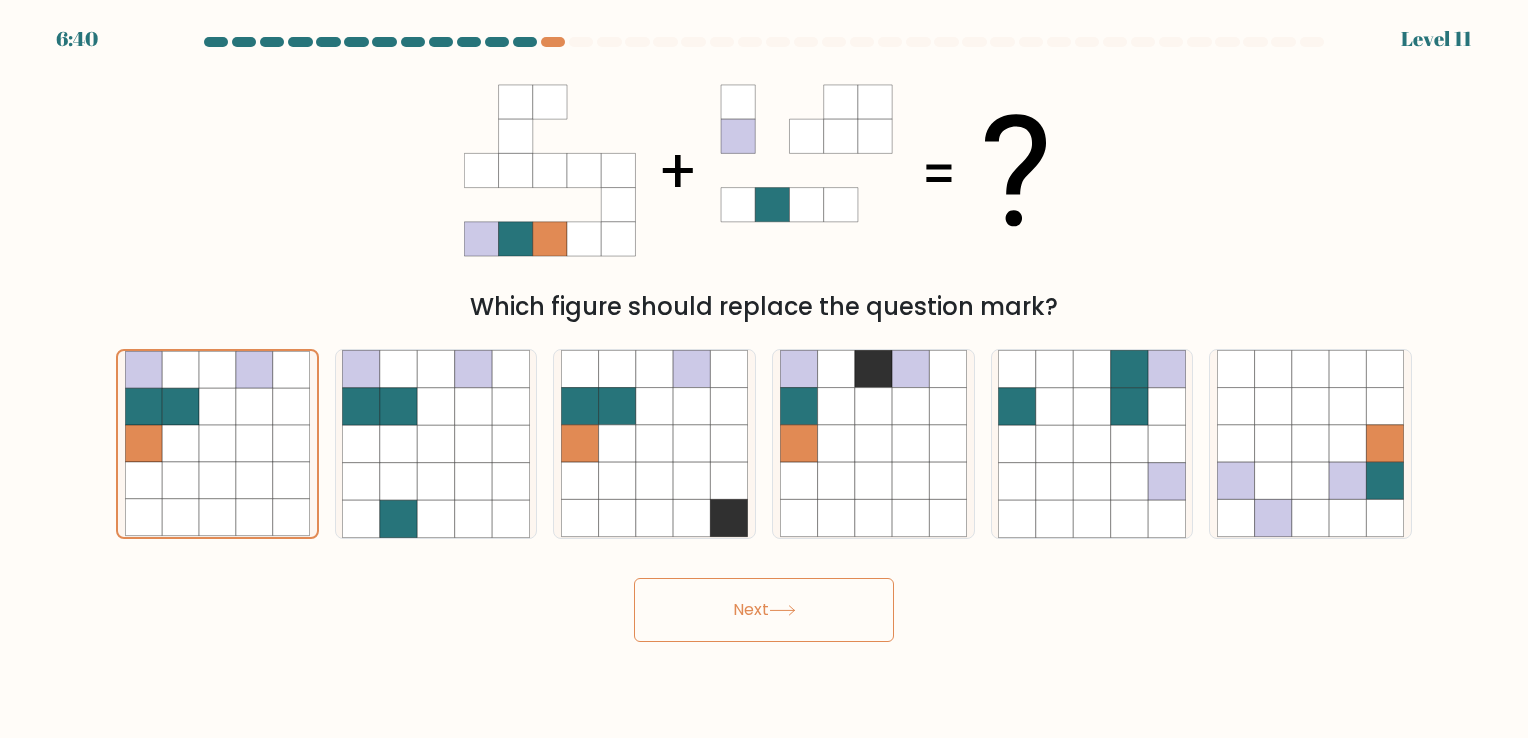click on "Next" at bounding box center (764, 610) 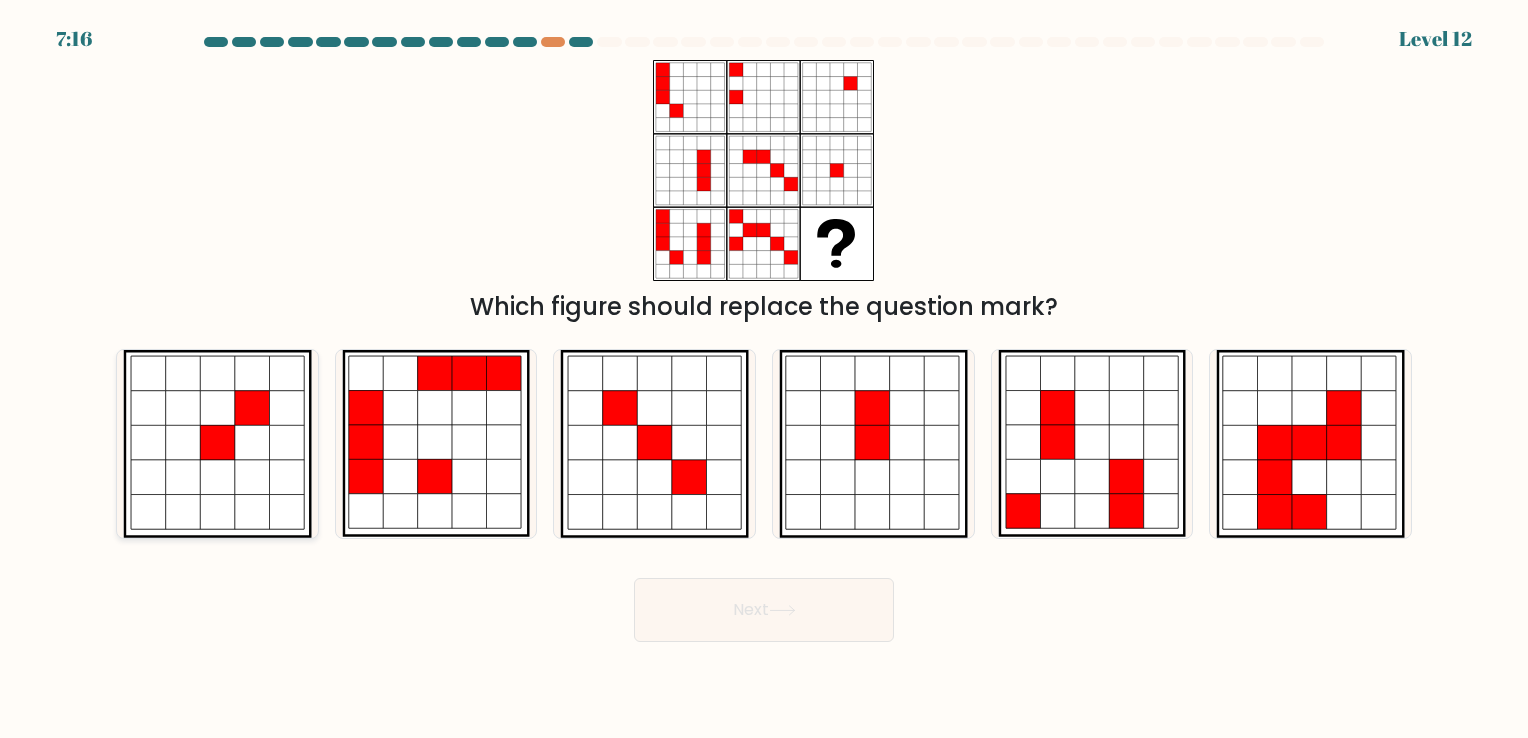 click 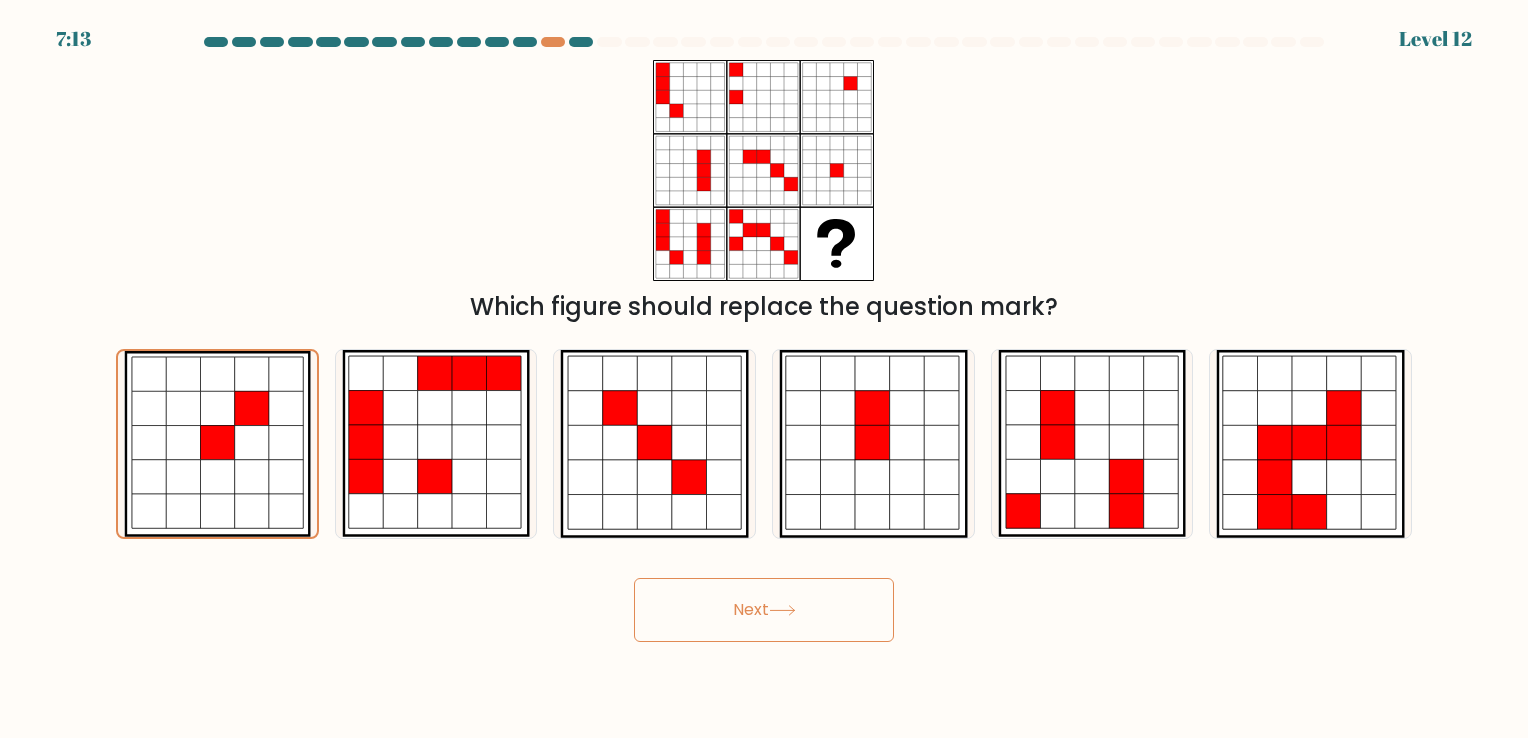 click on "Next" at bounding box center (764, 610) 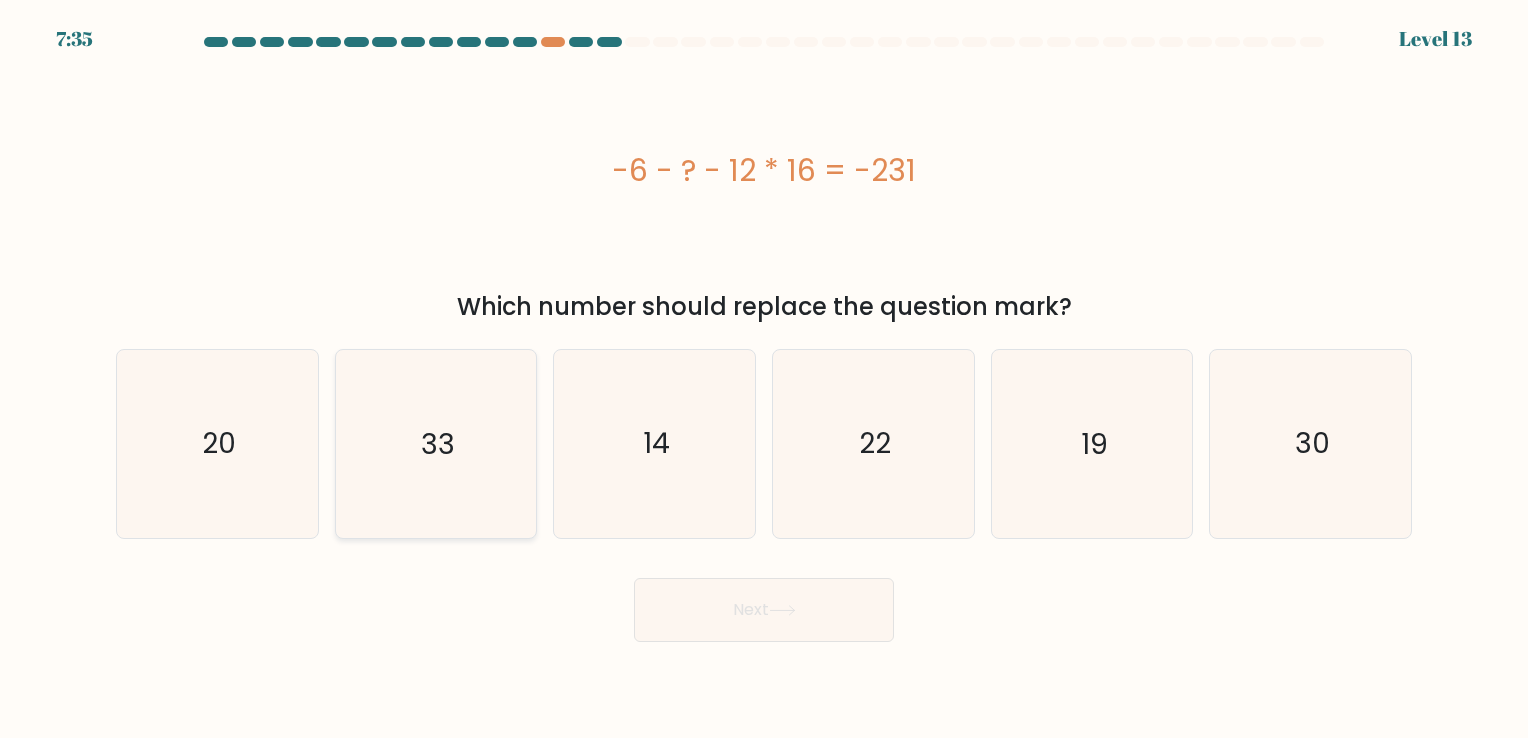click on "33" 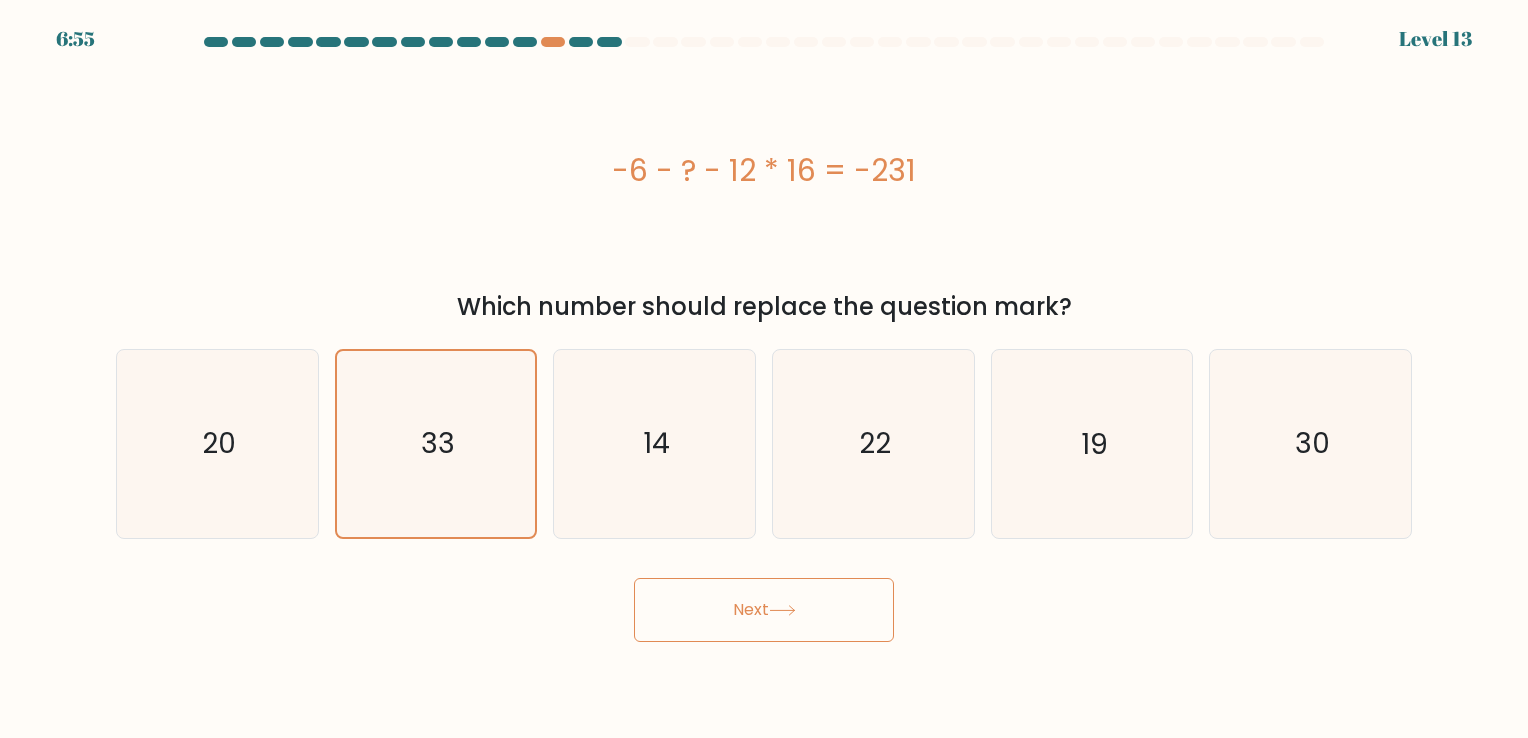 click on "Next" at bounding box center [764, 610] 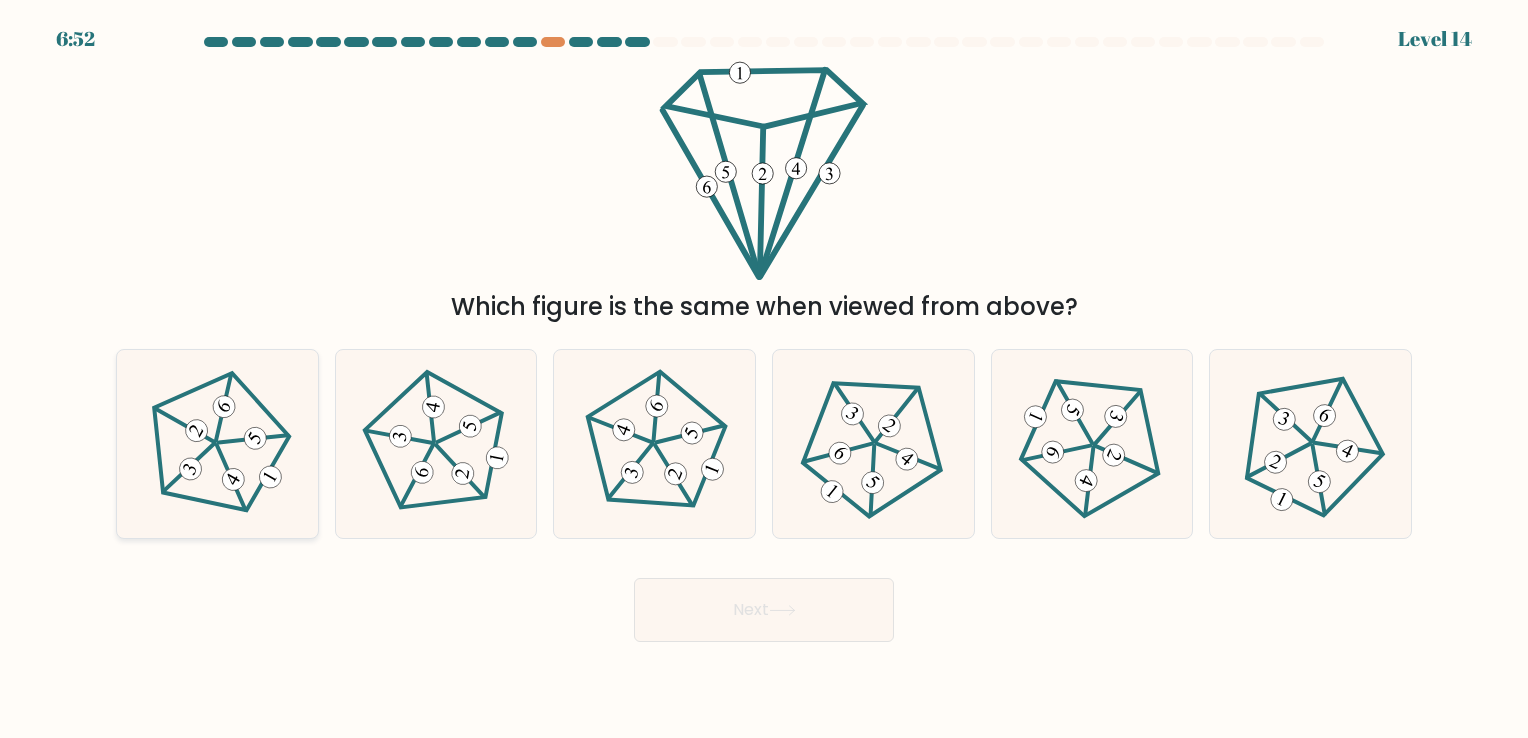 click 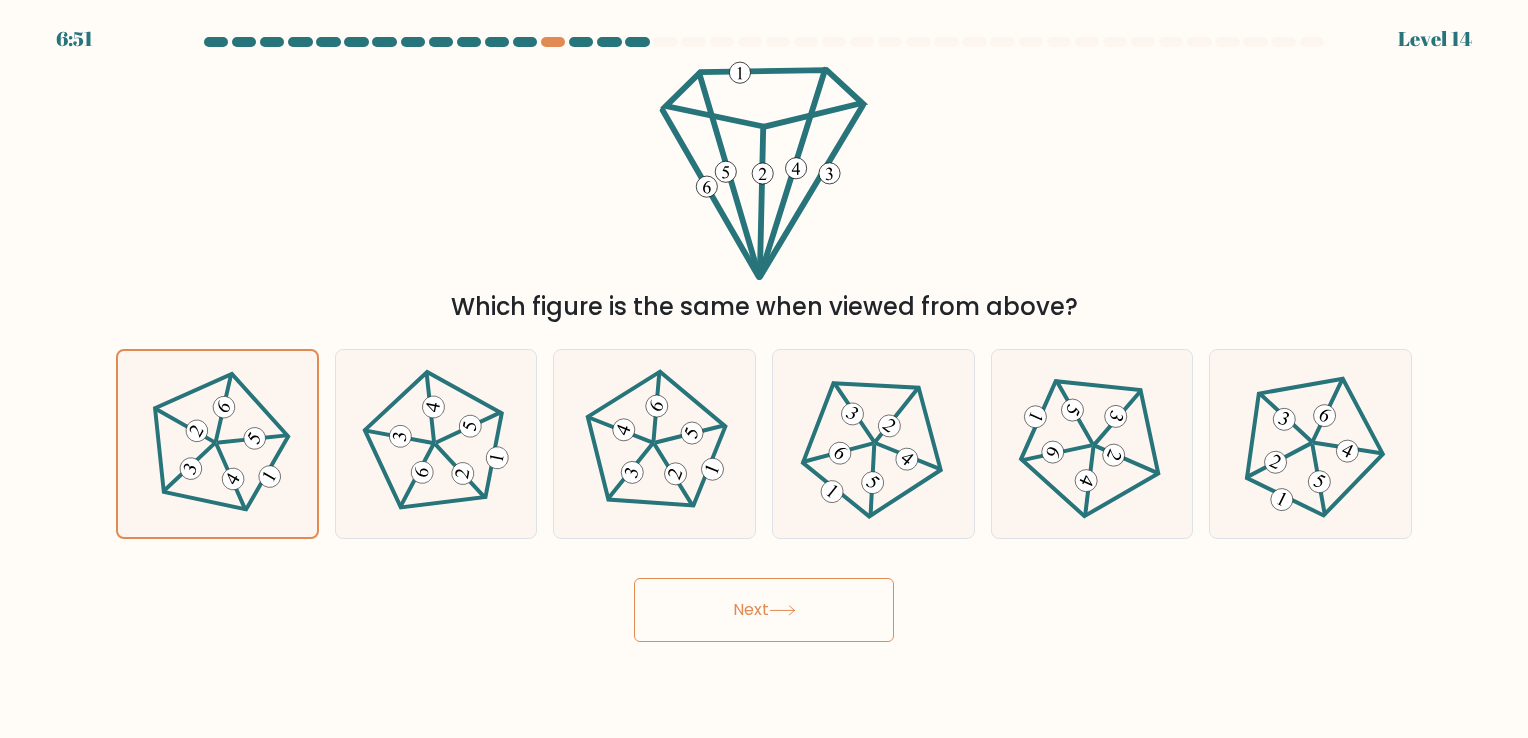 click on "Next" at bounding box center (764, 610) 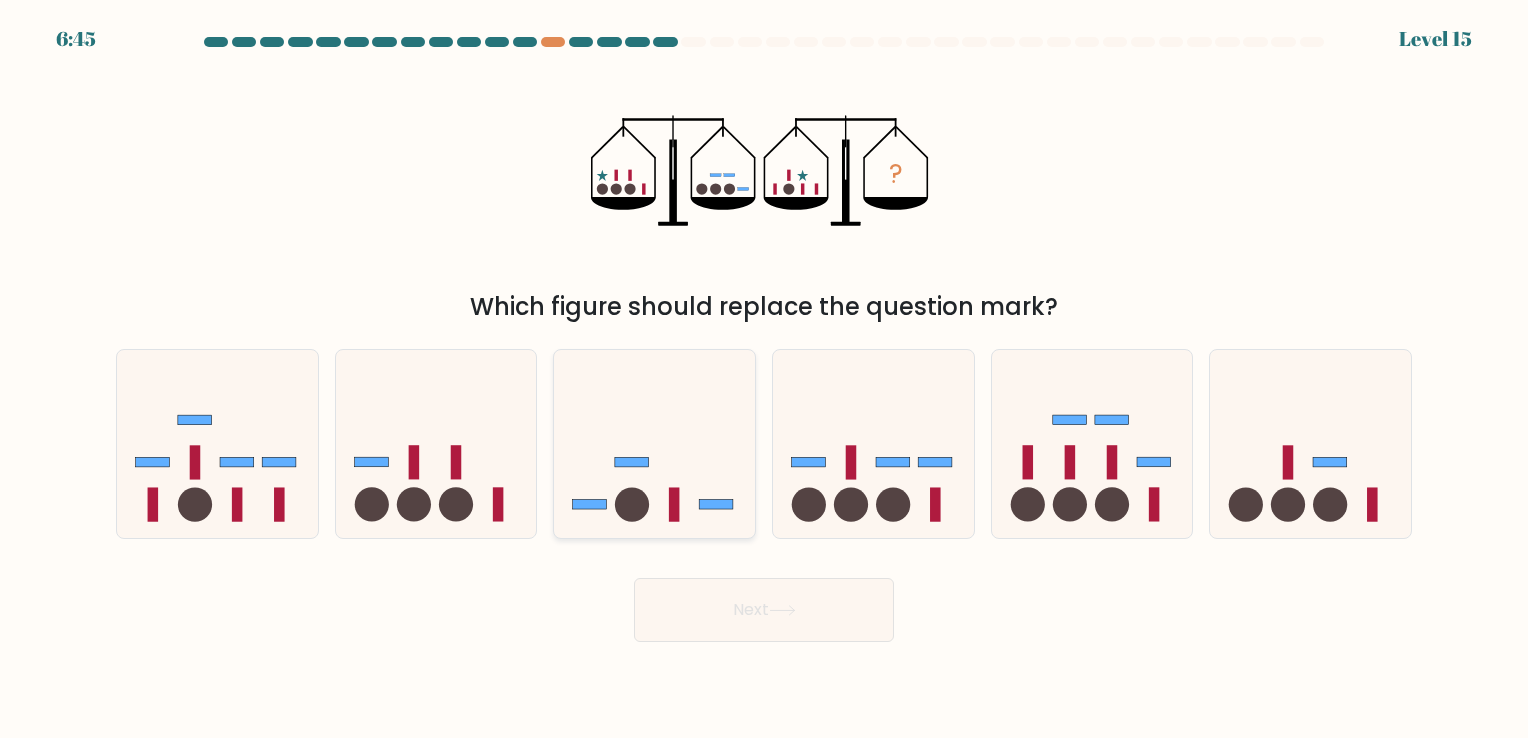 click 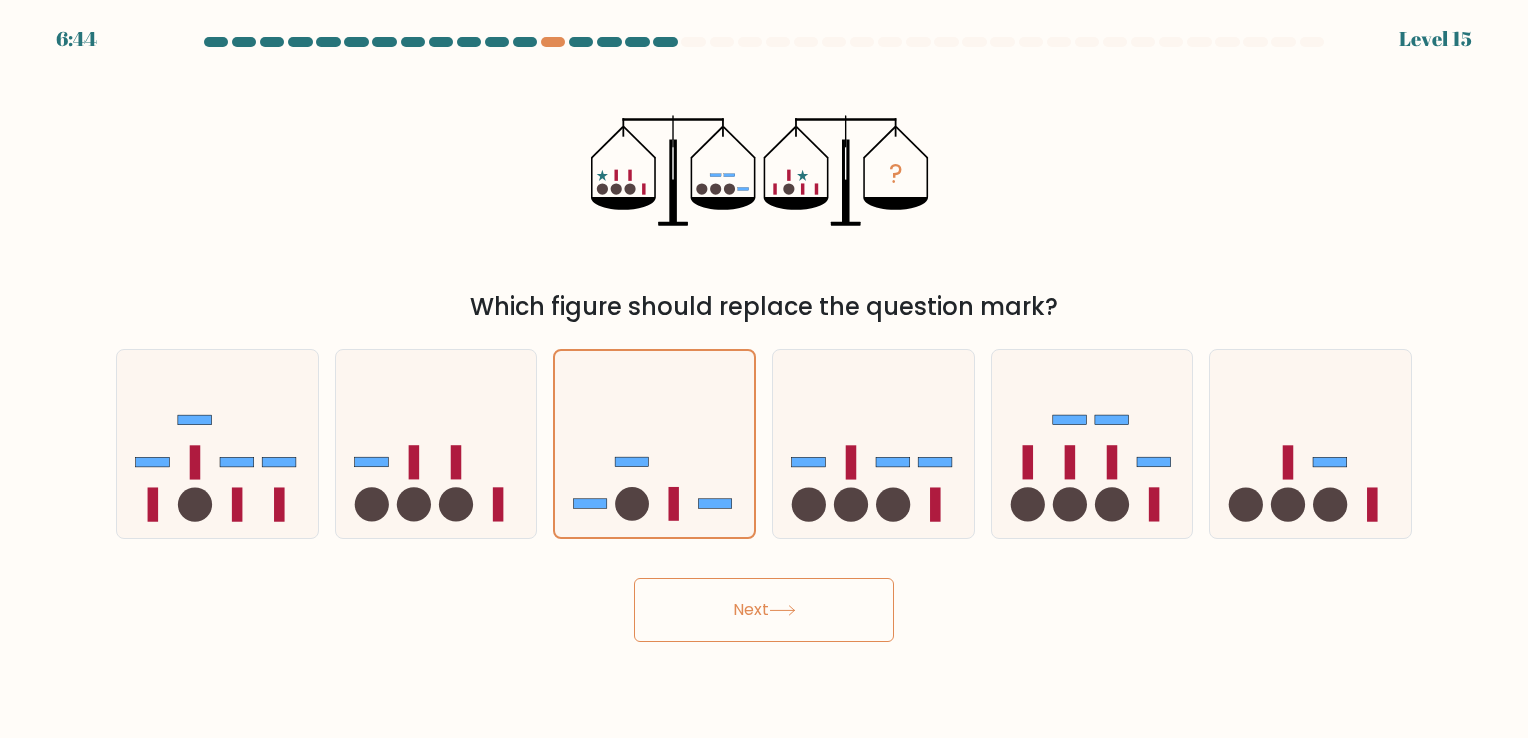 click on "Next" at bounding box center [764, 610] 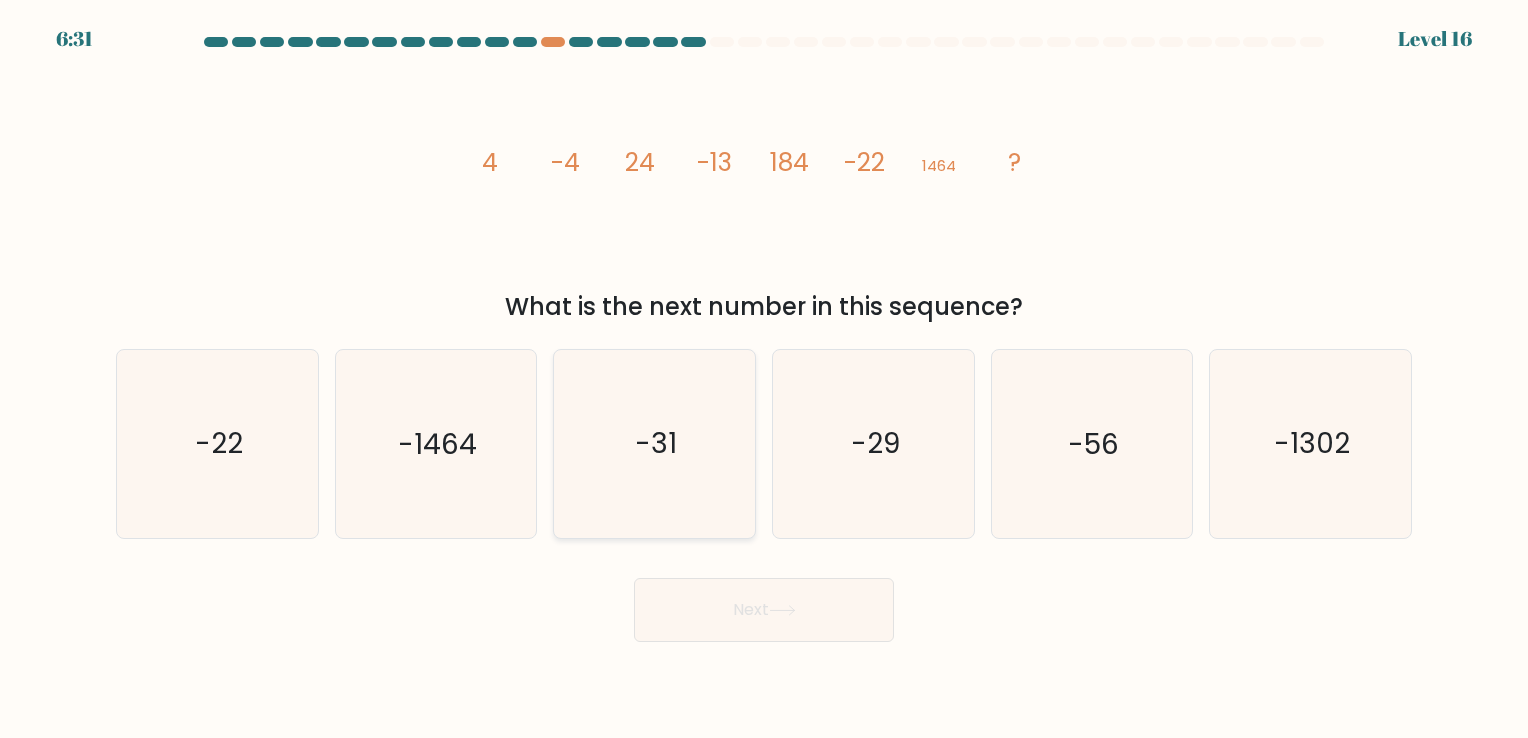 click on "-31" 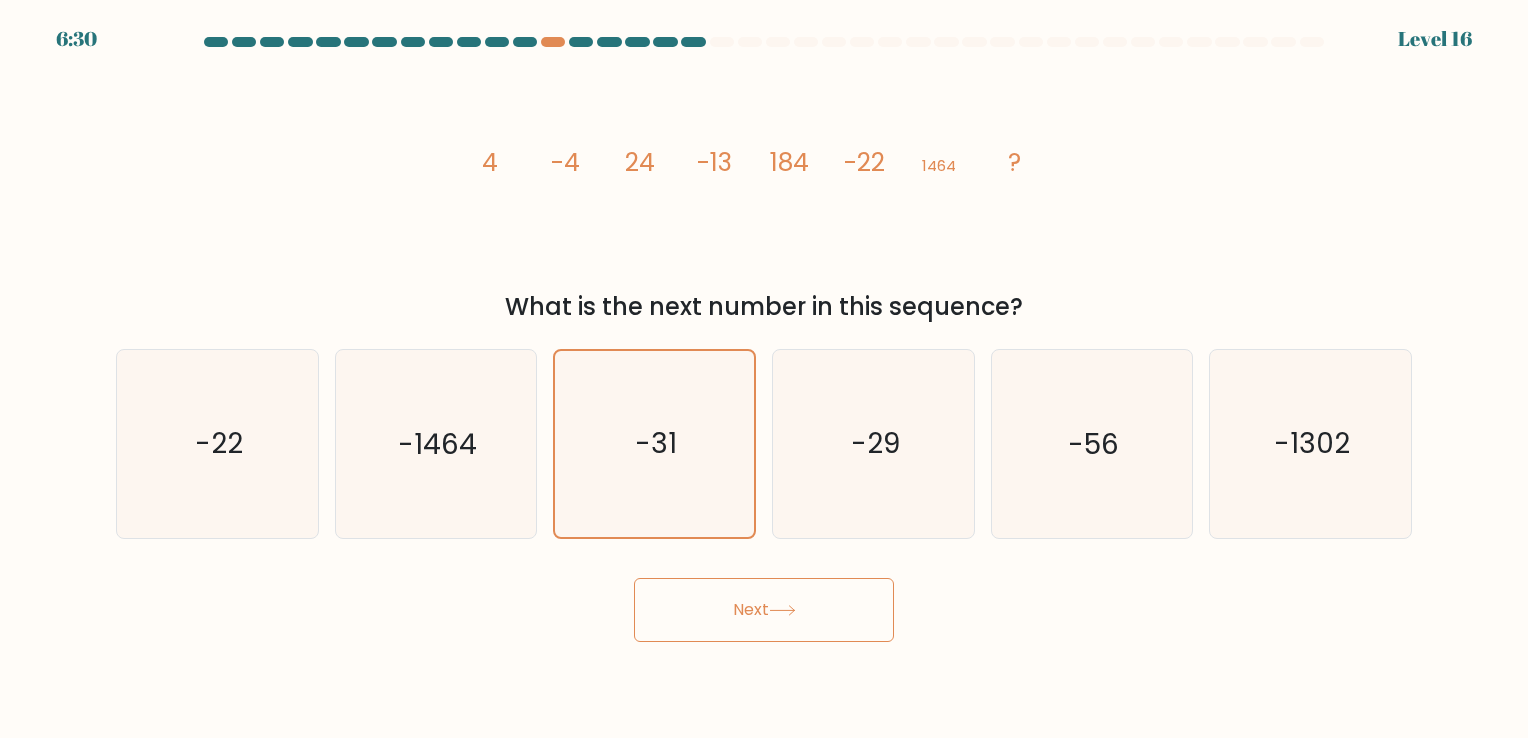 click on "Next" at bounding box center (764, 610) 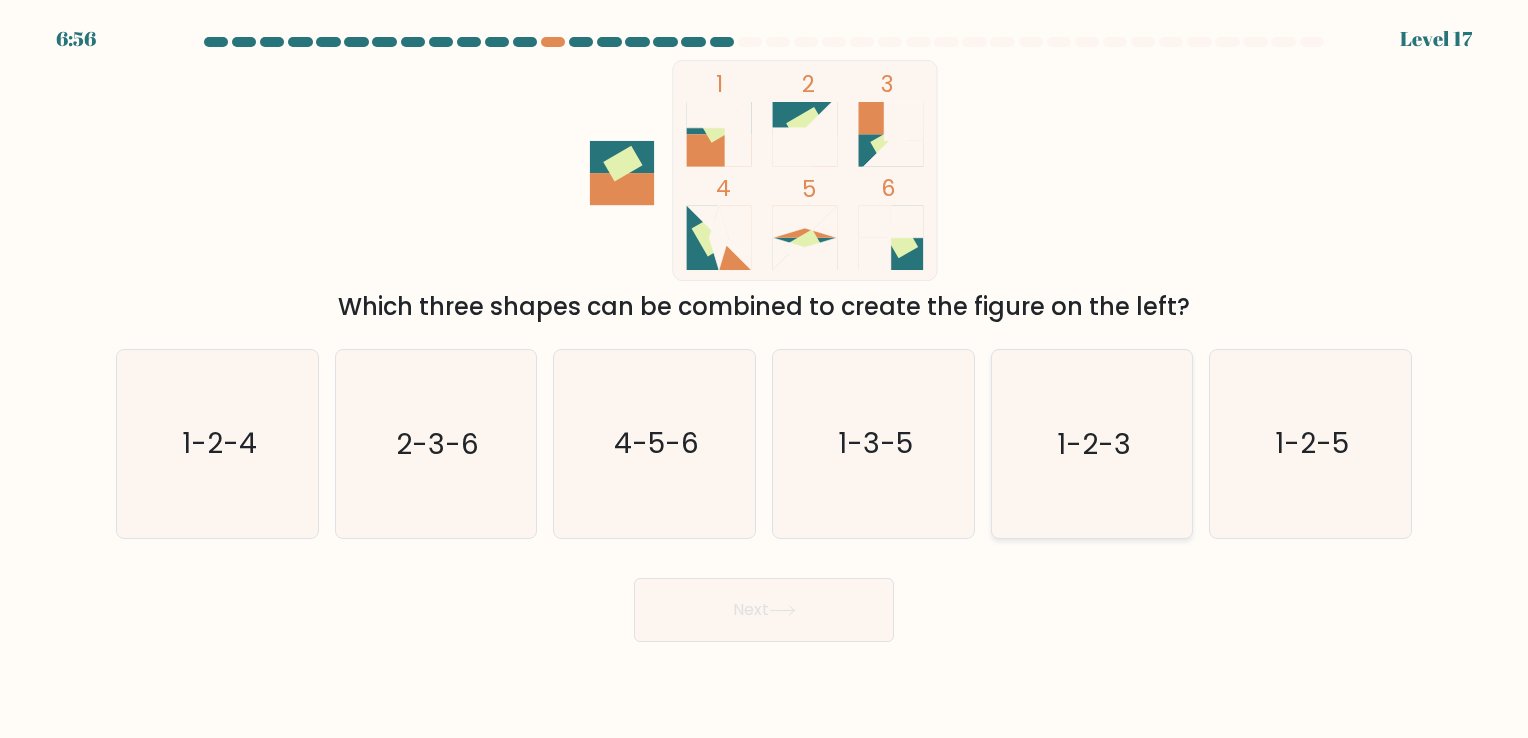 click on "1-2-3" 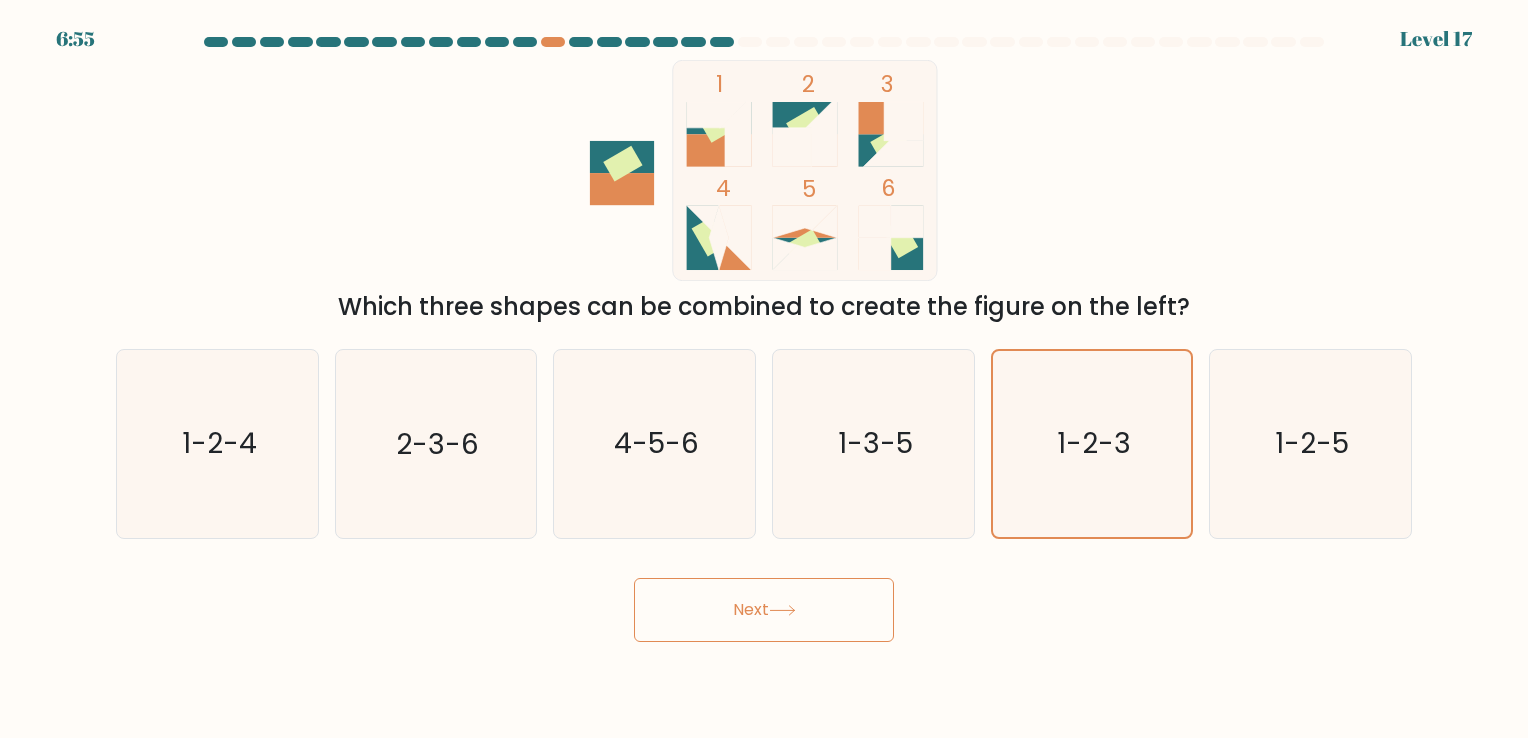 click on "Next" at bounding box center [764, 610] 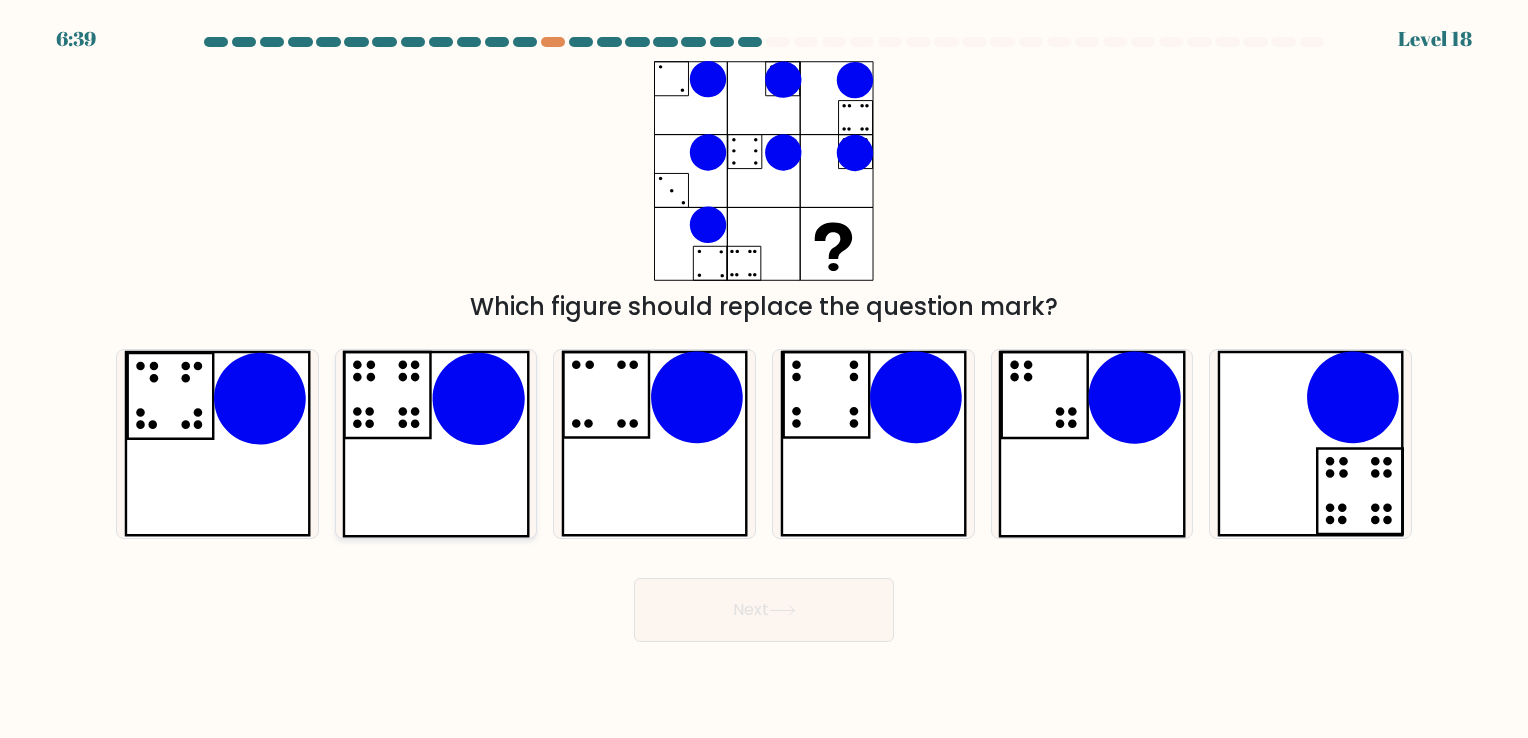 click 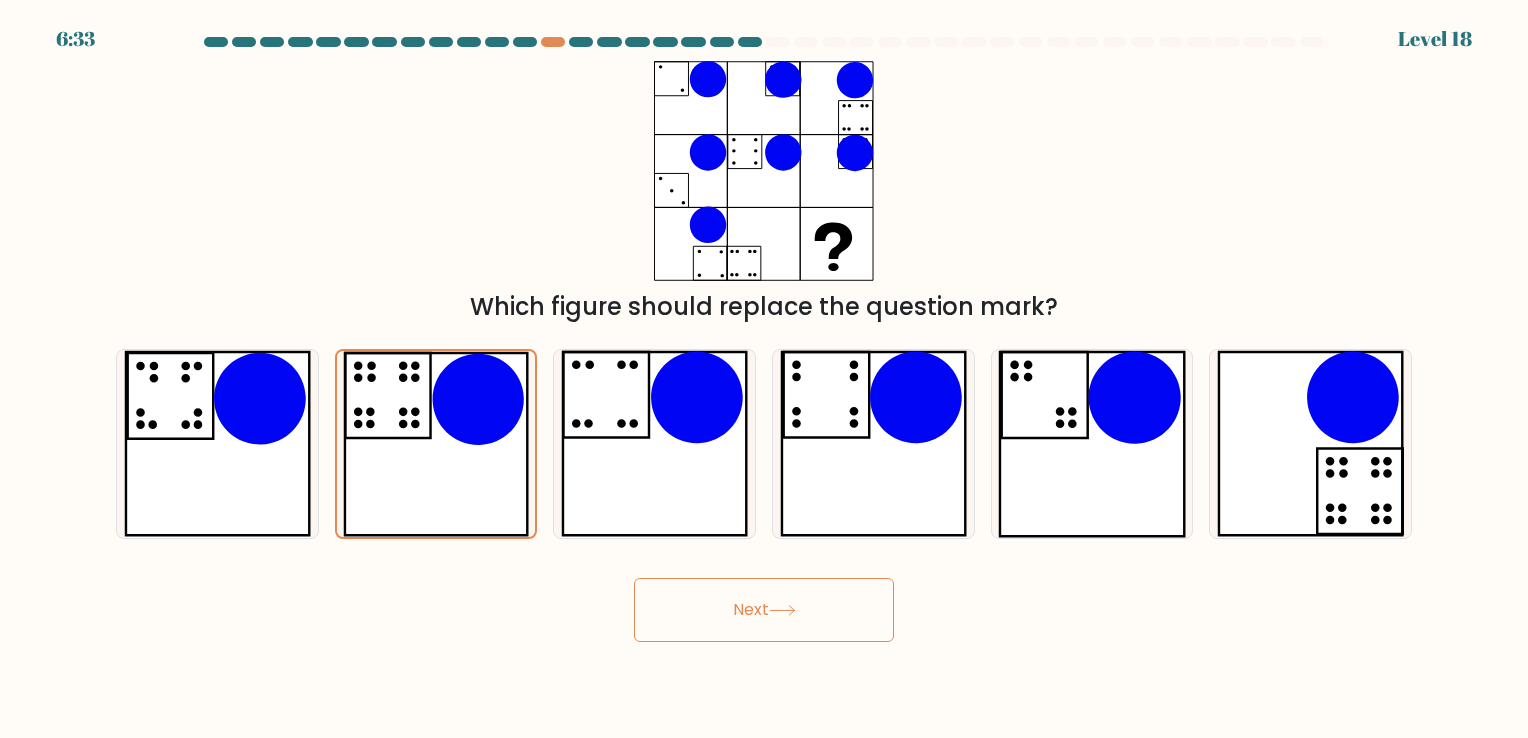 click on "6:33
Level 18" at bounding box center (764, 369) 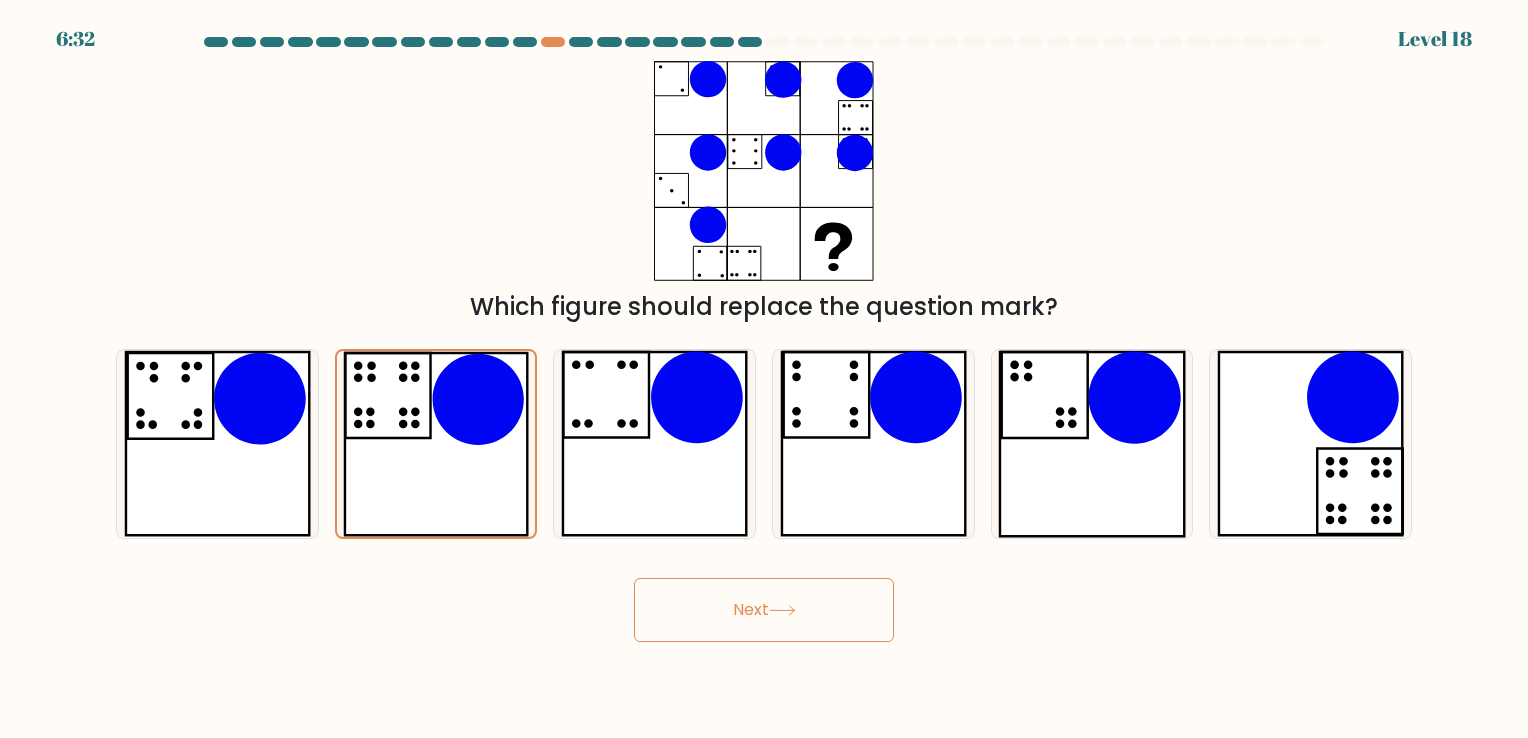 click on "Next" at bounding box center [764, 610] 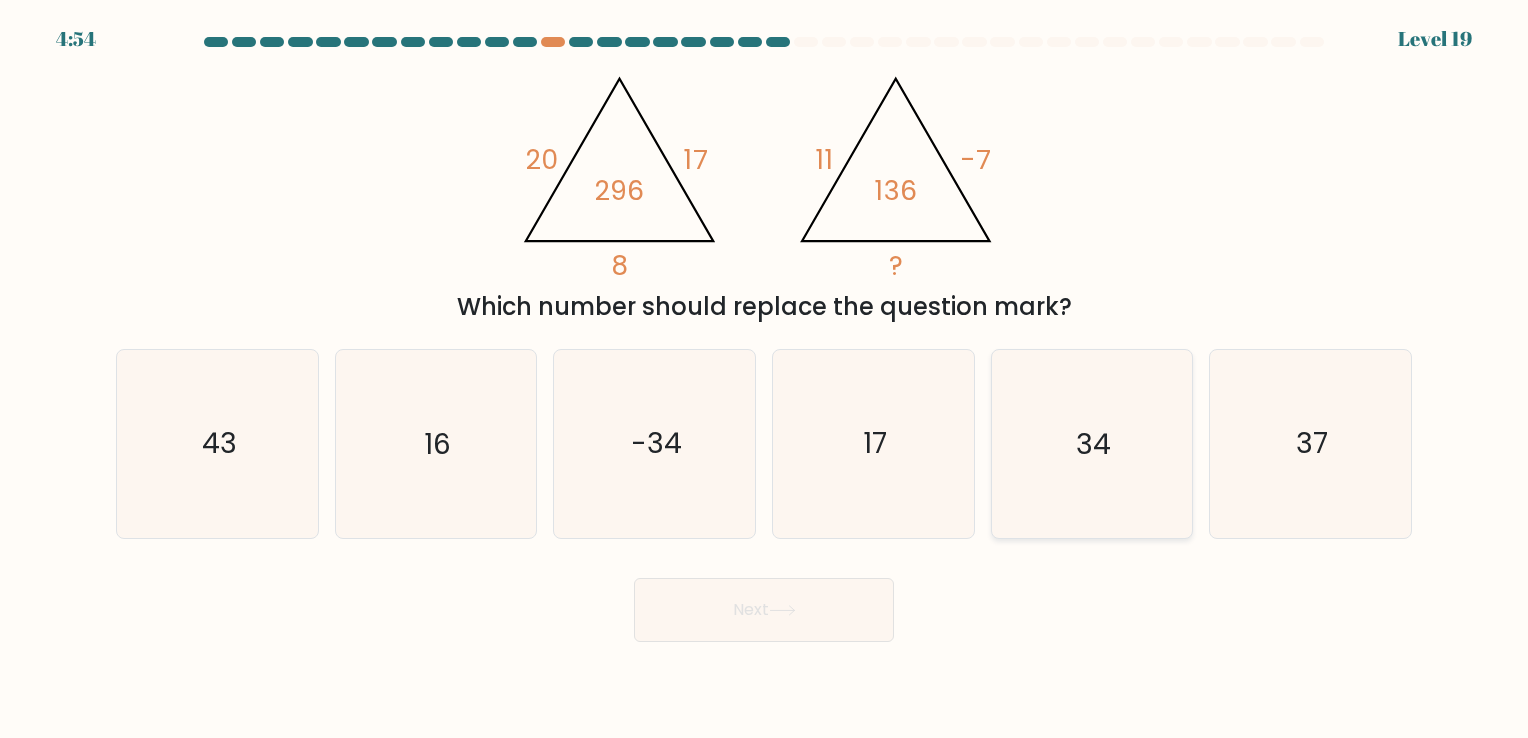 click on "34" 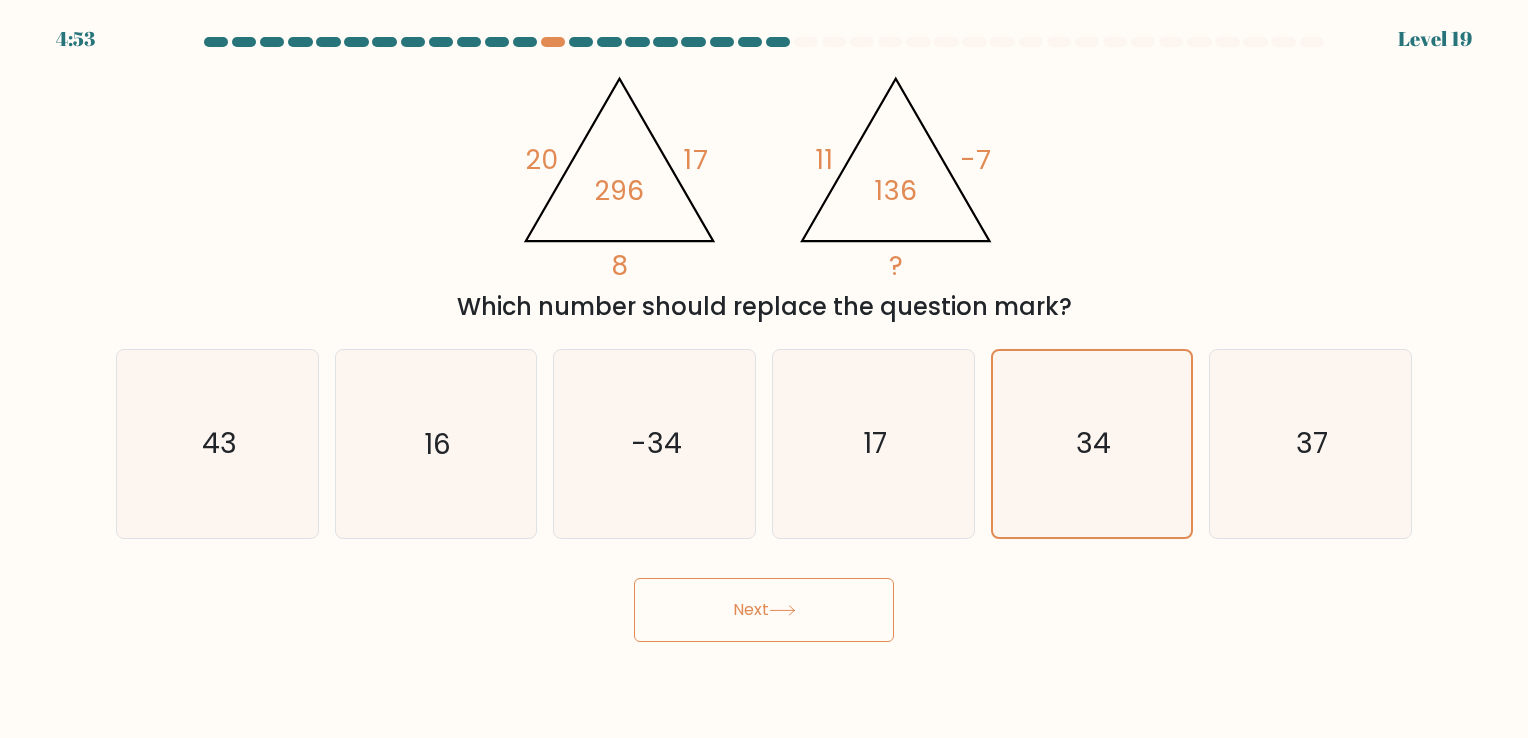 click on "Next" at bounding box center (764, 610) 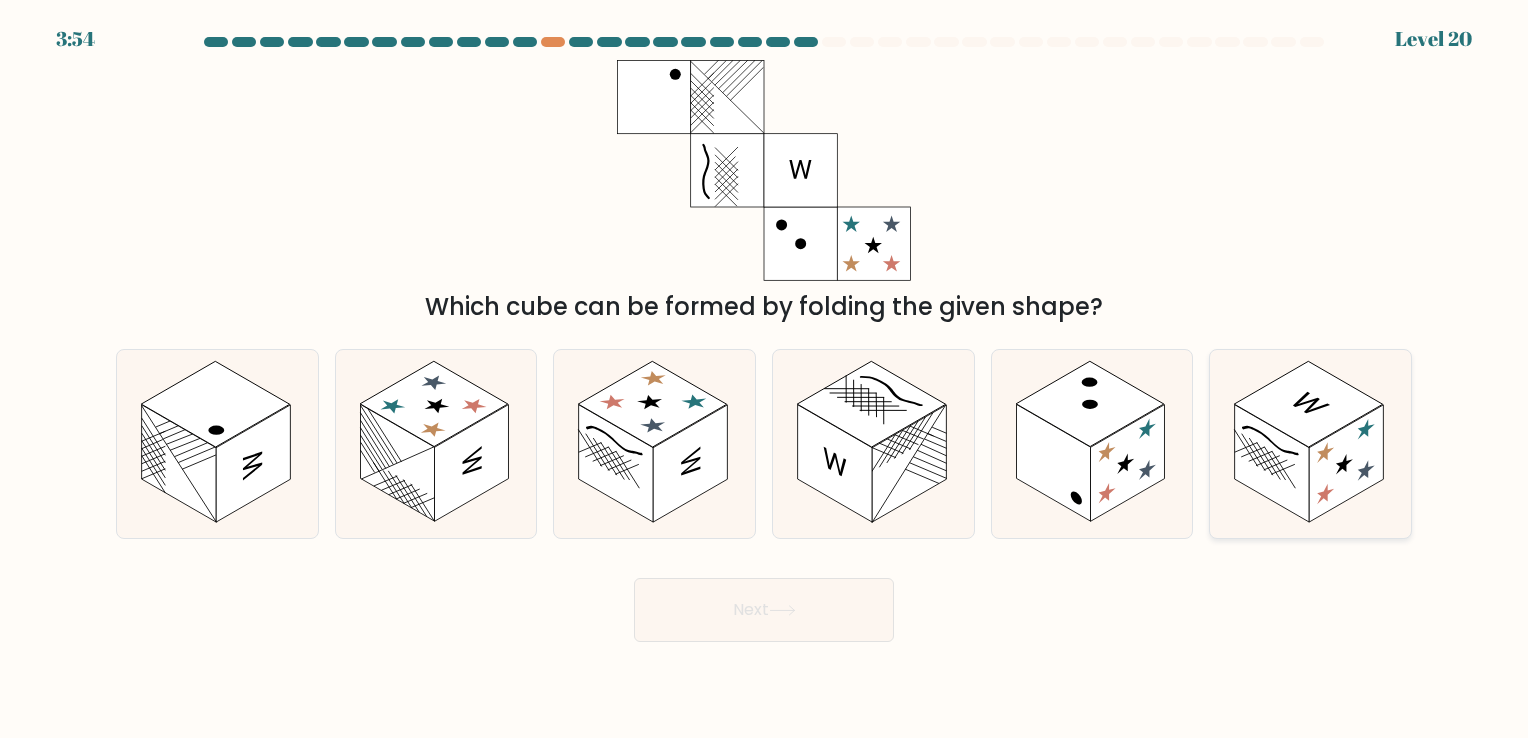 click 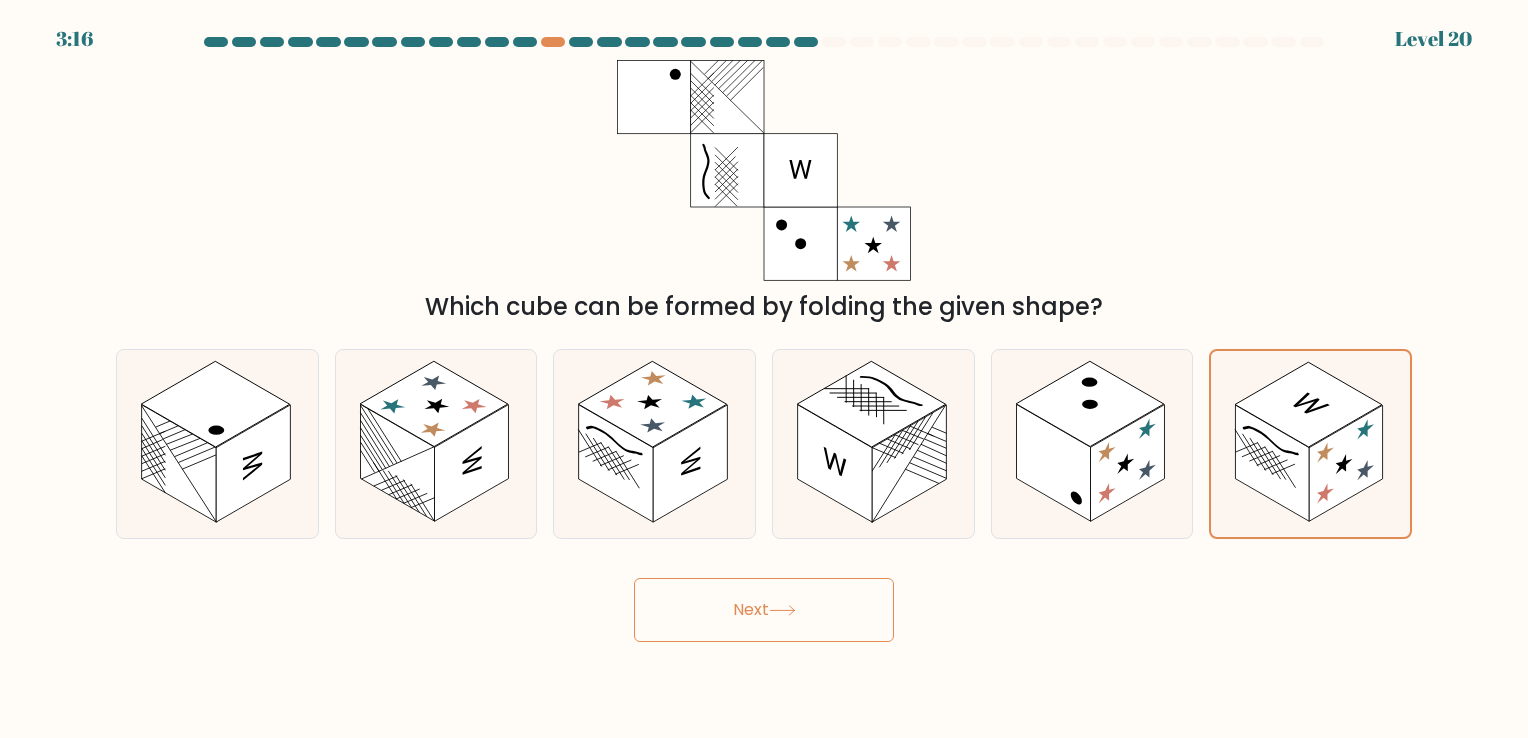 click on "Next" at bounding box center [764, 610] 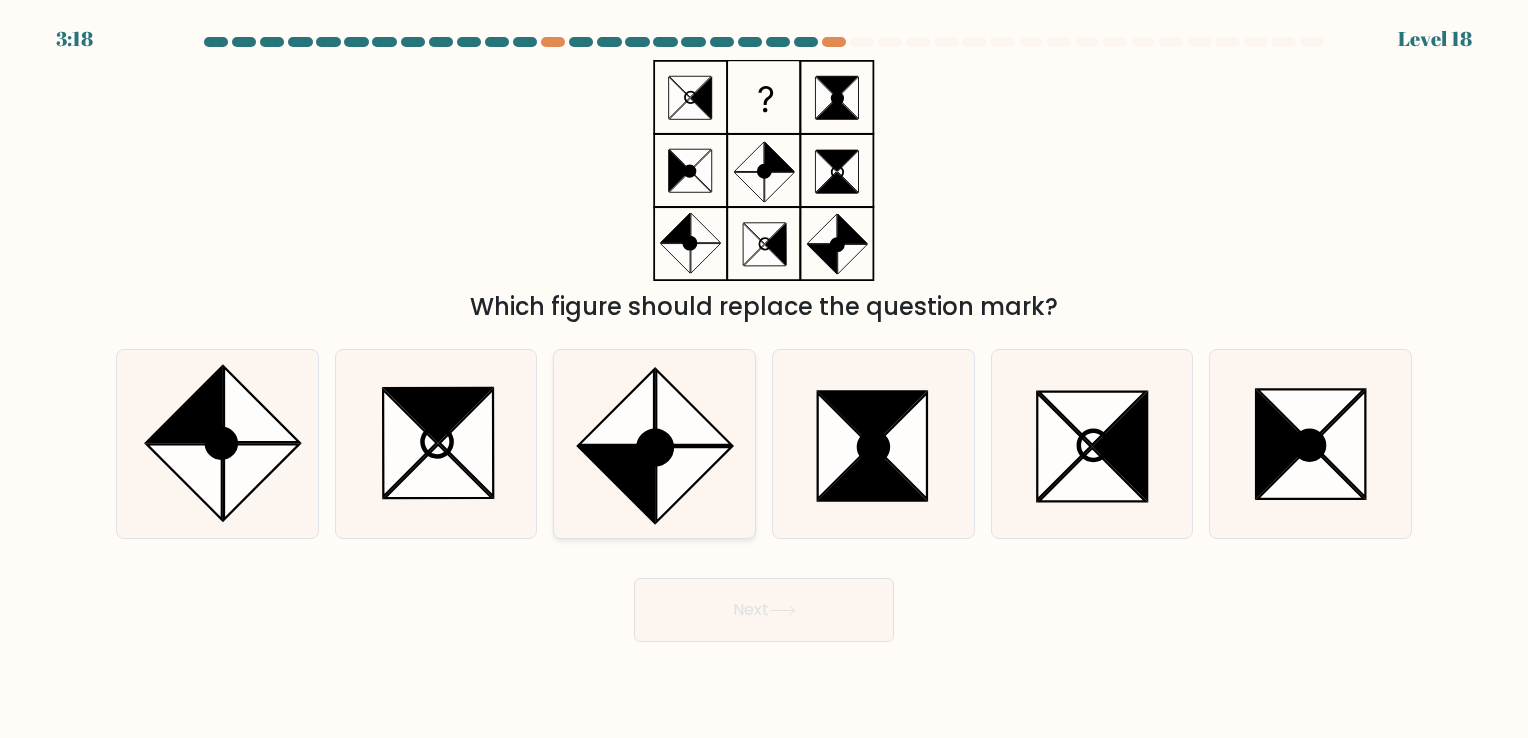 click 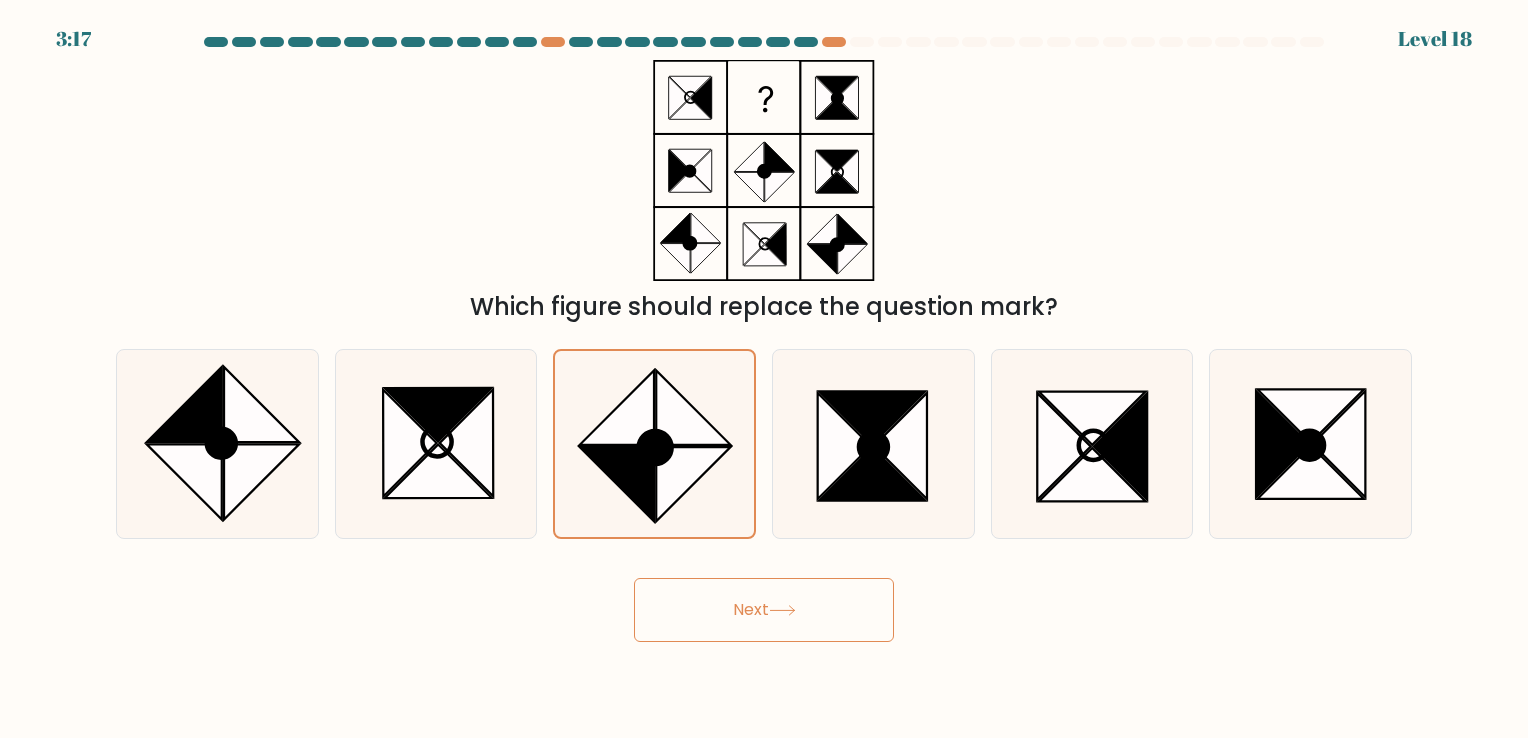 click on "Next" at bounding box center [764, 610] 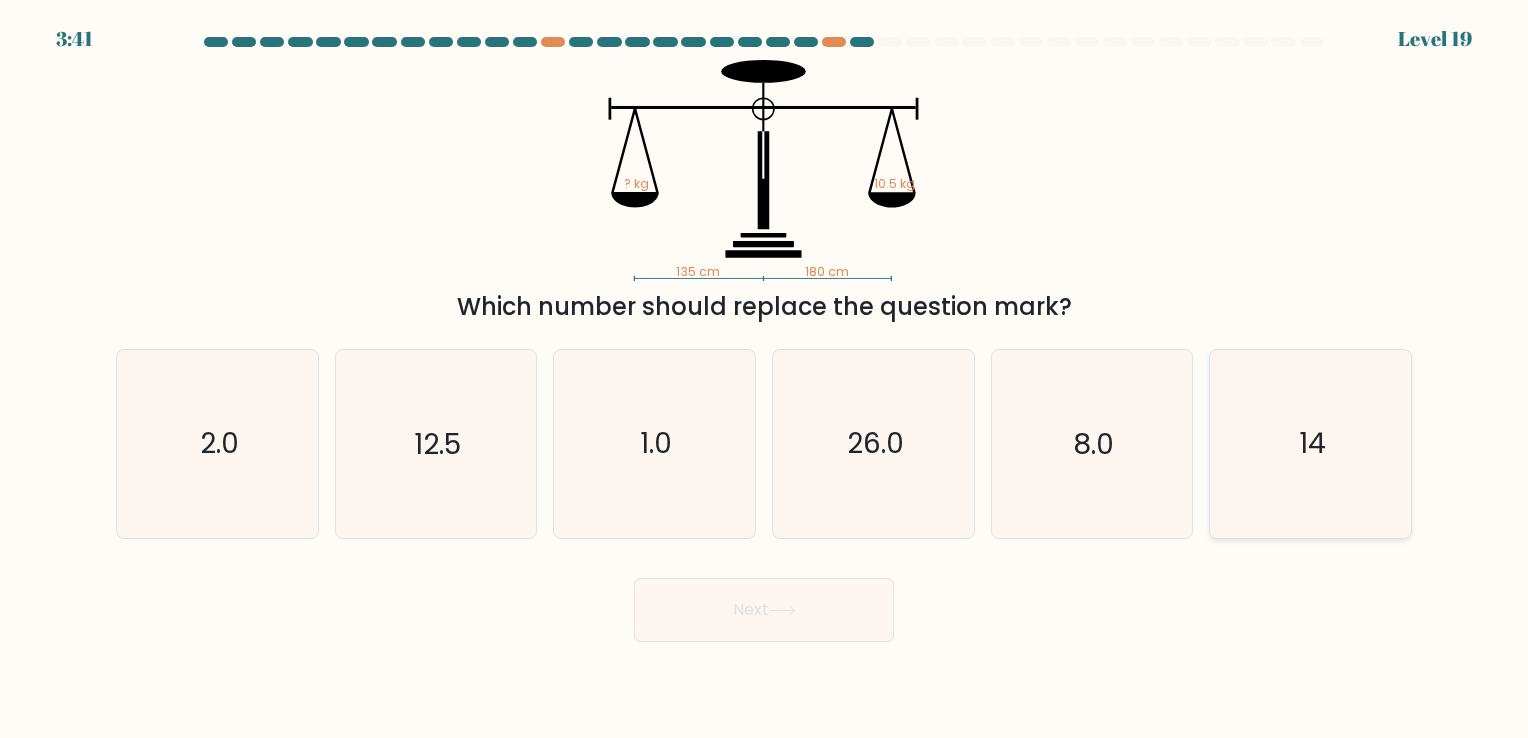 click on "14" 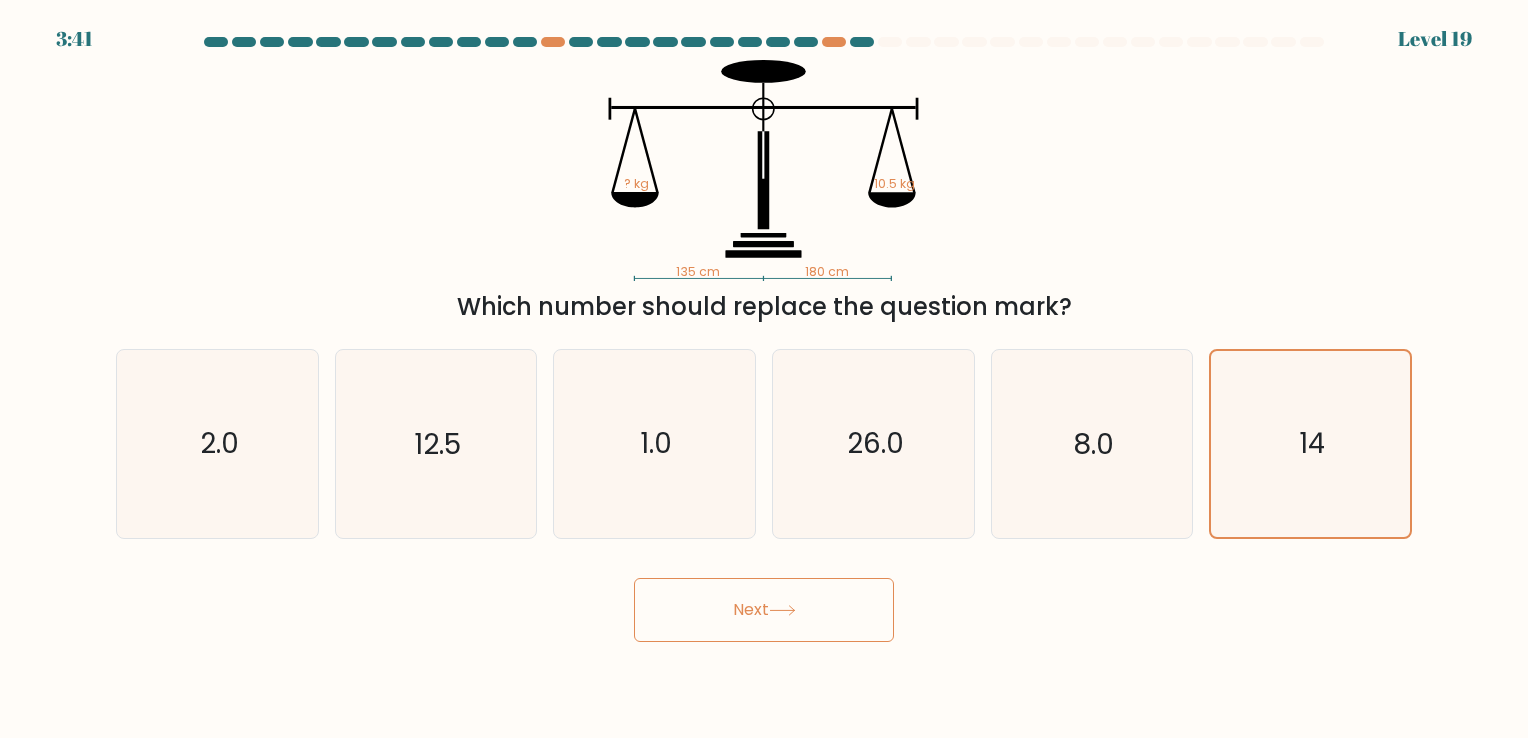 click on "Next" at bounding box center [764, 610] 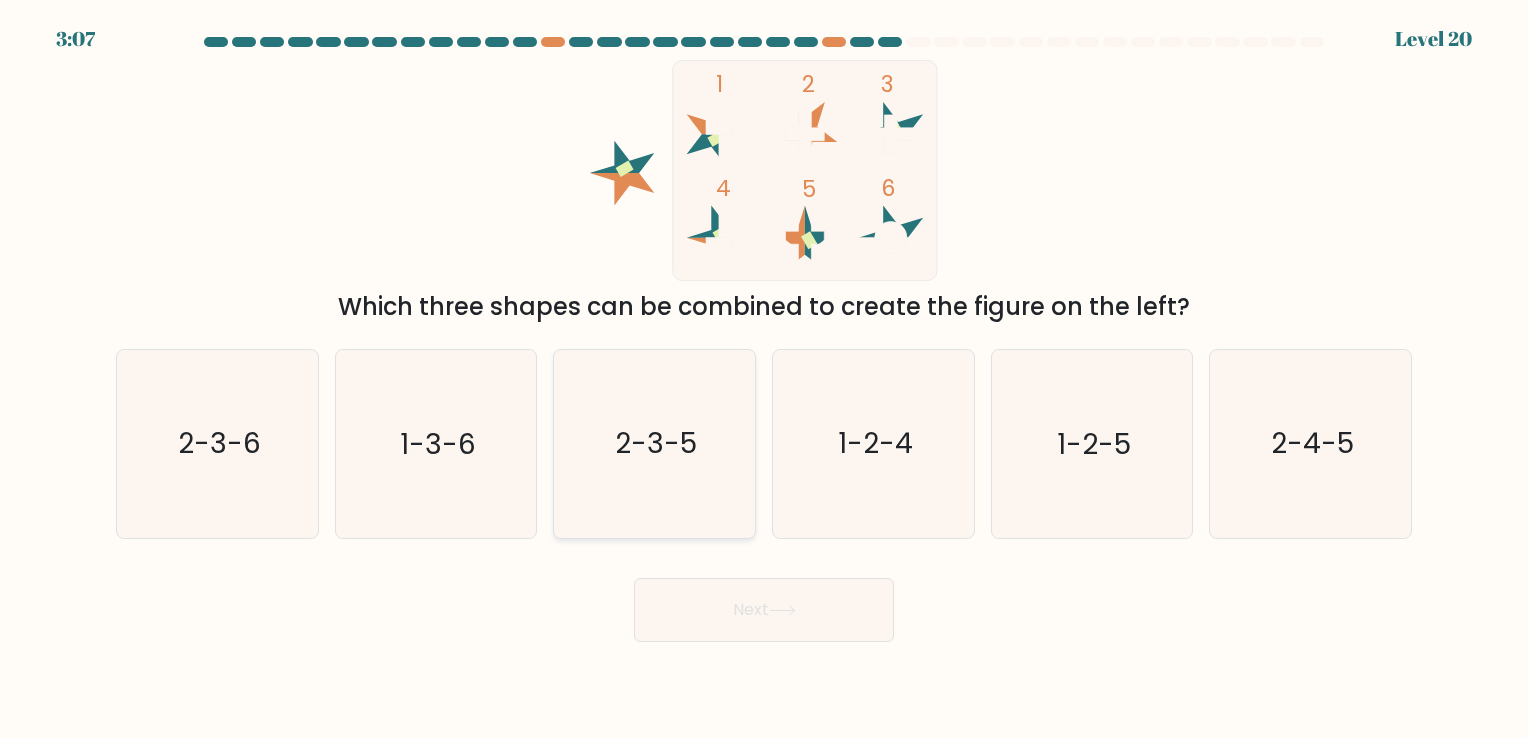 click on "2-3-5" at bounding box center [654, 443] 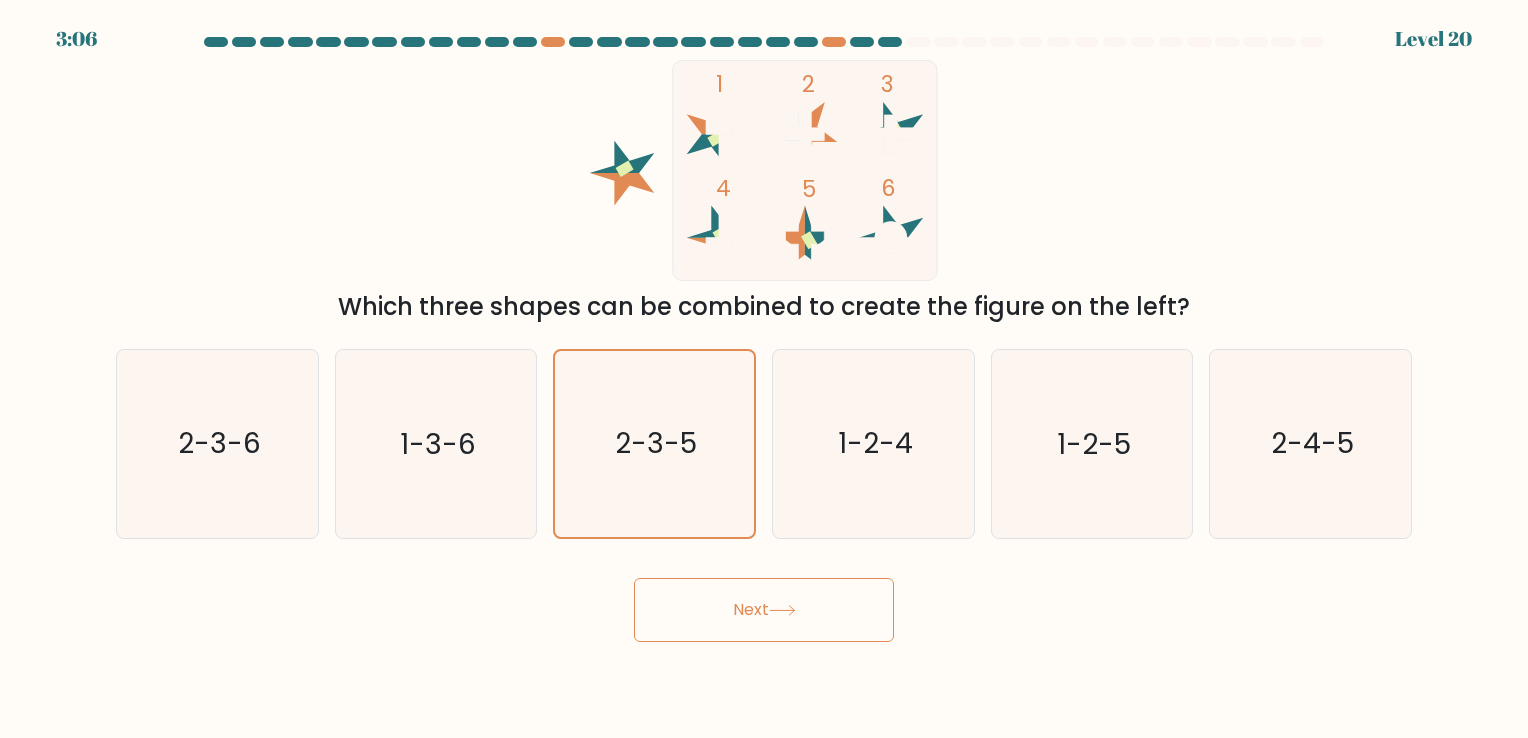 click on "Next" at bounding box center [764, 610] 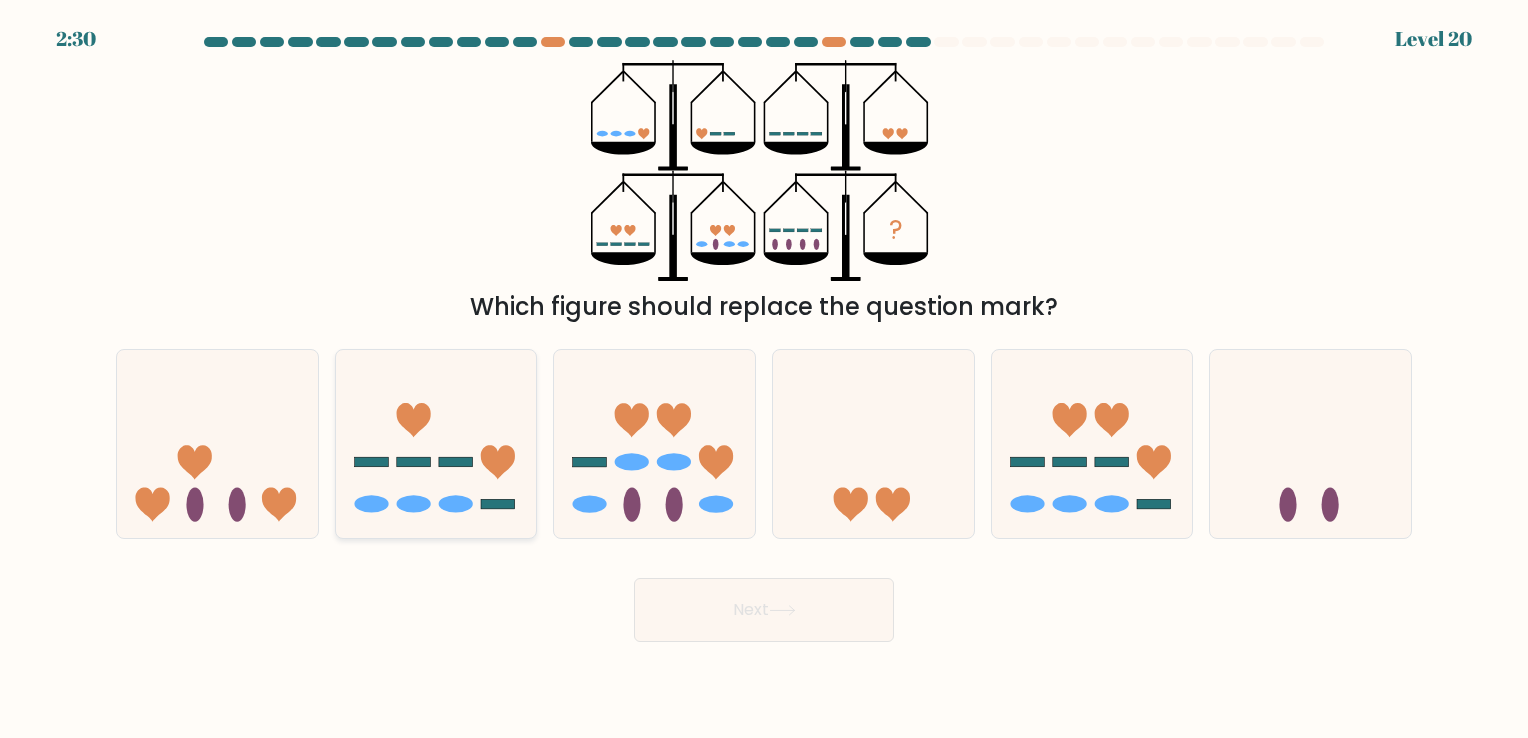 click 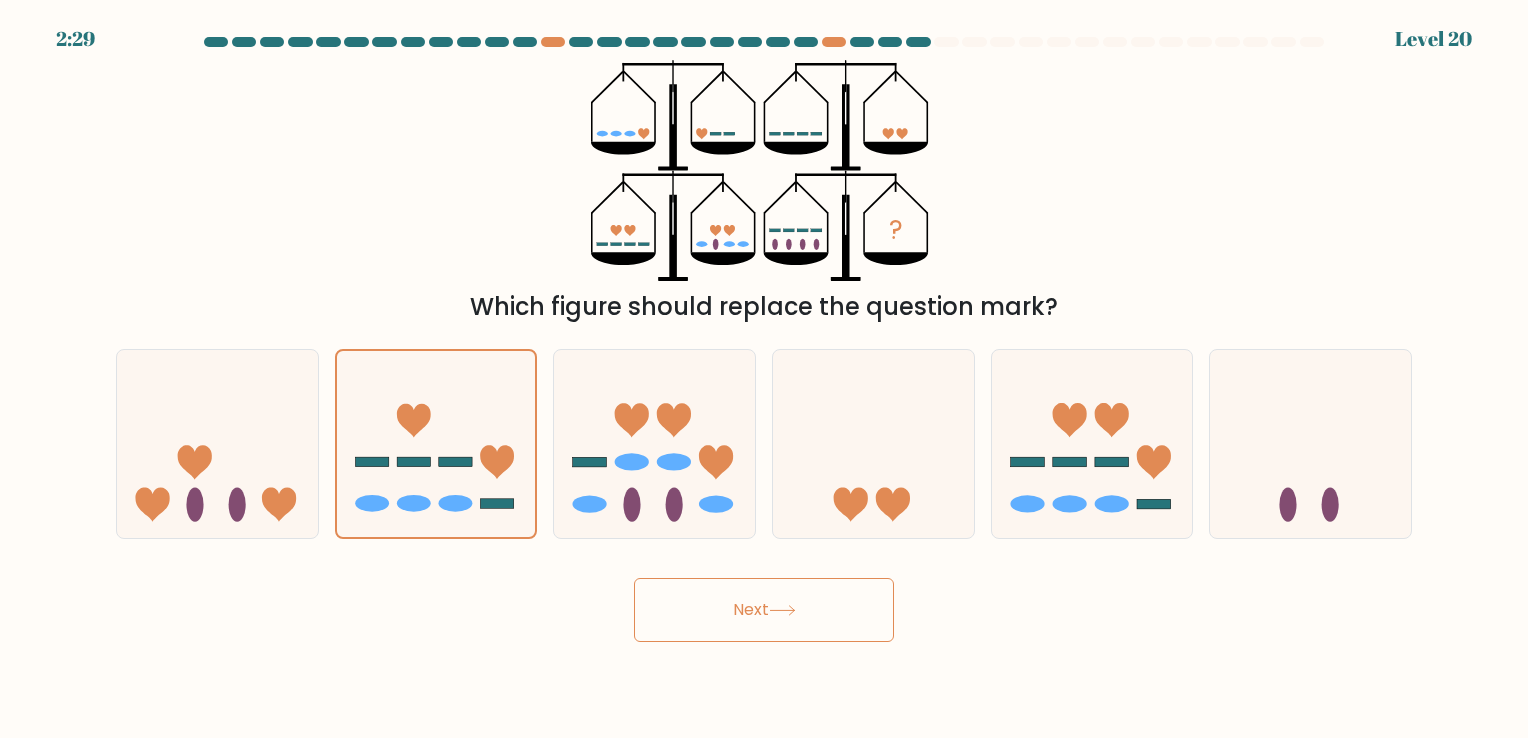 click on "Next" at bounding box center [764, 610] 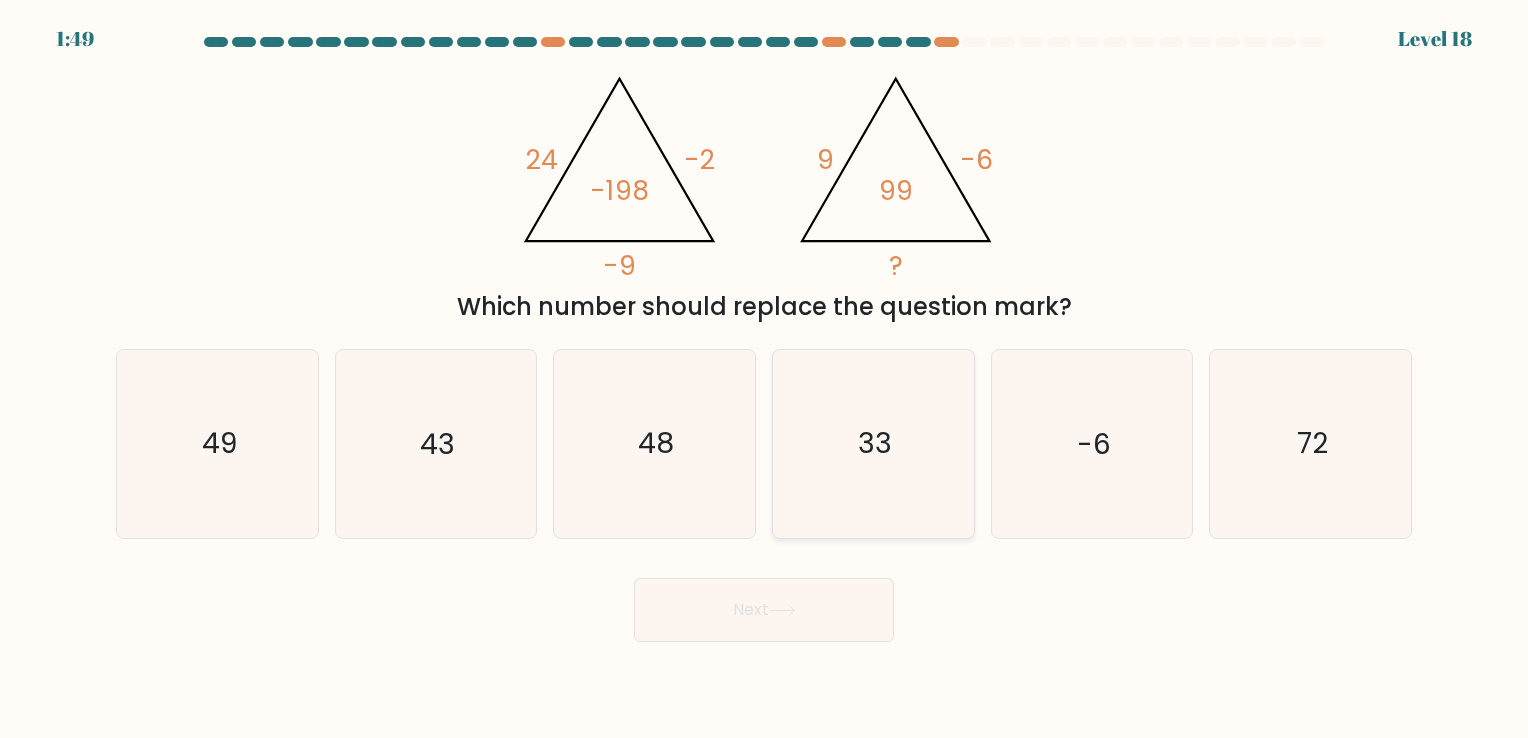 click on "33" 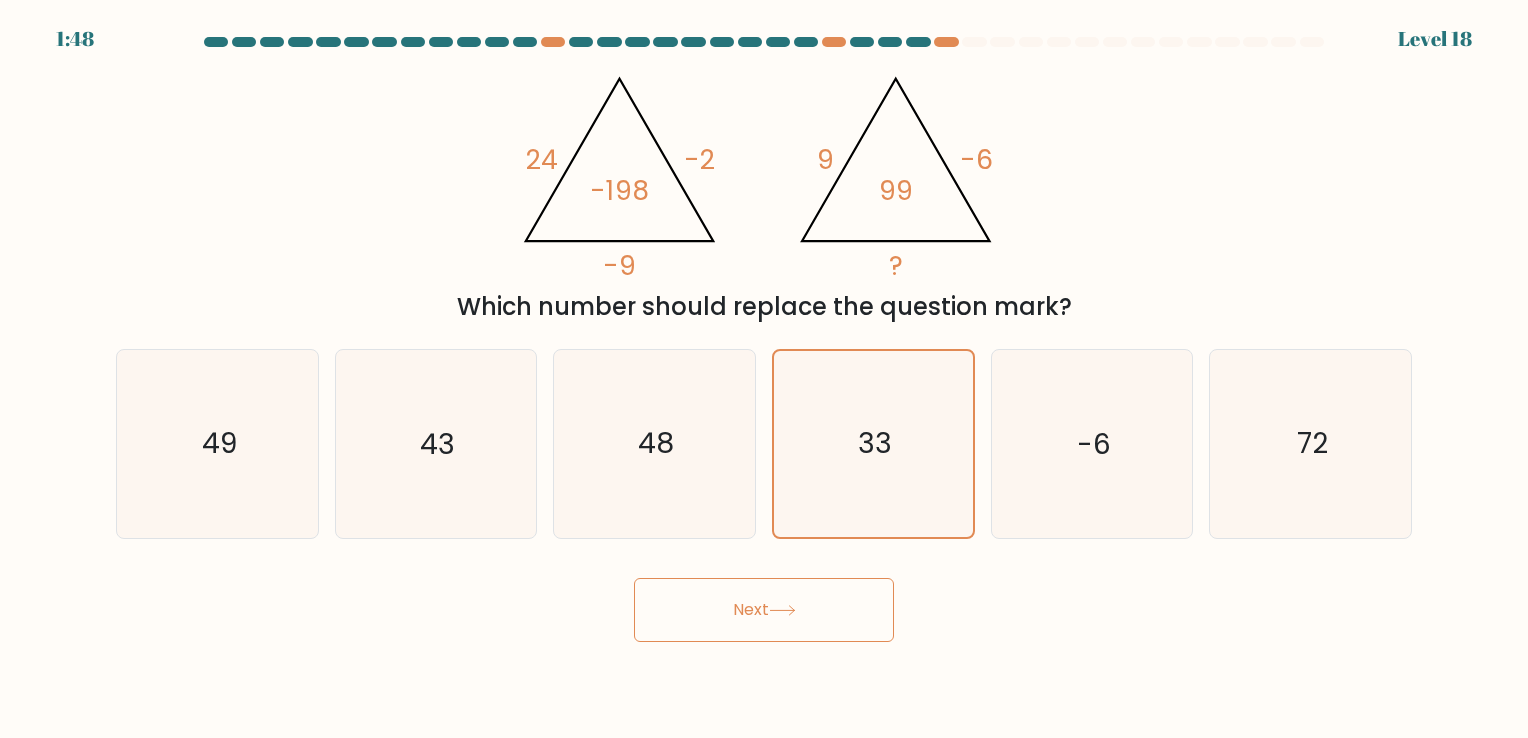 click on "Next" at bounding box center (764, 610) 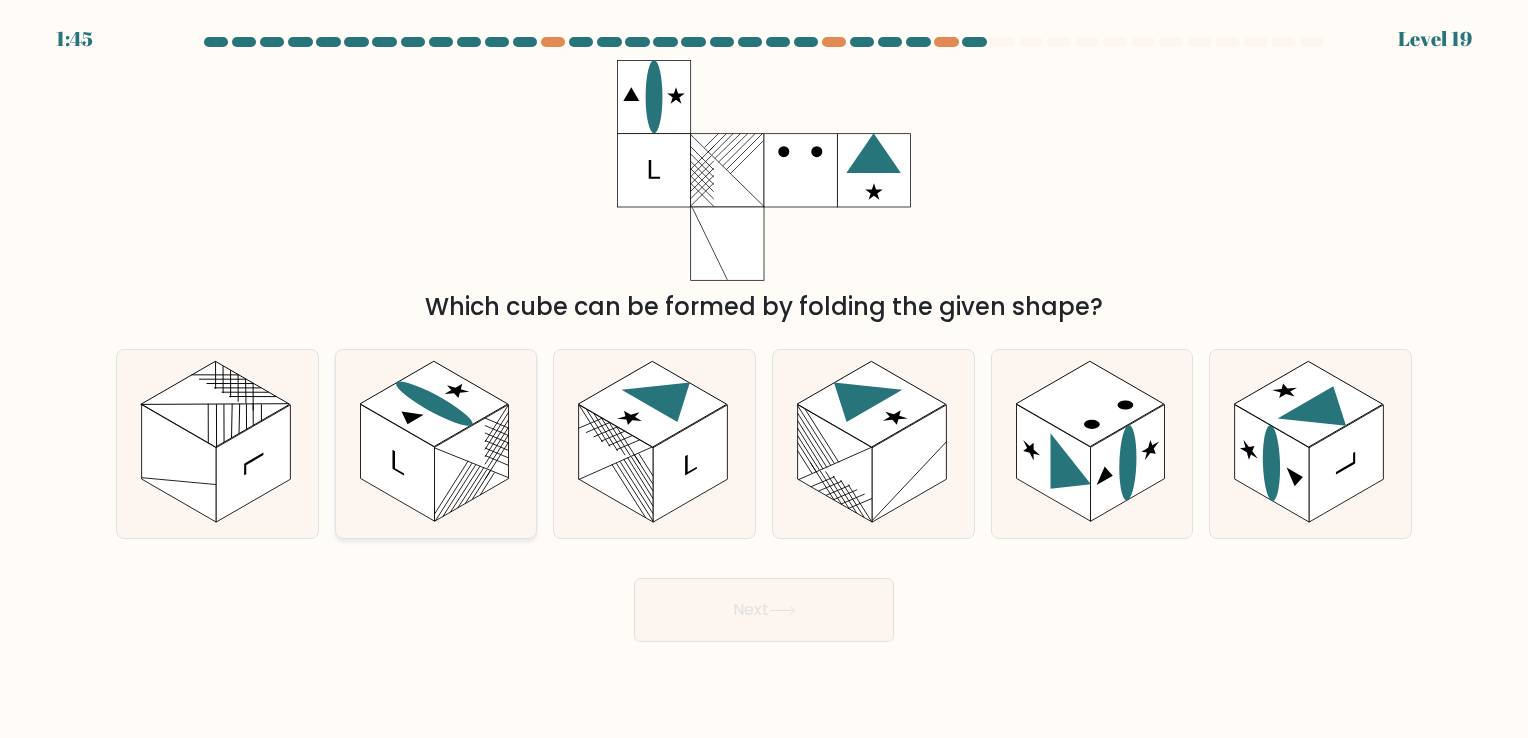 click 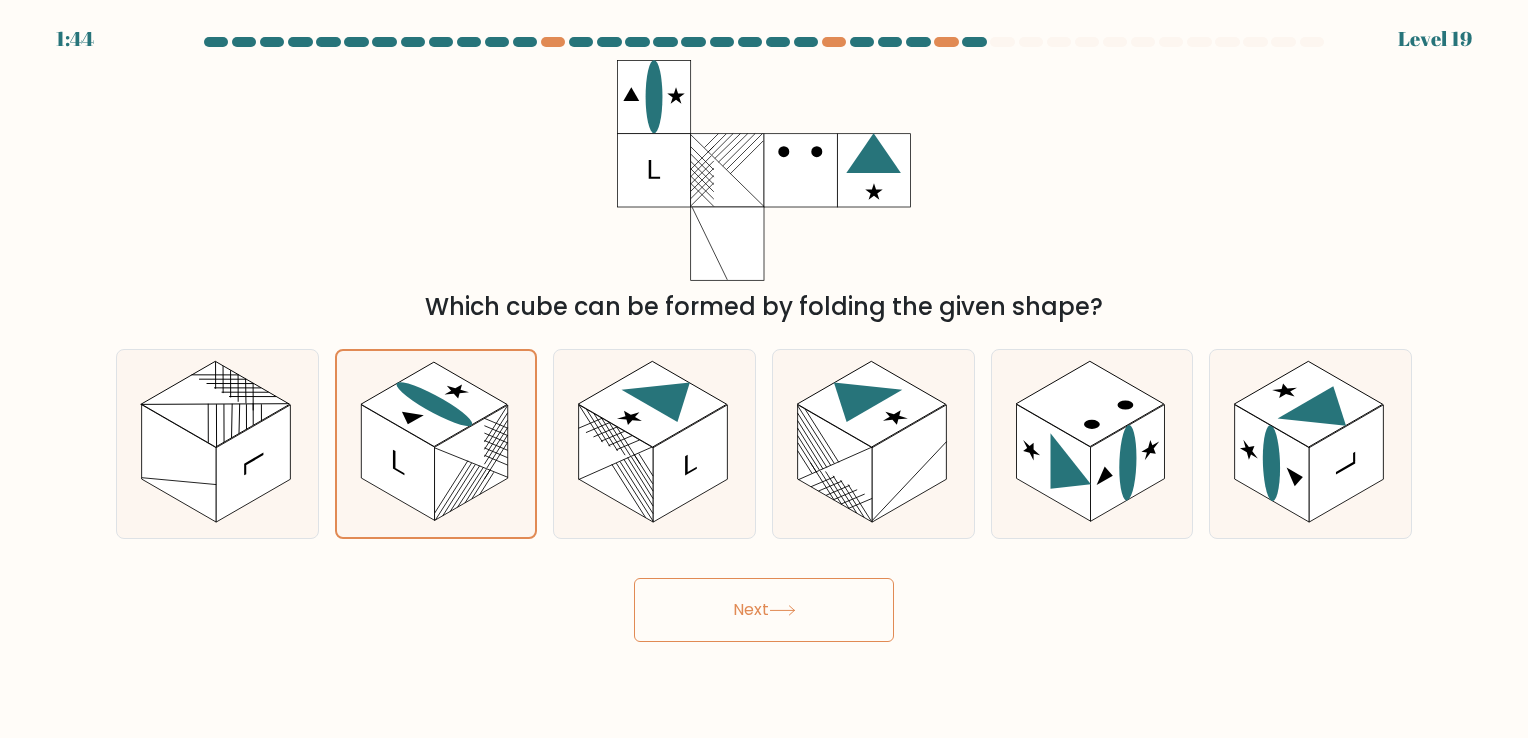 click on "Next" at bounding box center [764, 610] 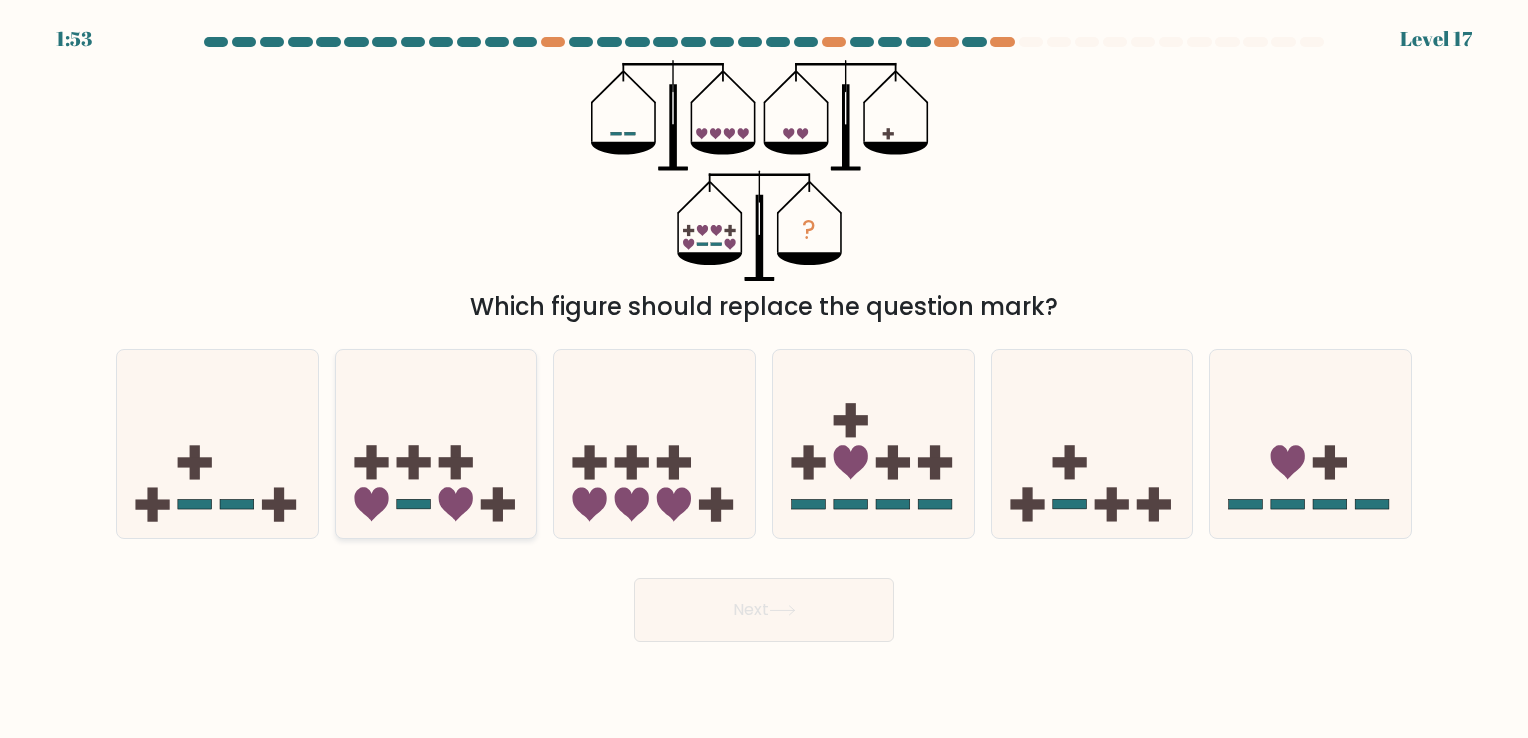 click 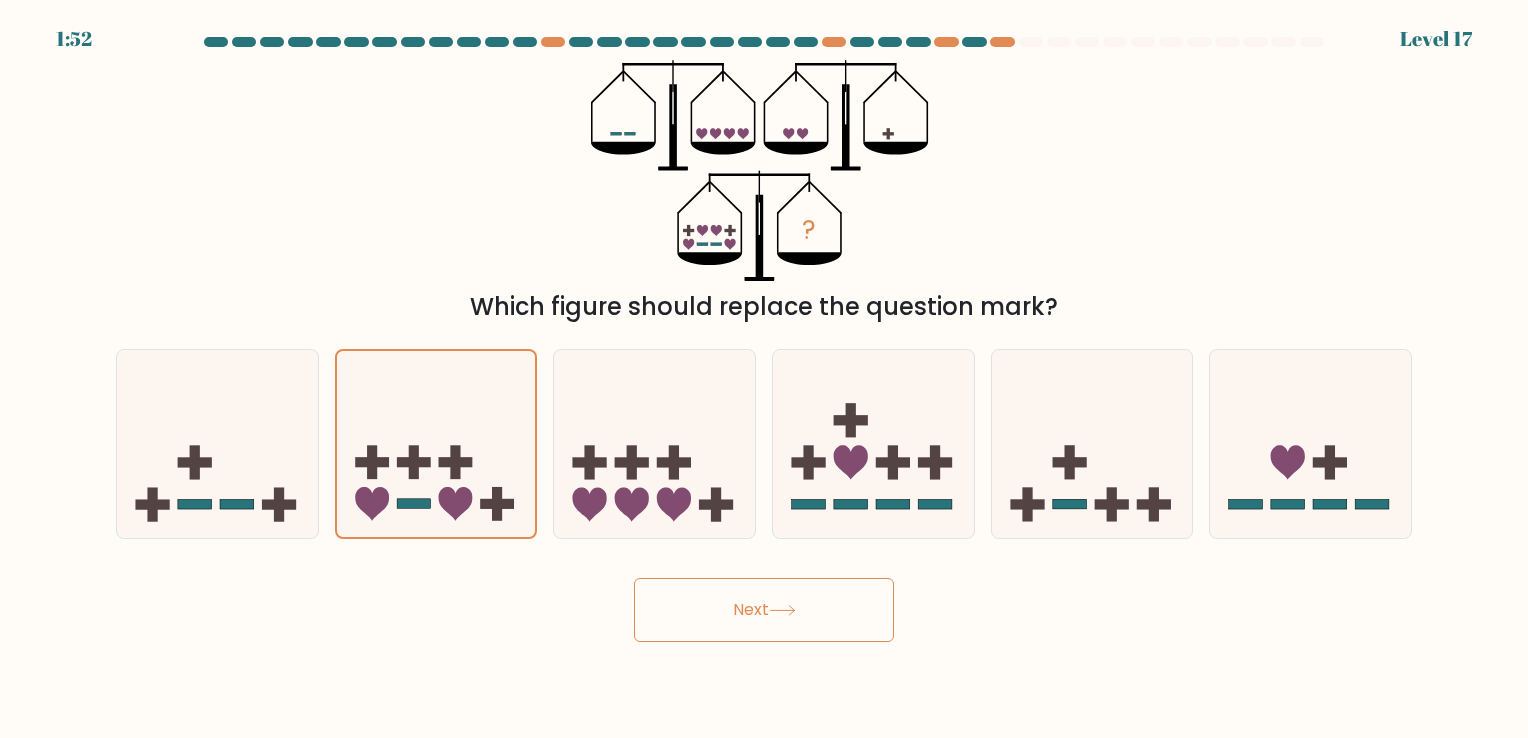 click on "Next" at bounding box center (764, 610) 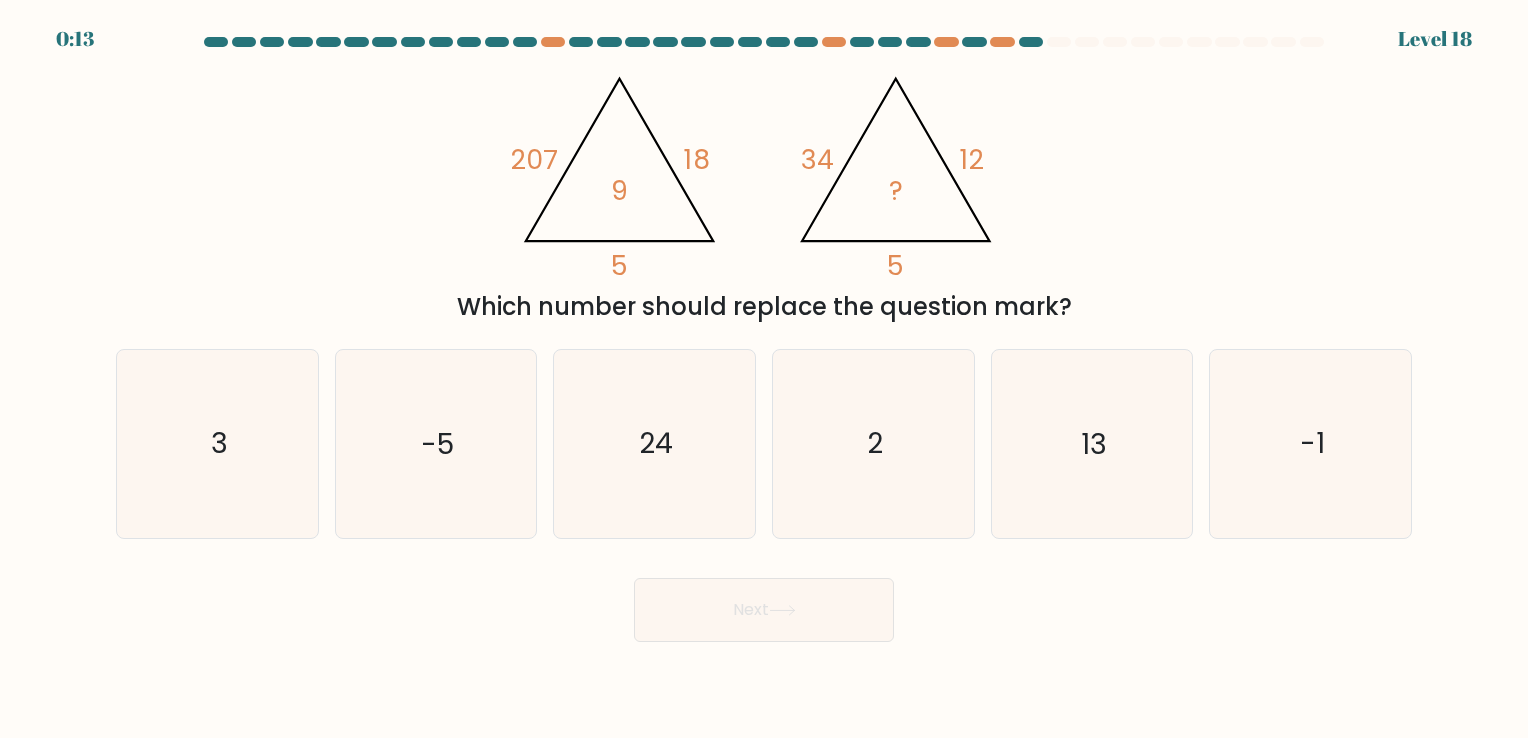 click on "@import url('https://fonts.googleapis.com/css?family=Abril+Fatface:400,100,100italic,300,300italic,400italic,500,500italic,700,700italic,900,900italic');                        207       18       5       9                                       @import url('https://fonts.googleapis.com/css?family=Abril+Fatface:400,100,100italic,300,300italic,400italic,500,500italic,700,700italic,900,900italic');                        34       12       5       ?" 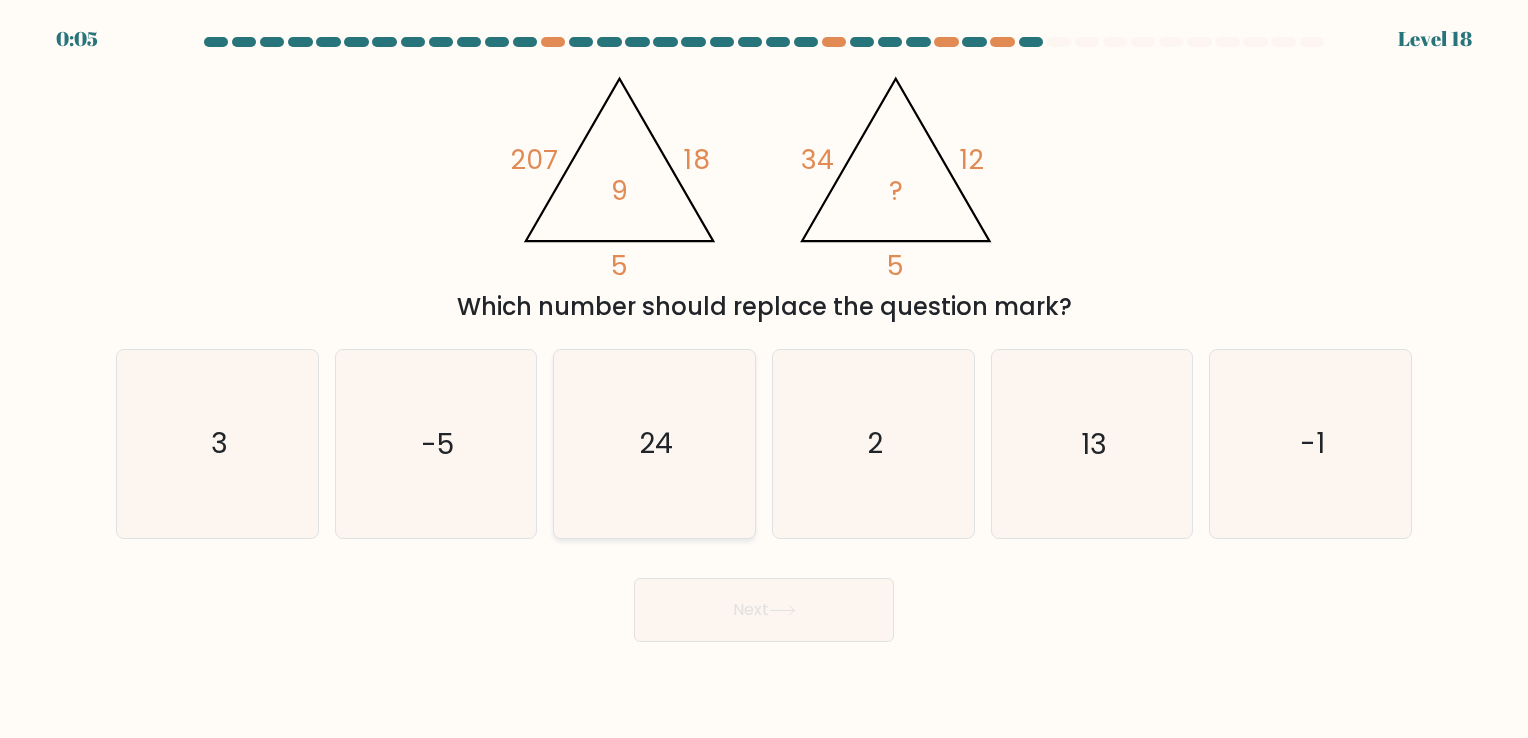 click on "24" 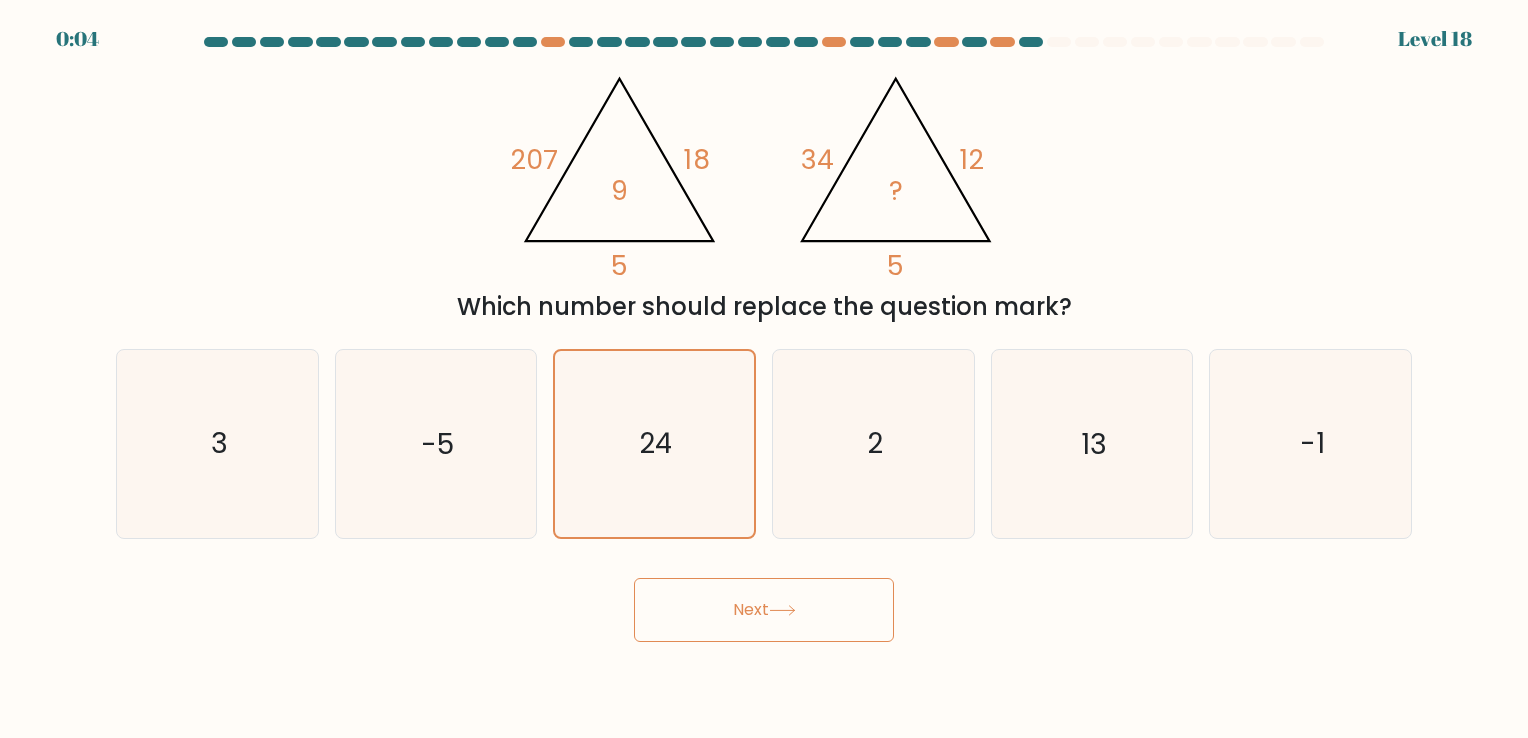 click on "Next" at bounding box center [764, 610] 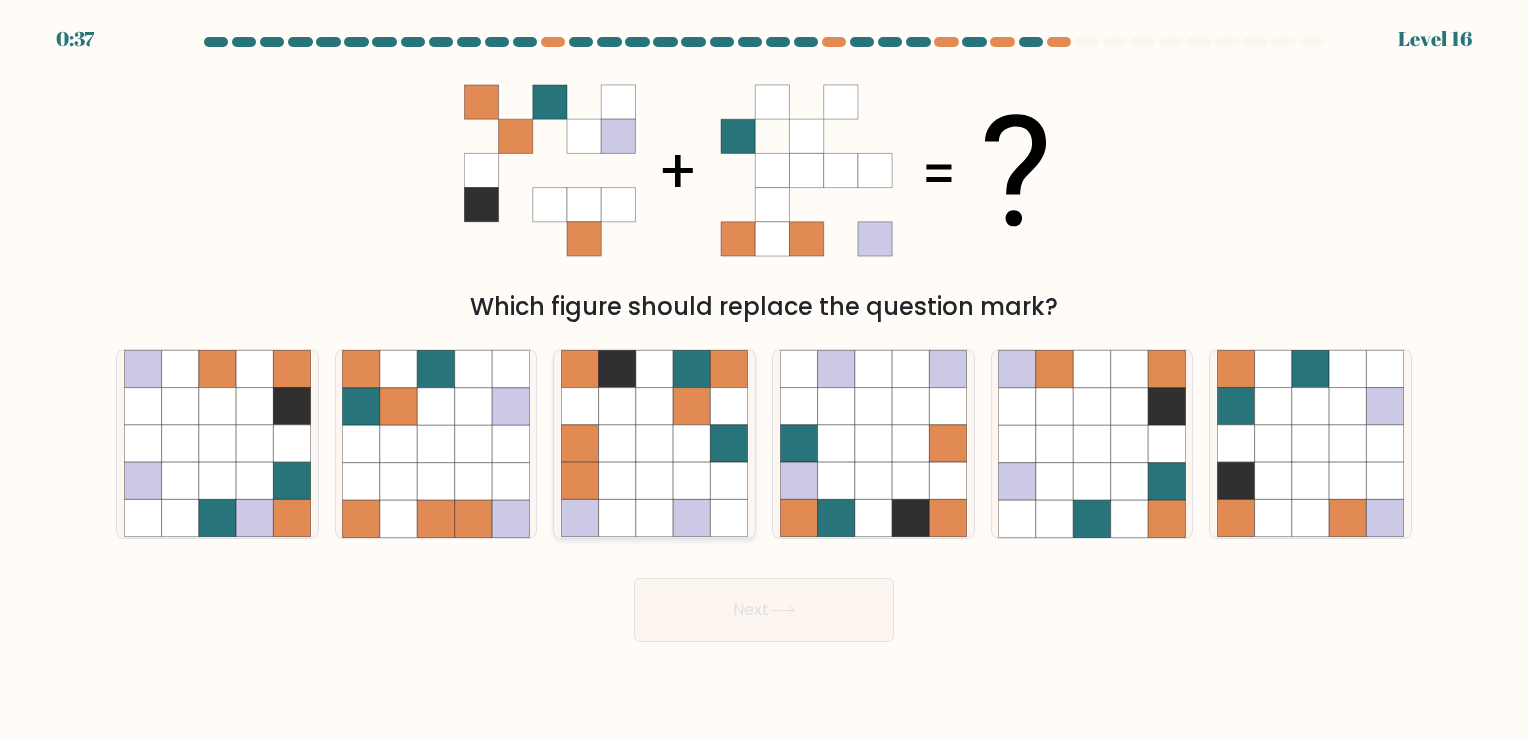click 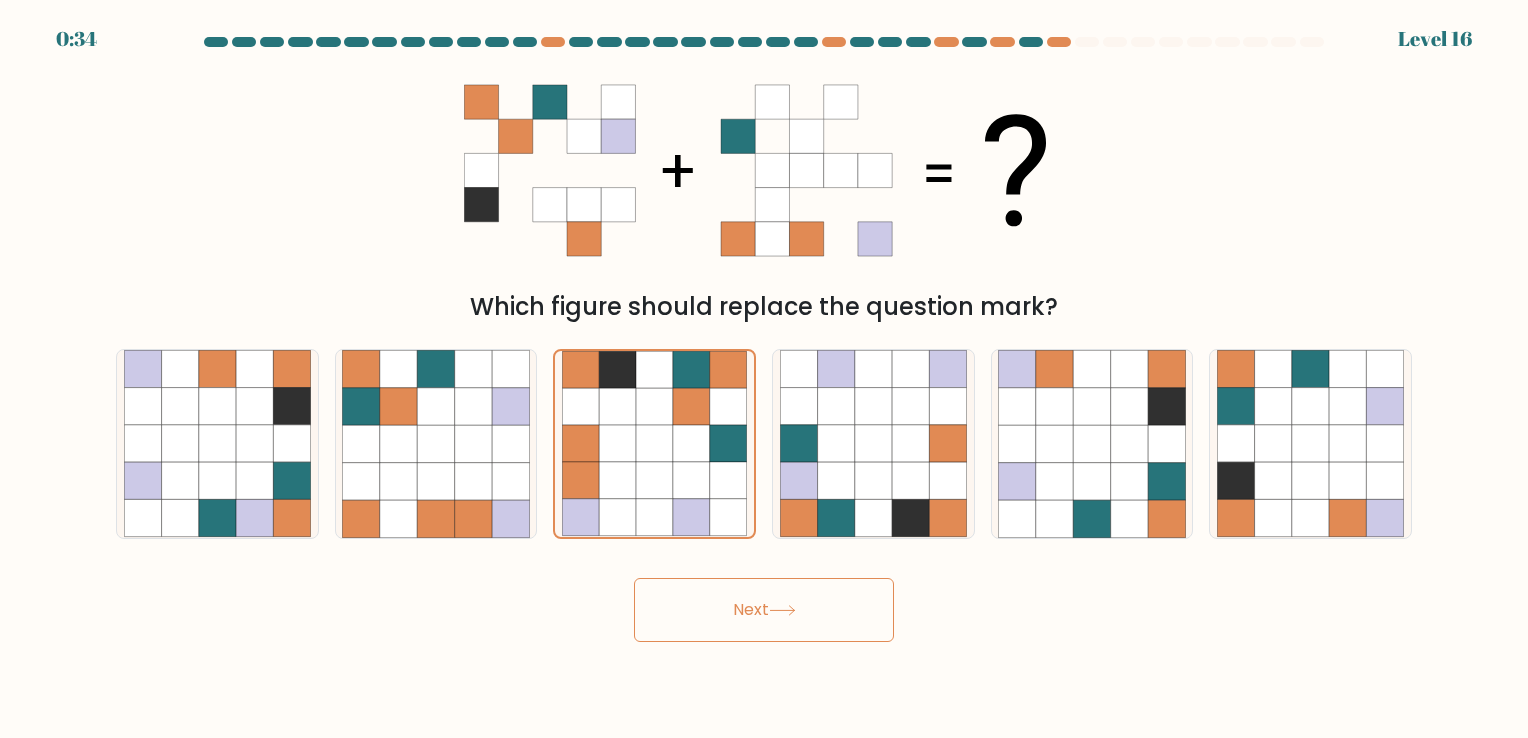 click on "Next" at bounding box center (764, 610) 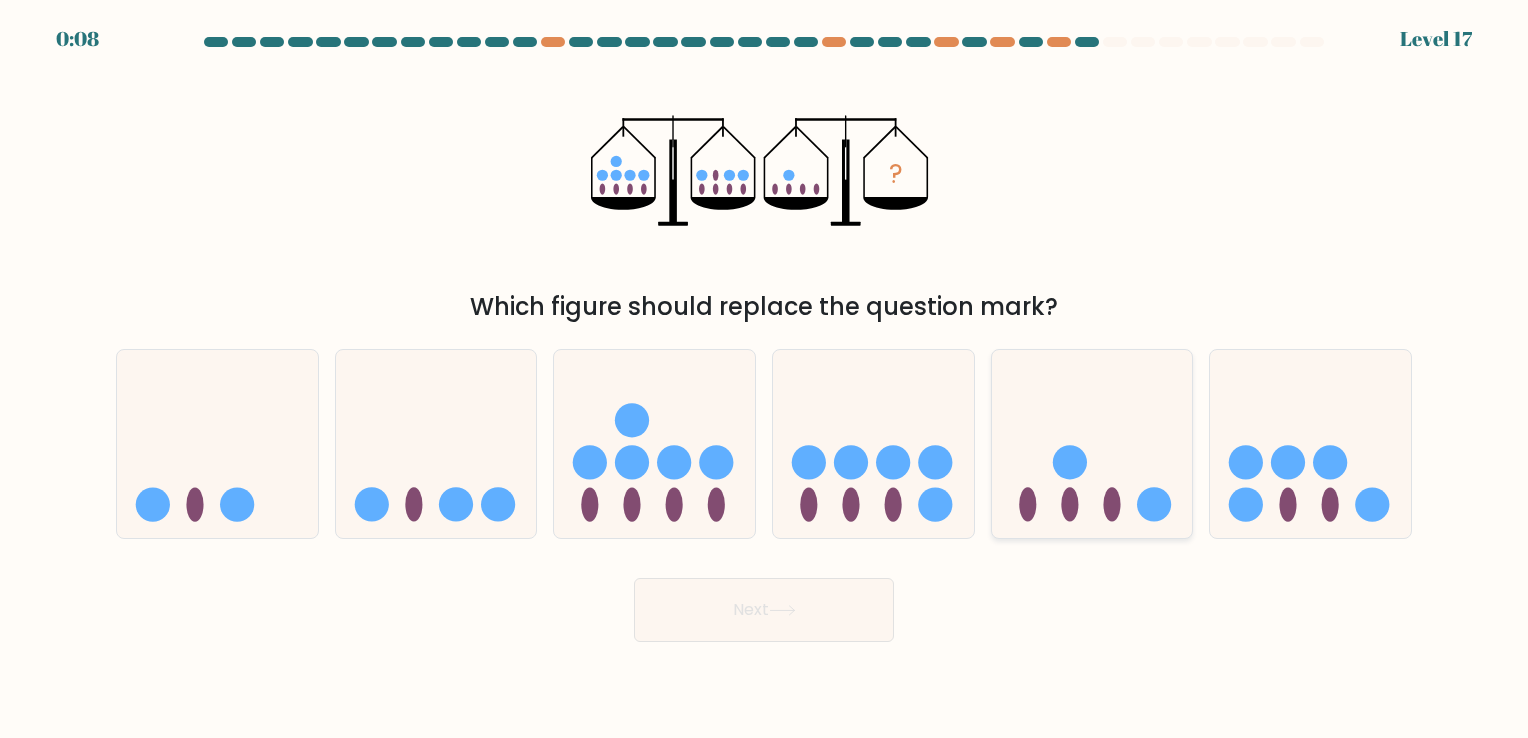 click 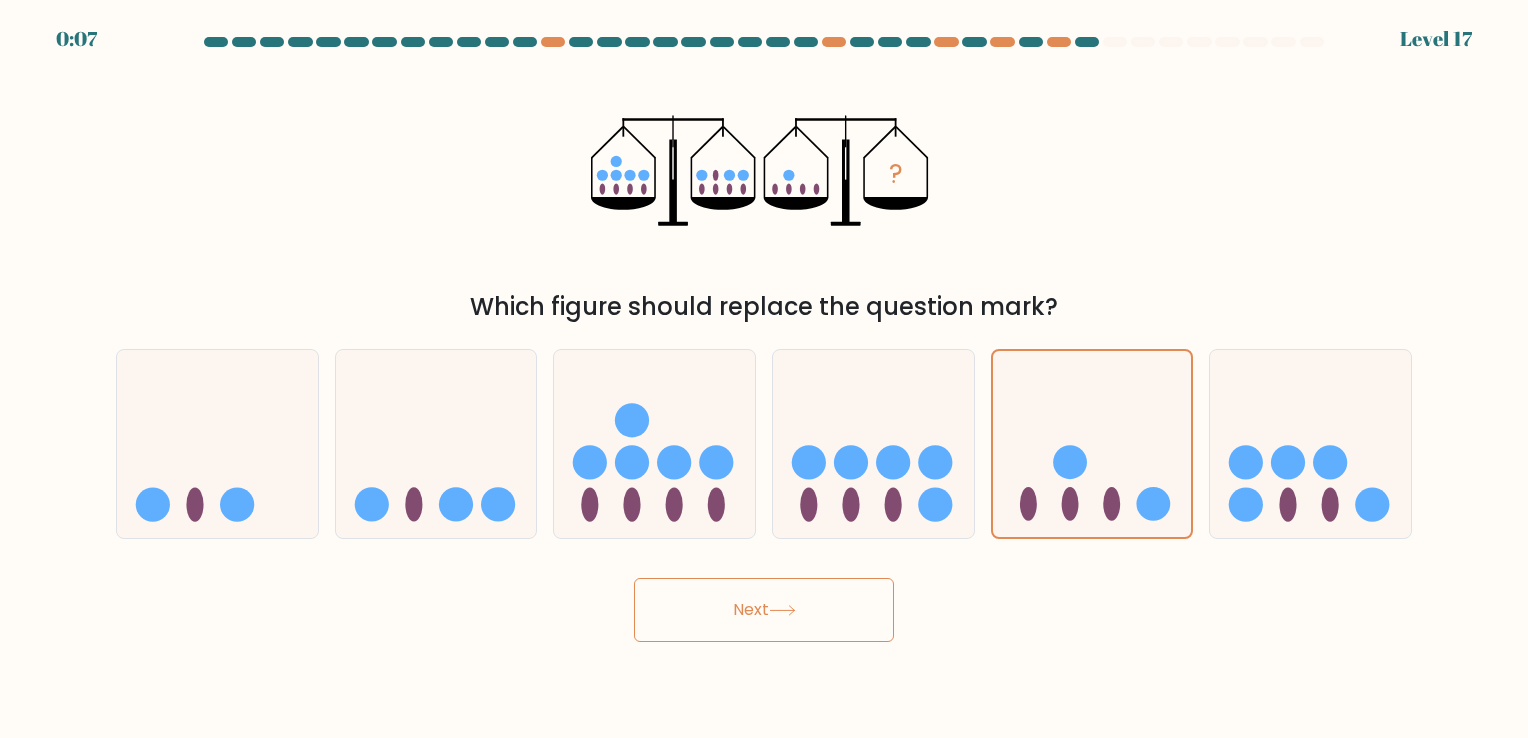 click on "Next" at bounding box center [764, 610] 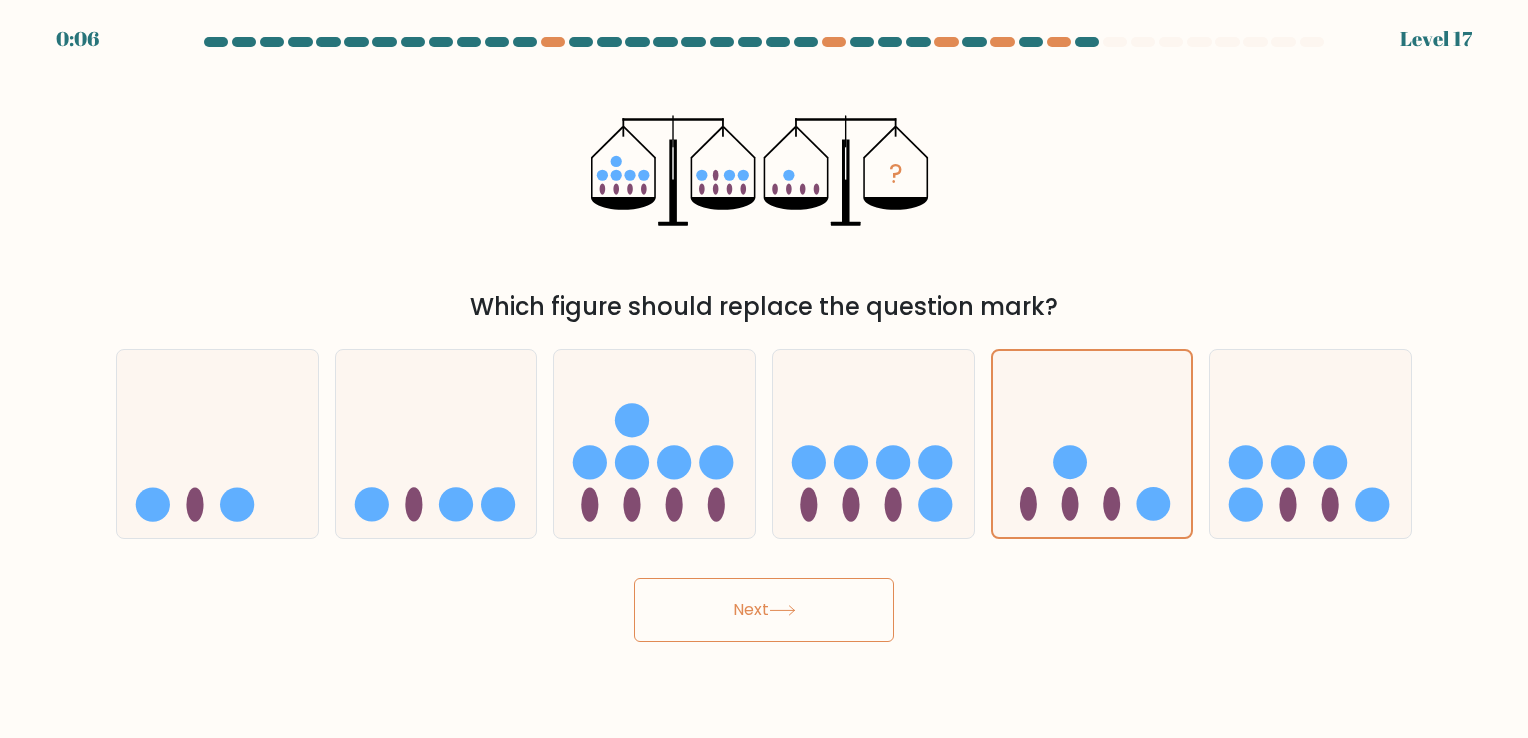 click on "Next" at bounding box center (764, 610) 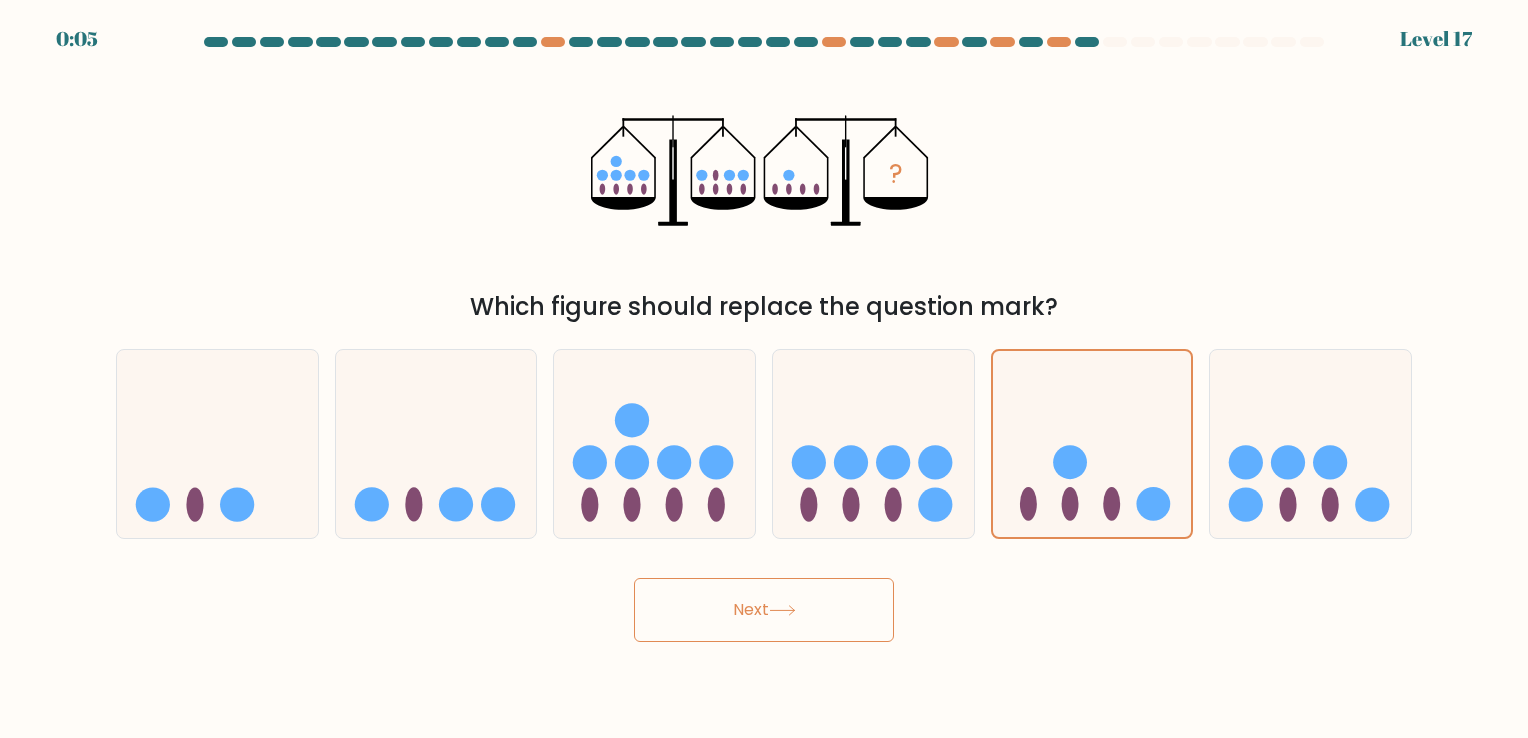 click on "?
Which figure should replace the question mark?" at bounding box center (764, 192) 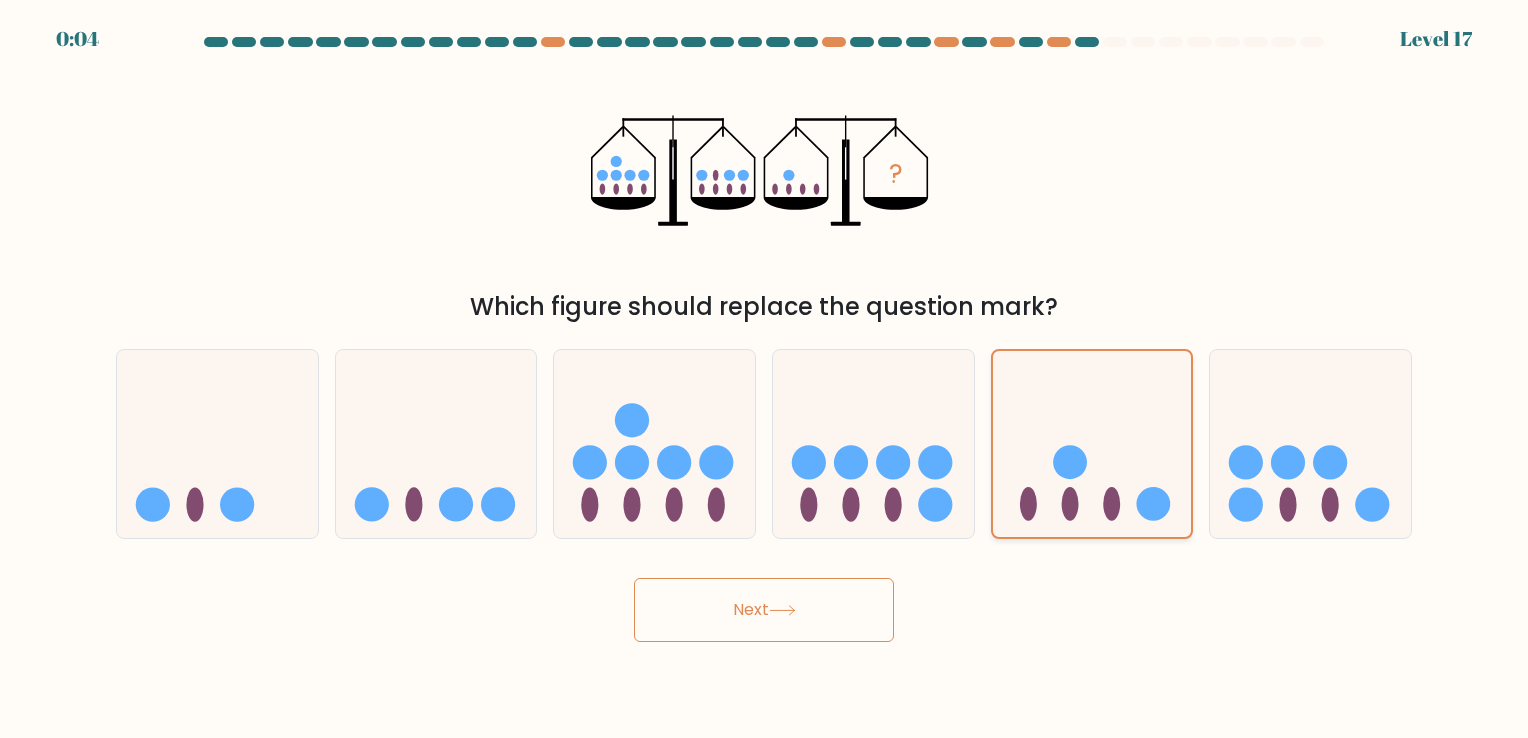 click 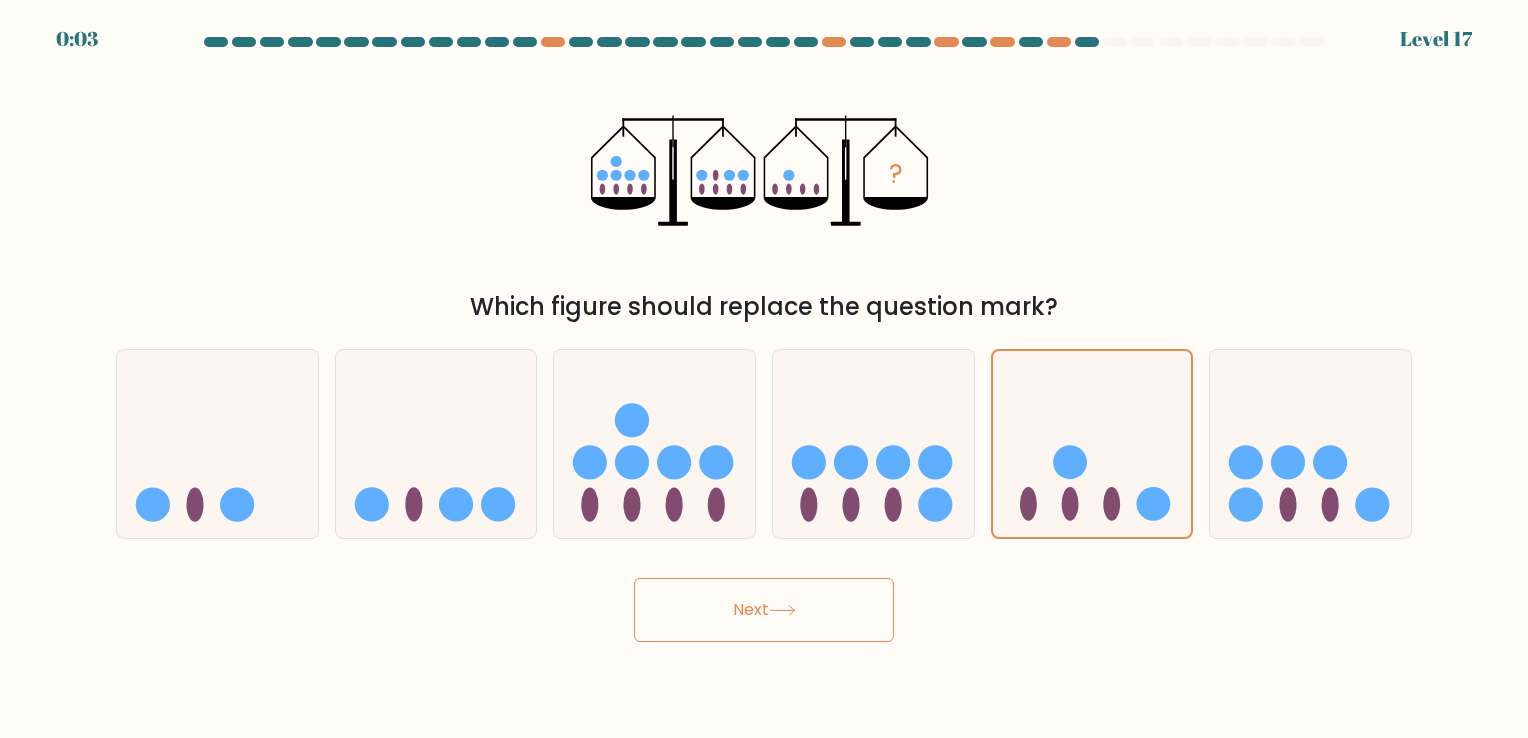 click on "Next" at bounding box center (764, 610) 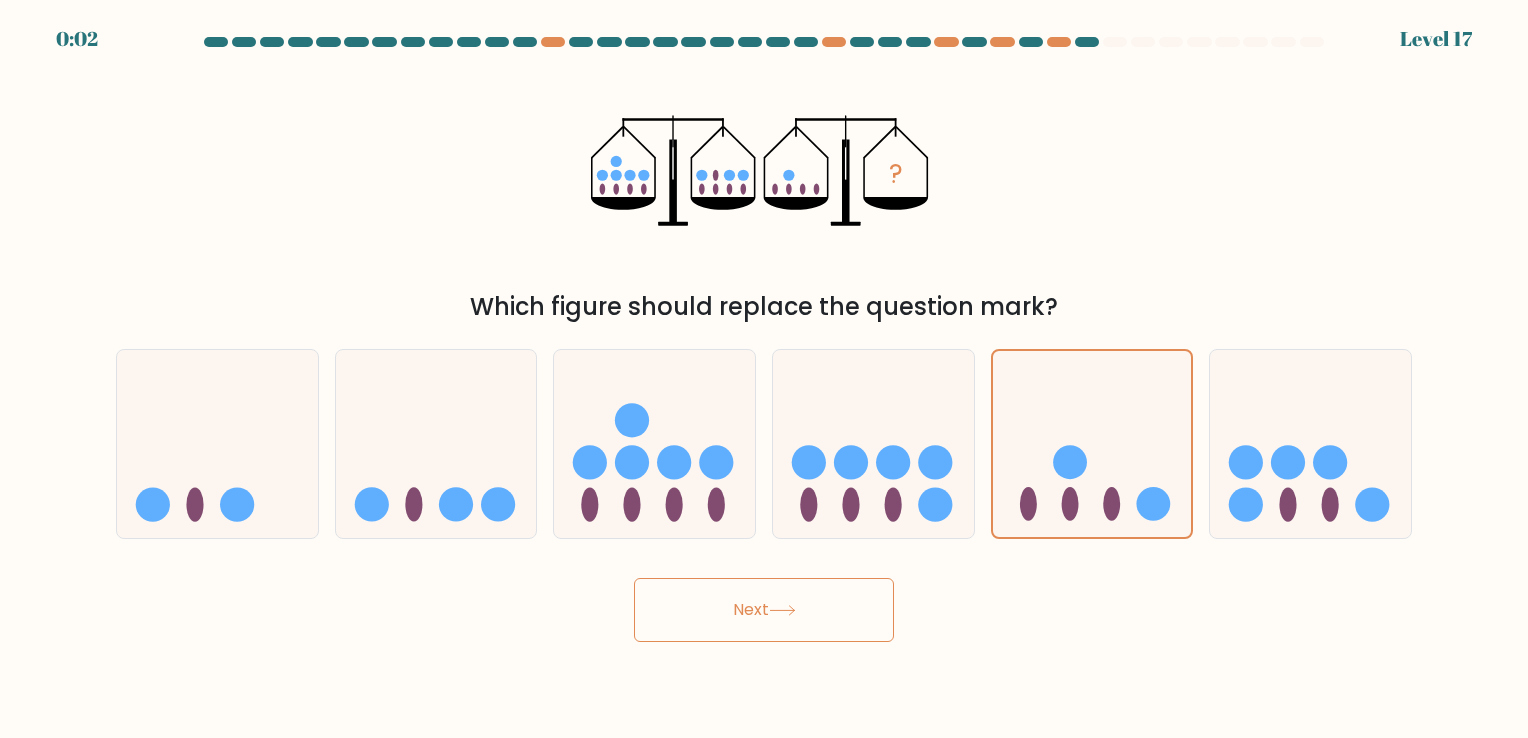 click on "0:02
Level 17" at bounding box center (764, 369) 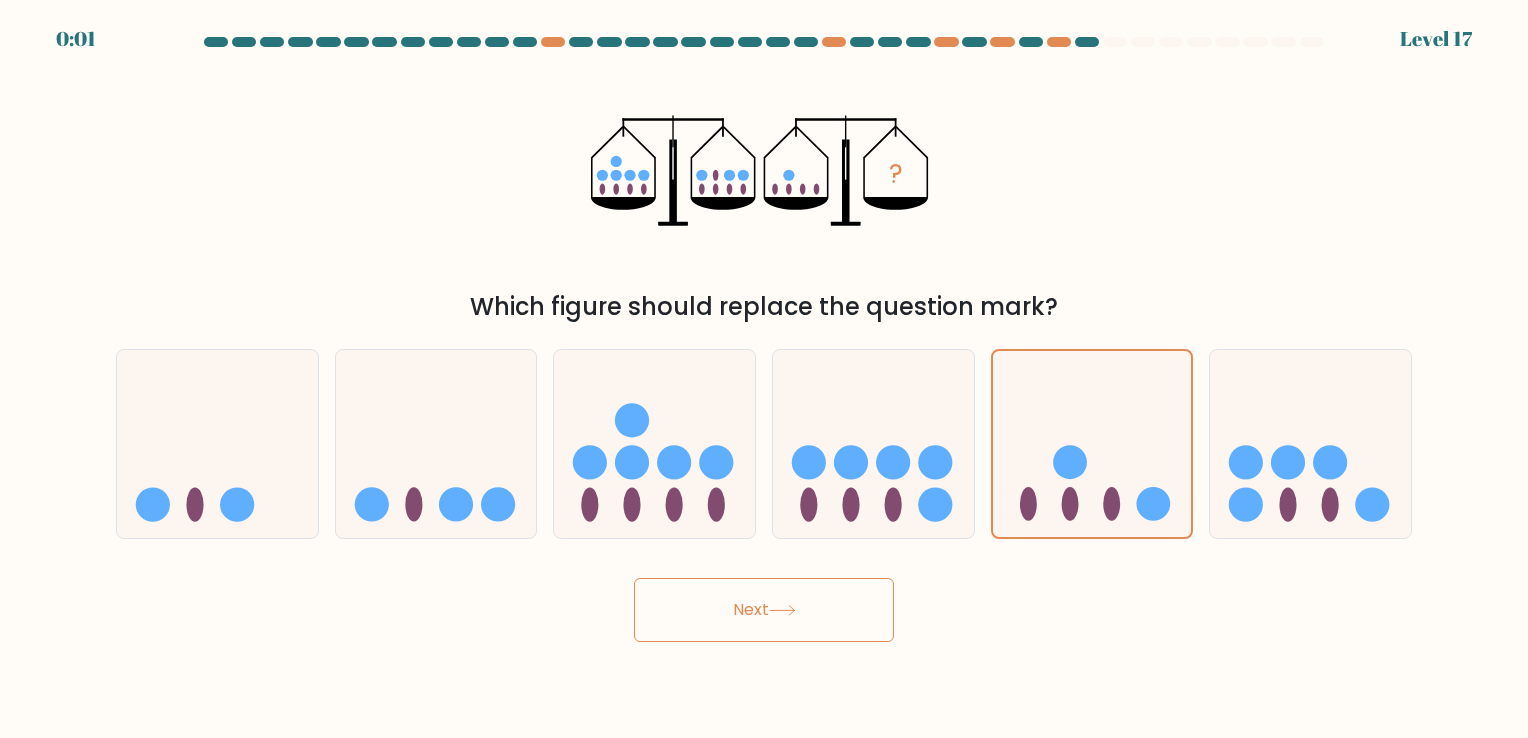 click on "0:01
Level 17" at bounding box center (764, 369) 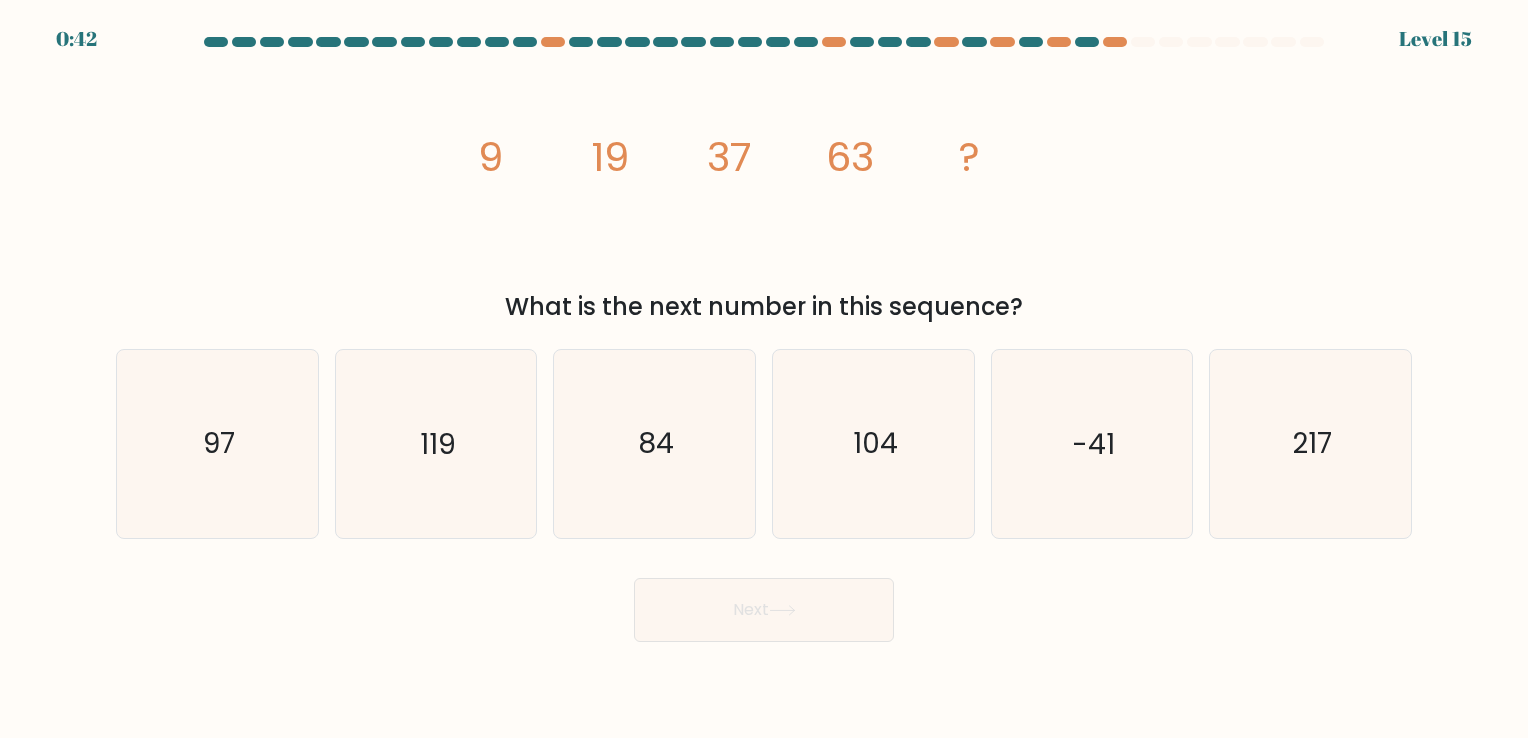 scroll, scrollTop: 0, scrollLeft: 0, axis: both 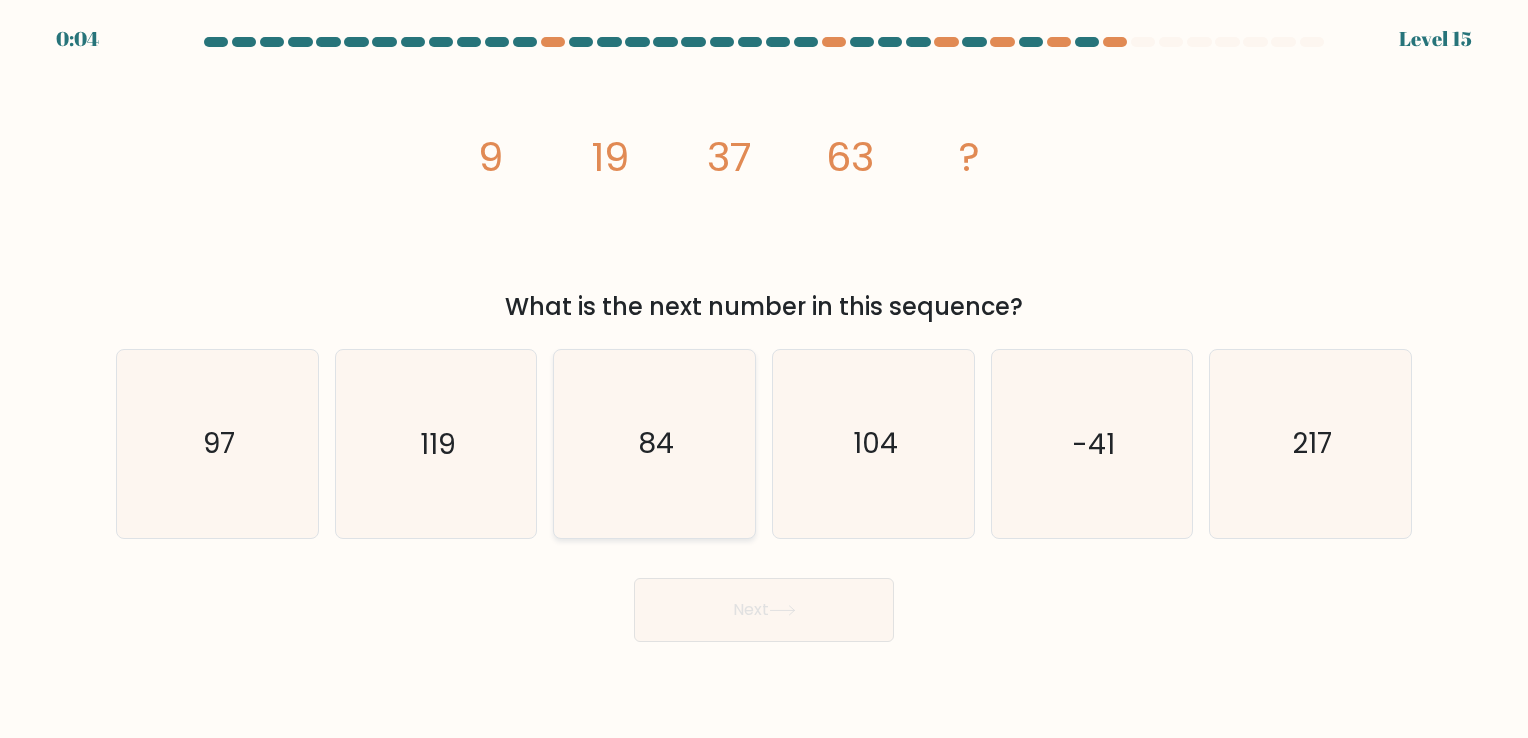 click on "84" 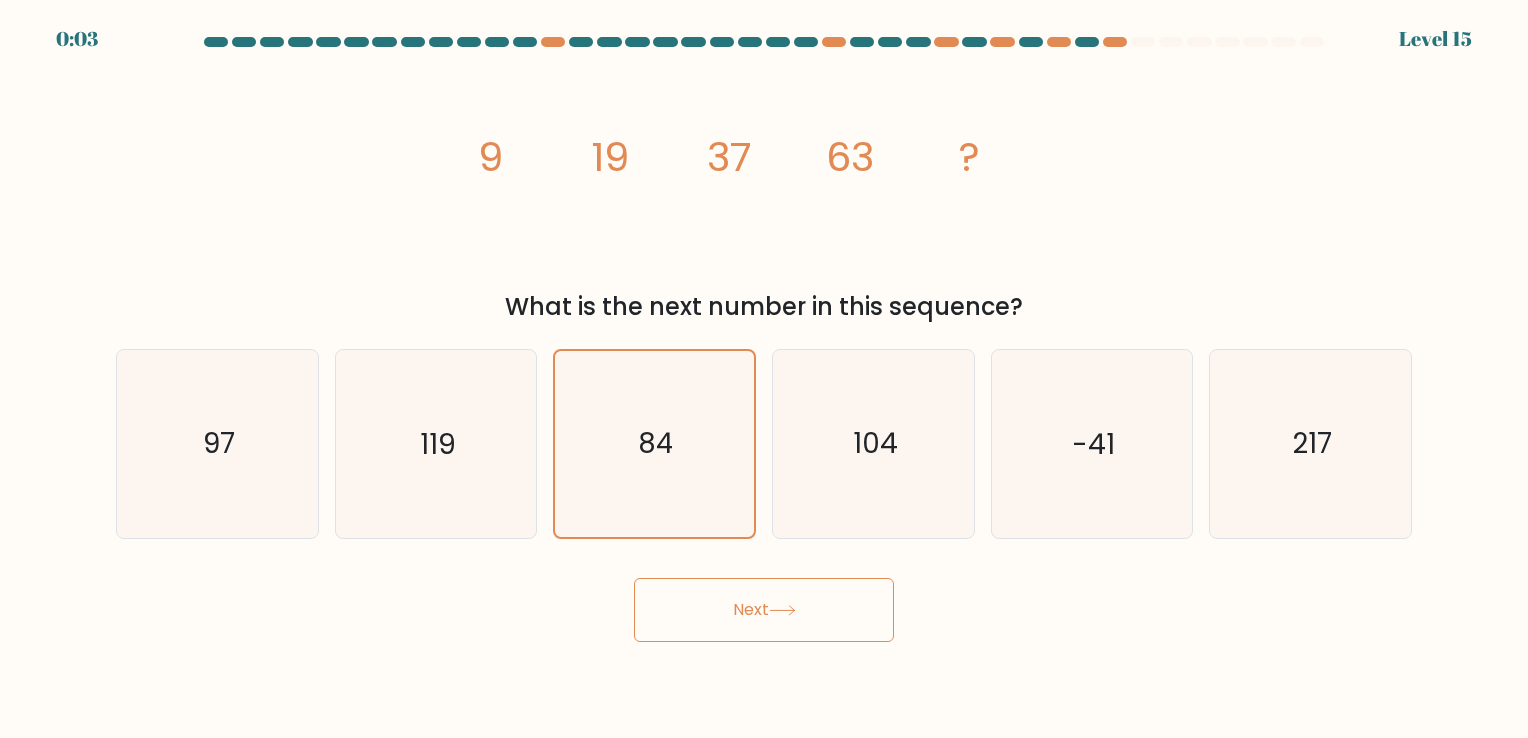 click on "Next" at bounding box center (764, 610) 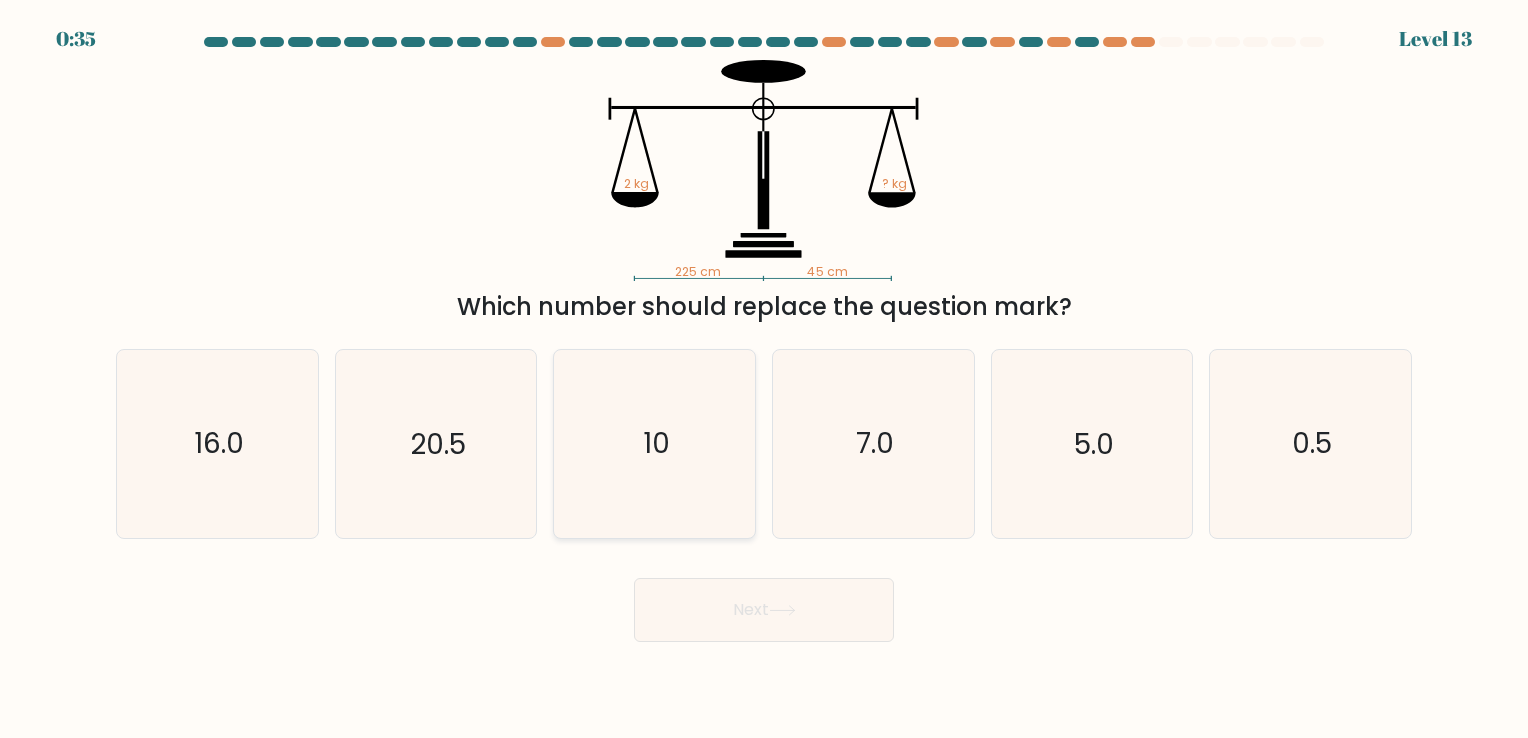 click on "10" 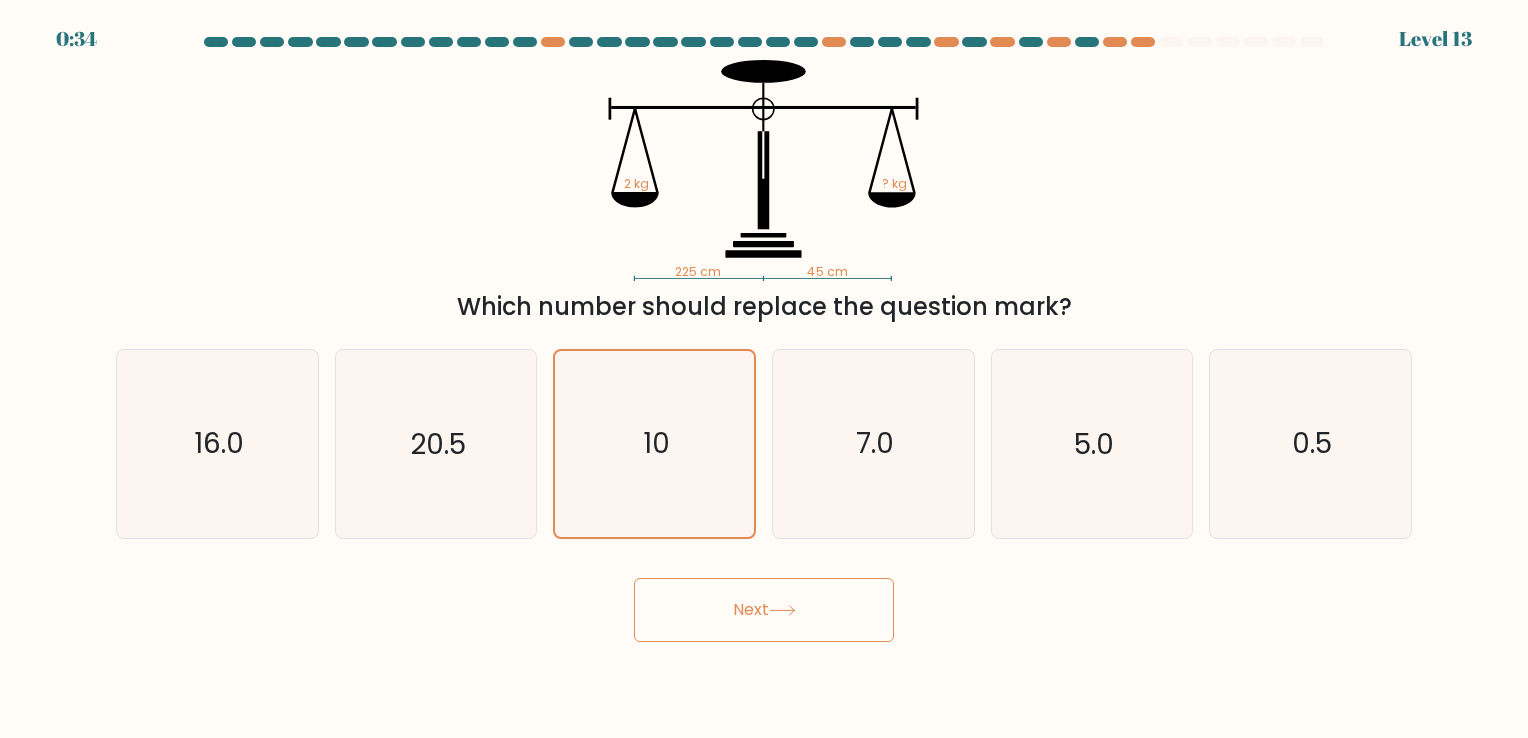 click on "Next" at bounding box center [764, 610] 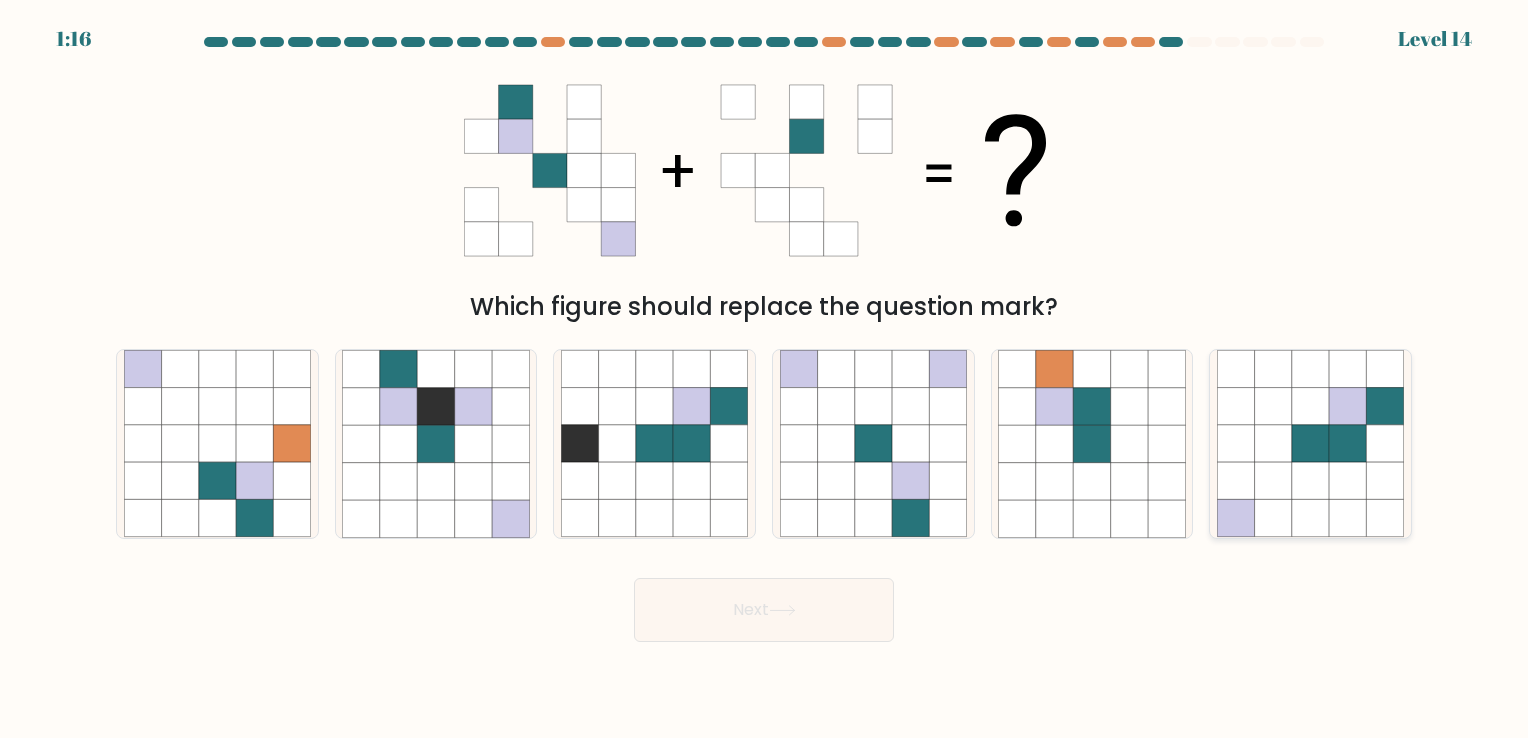 click 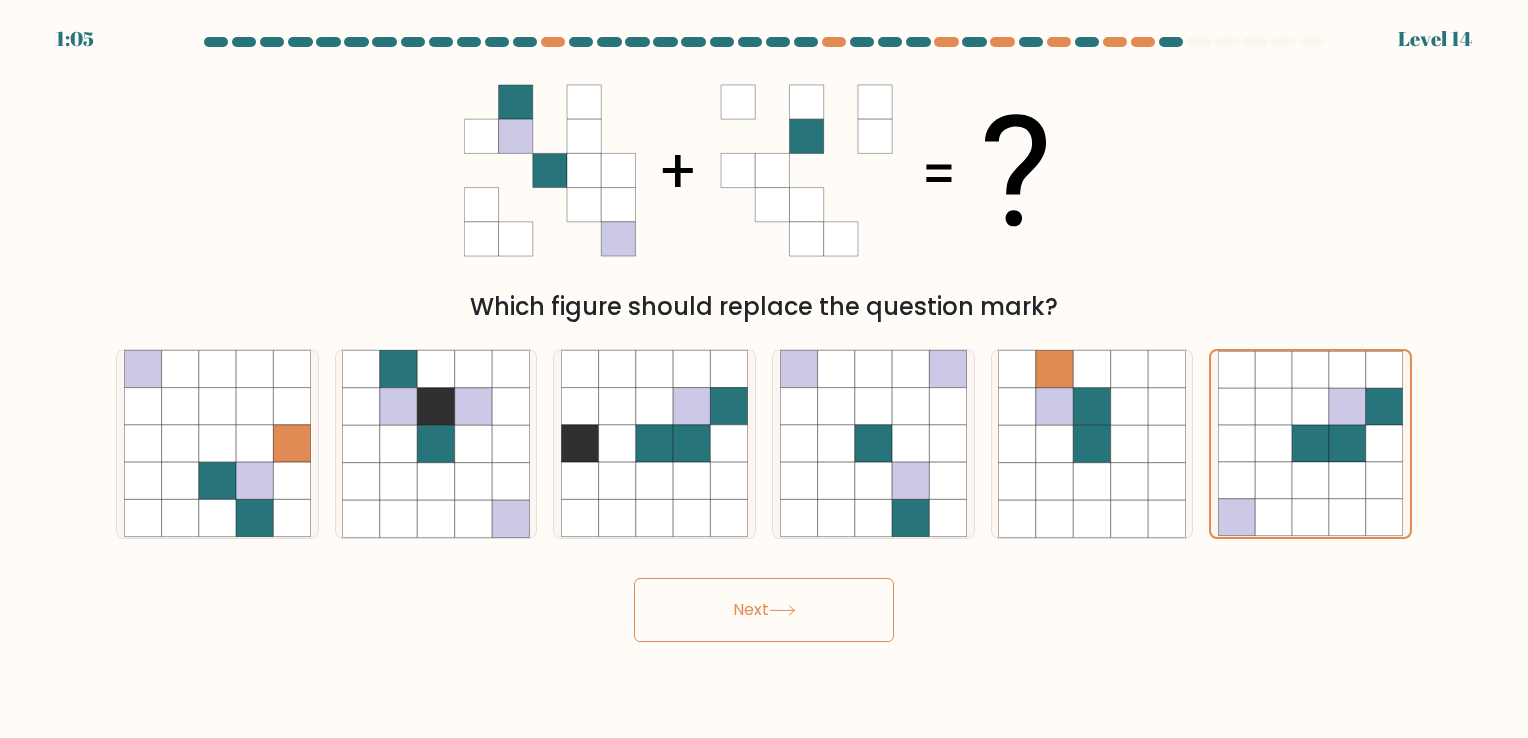 click on "Next" at bounding box center (764, 610) 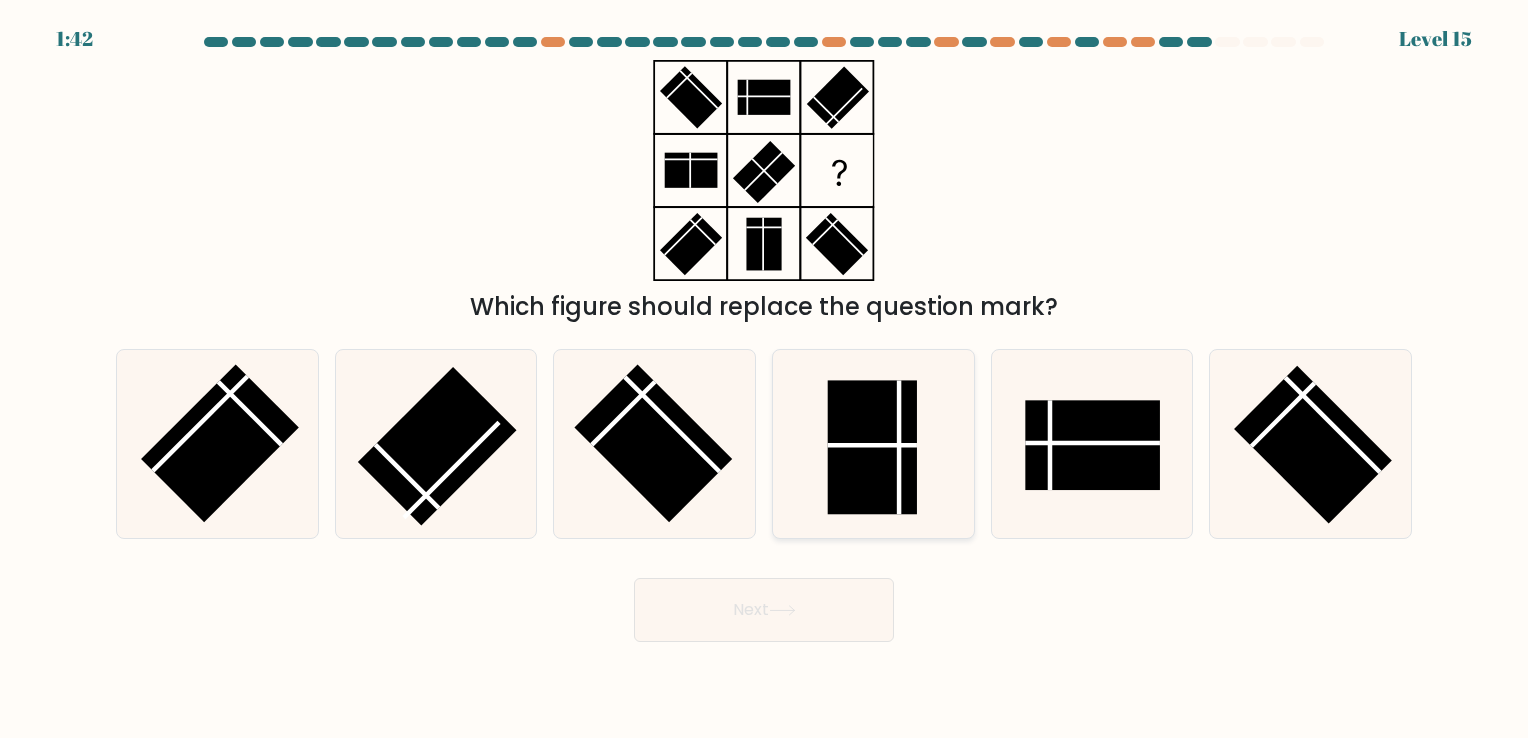 click 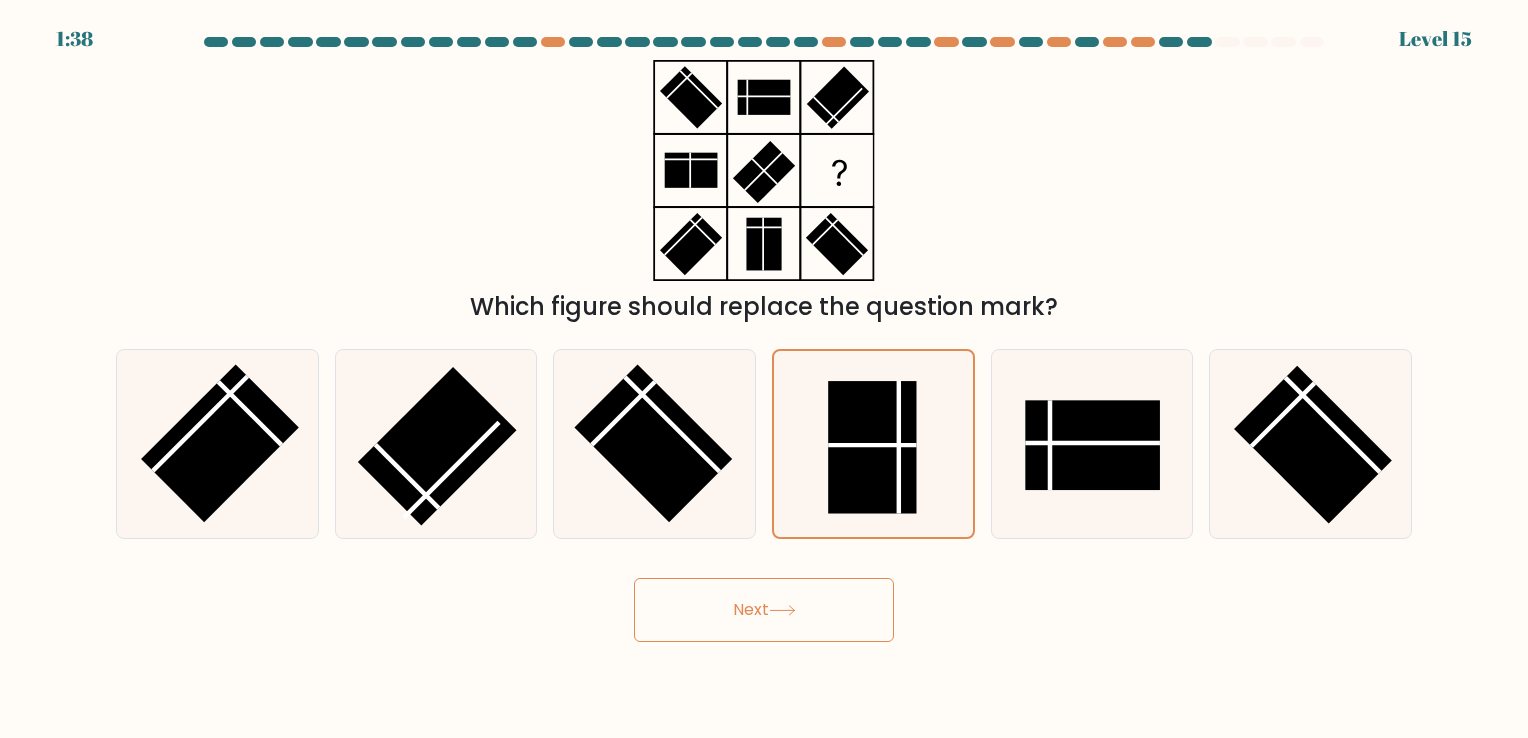 click 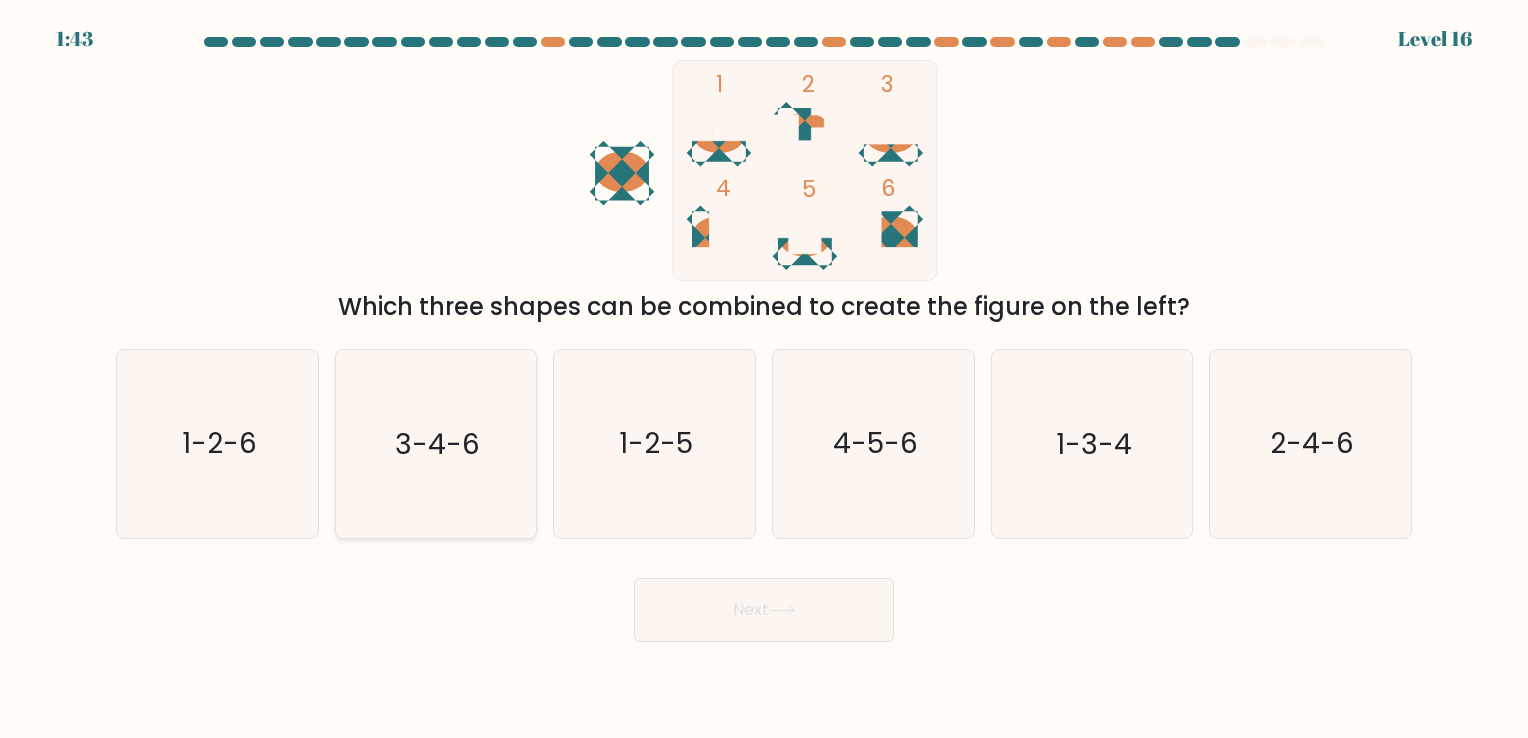 click on "3-4-6" 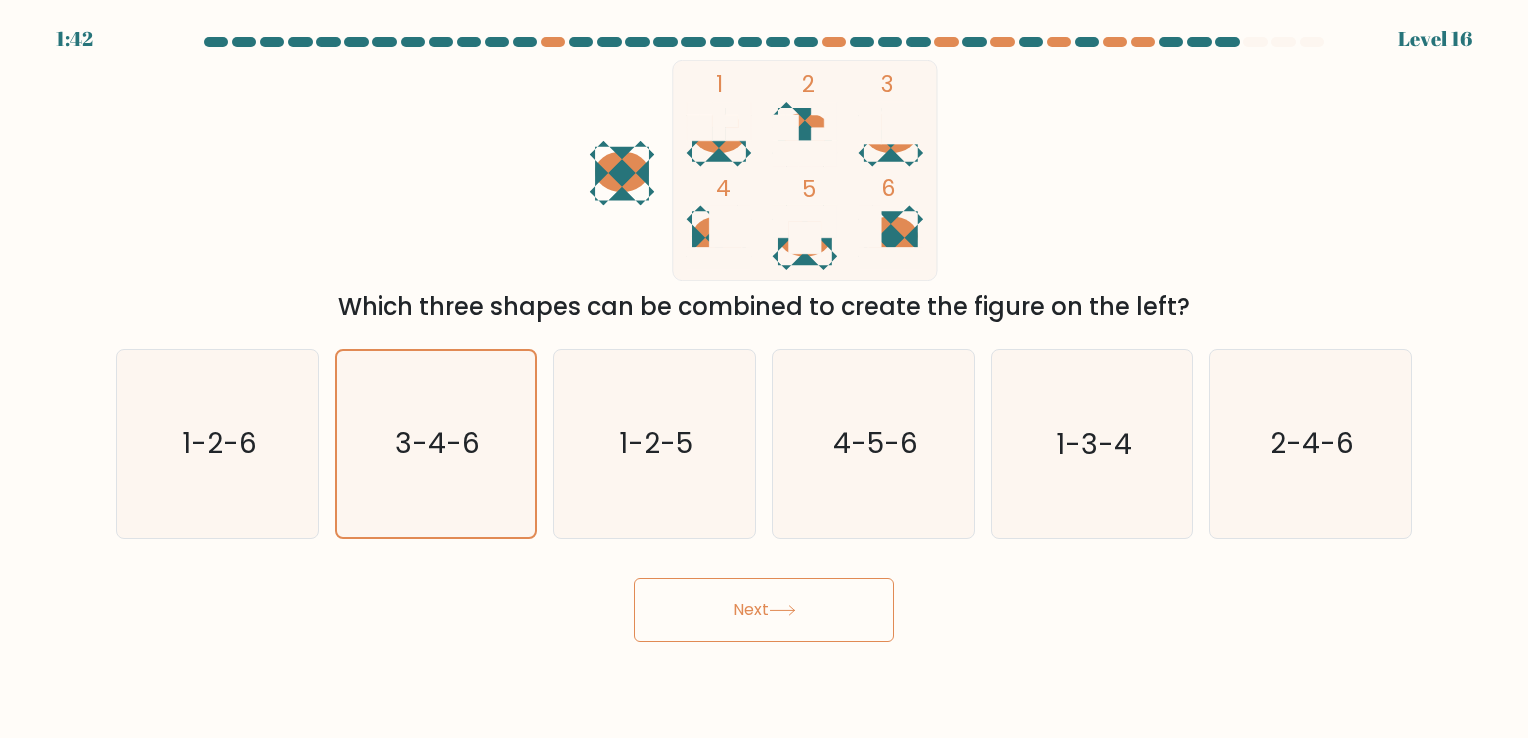 click on "Next" at bounding box center [764, 610] 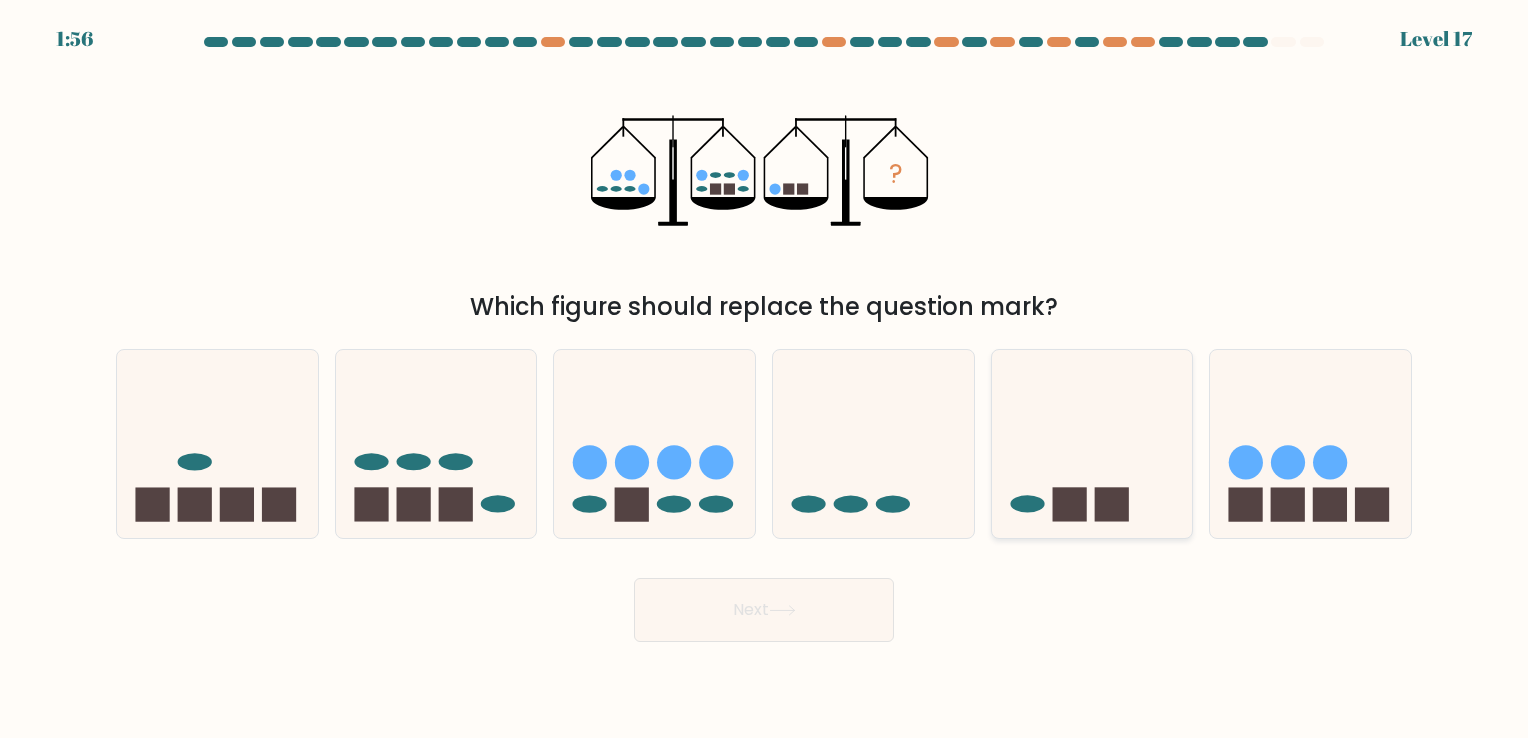 click 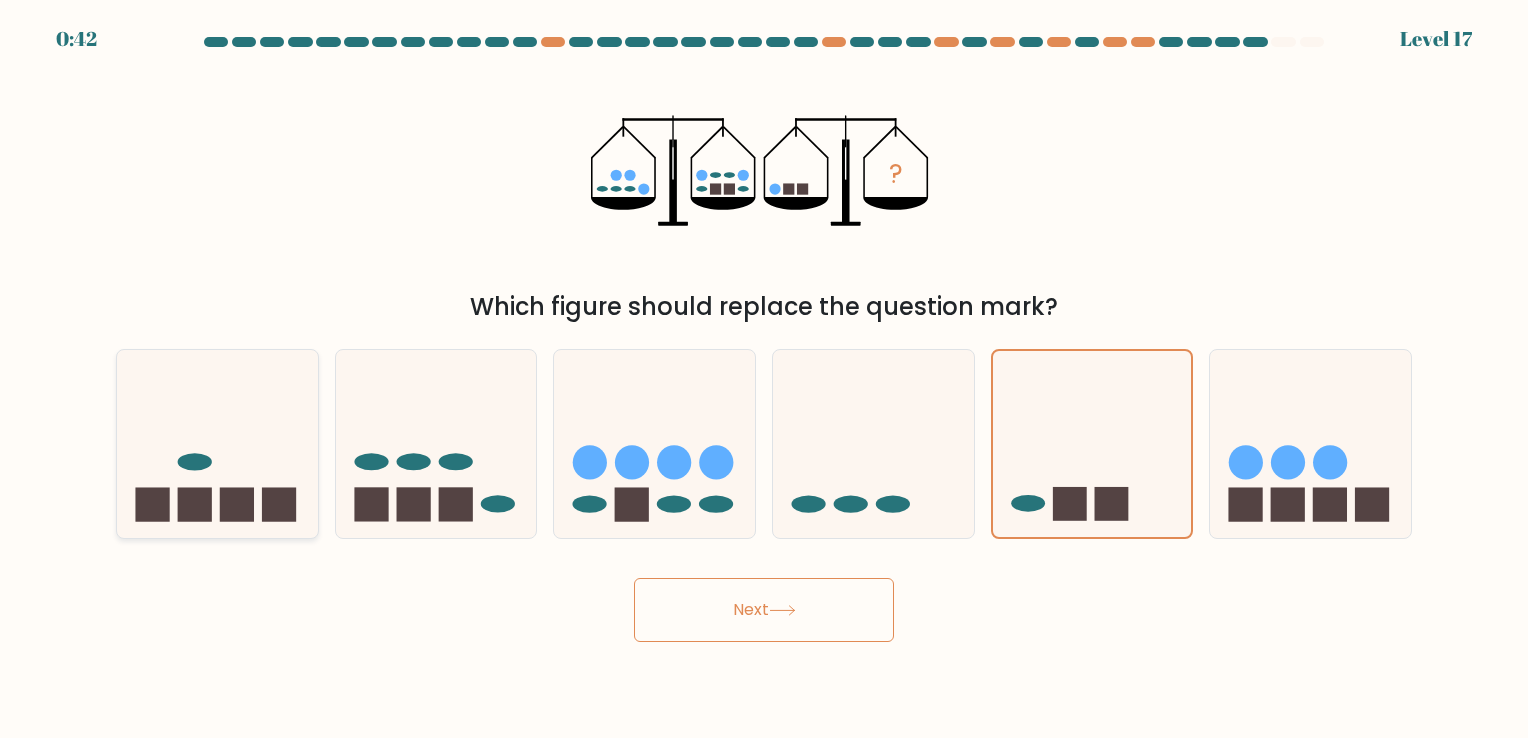 click 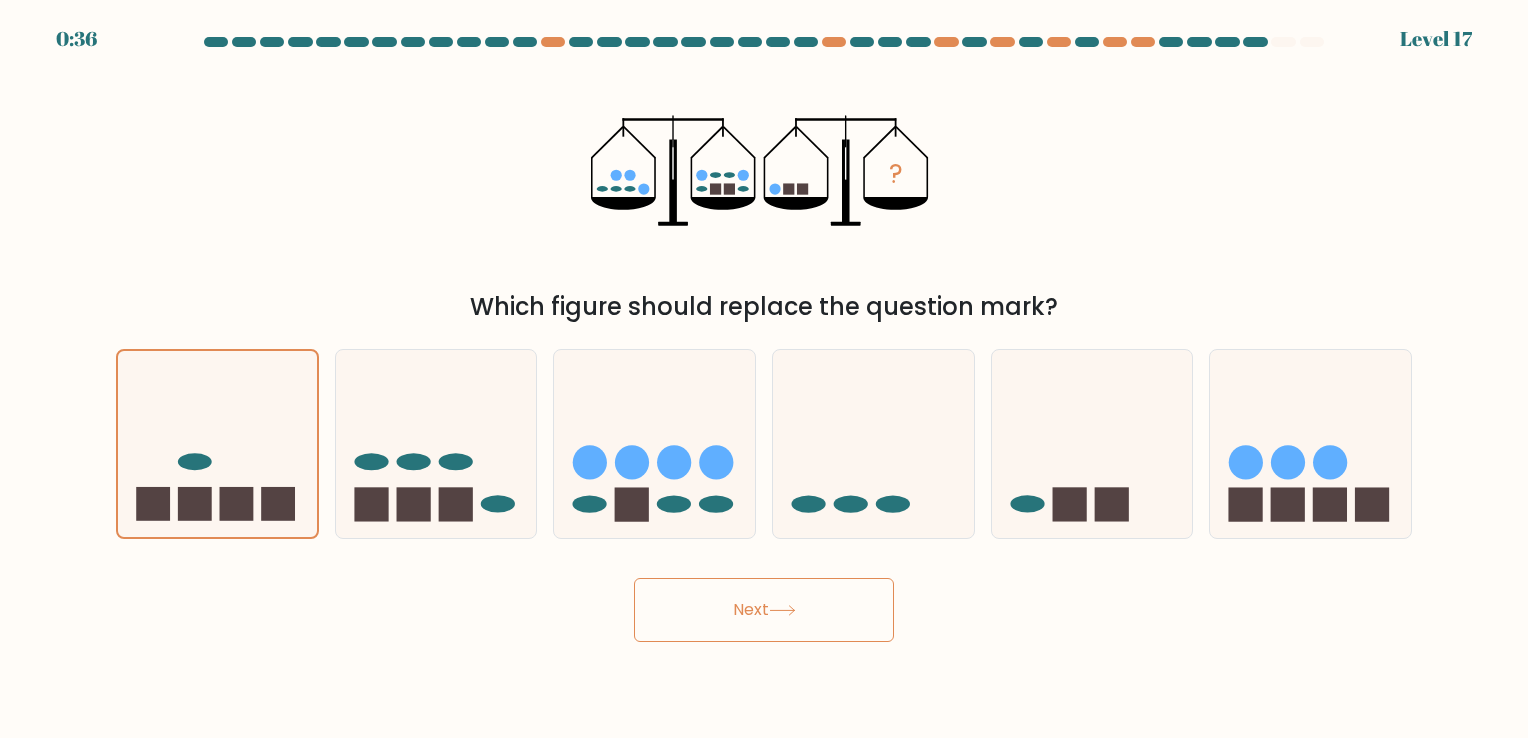 click on "Next" at bounding box center (764, 610) 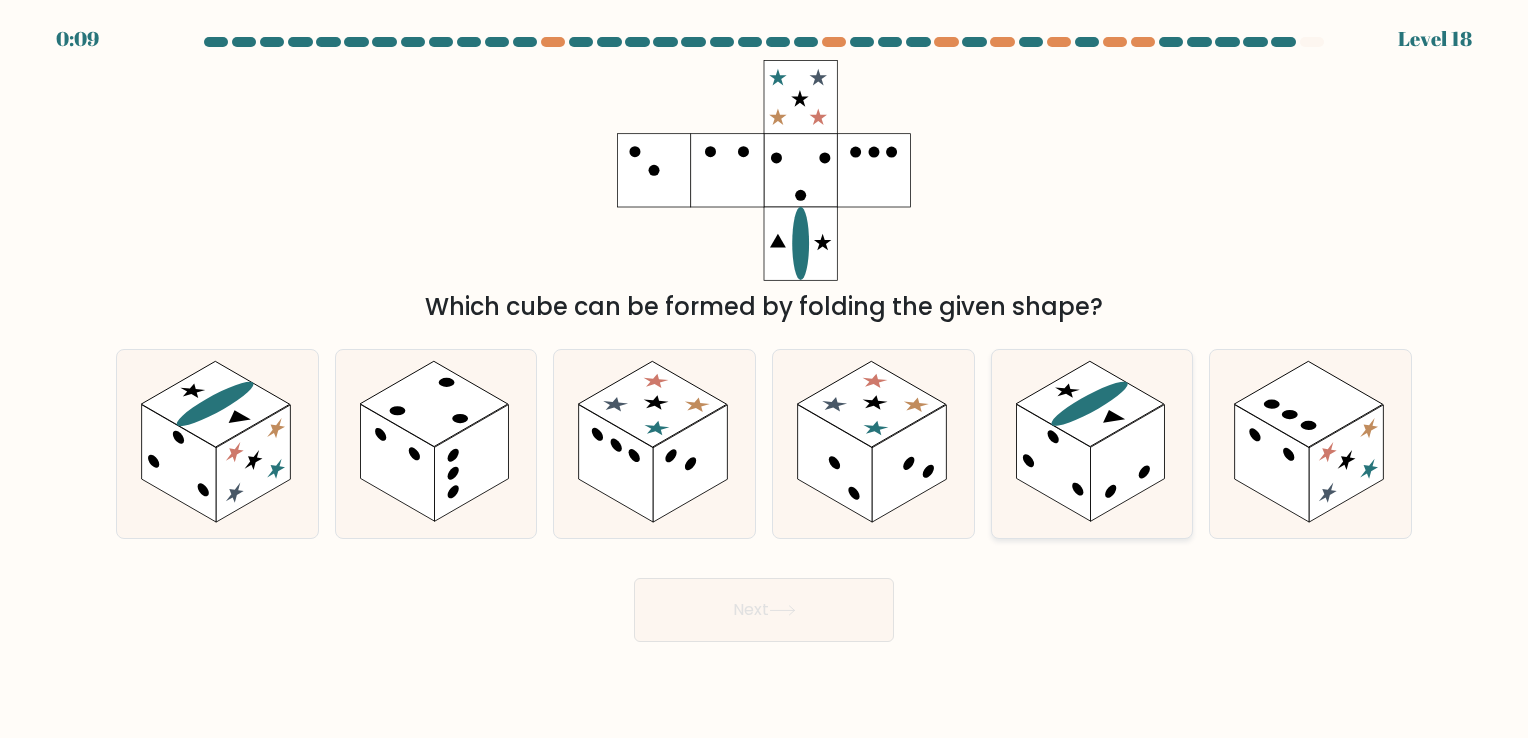 click 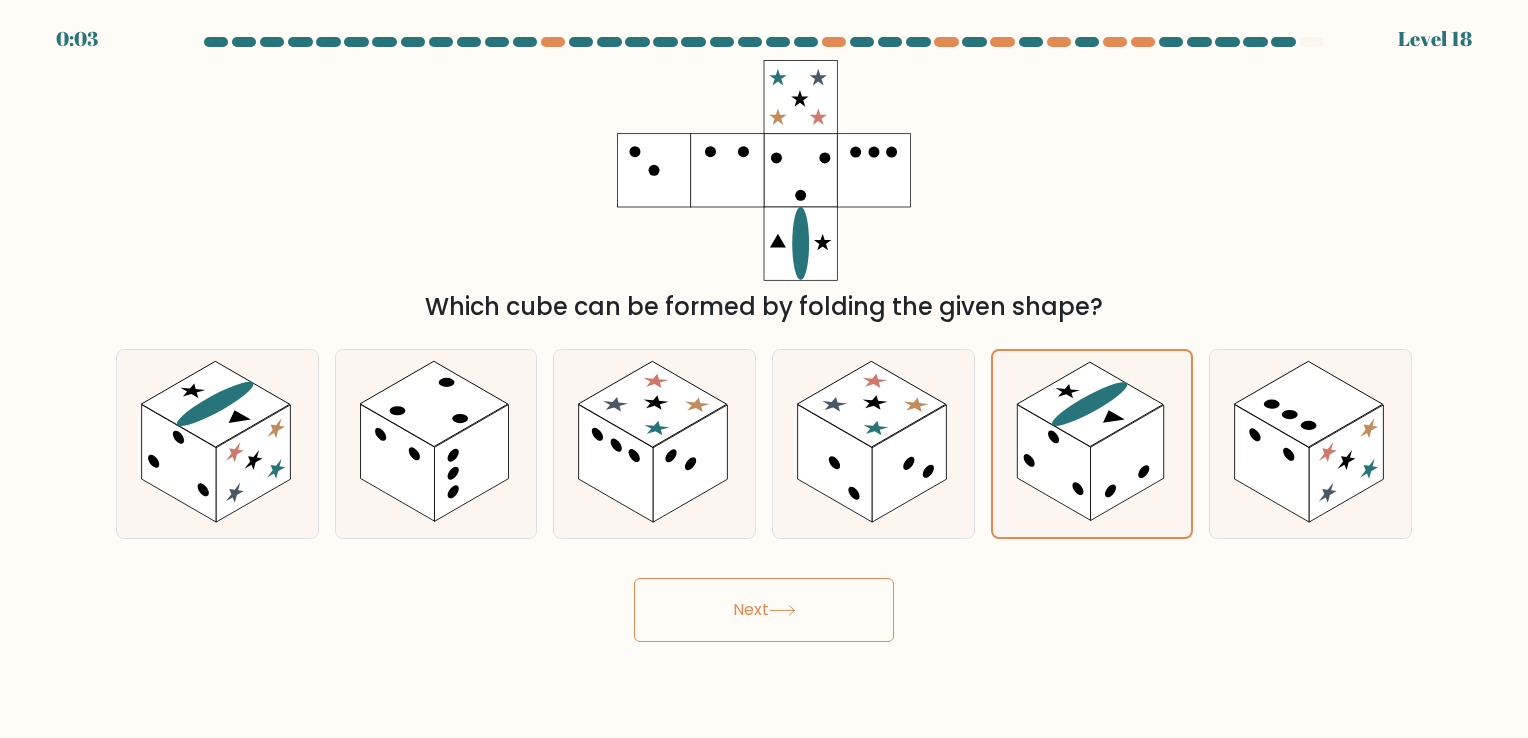 click 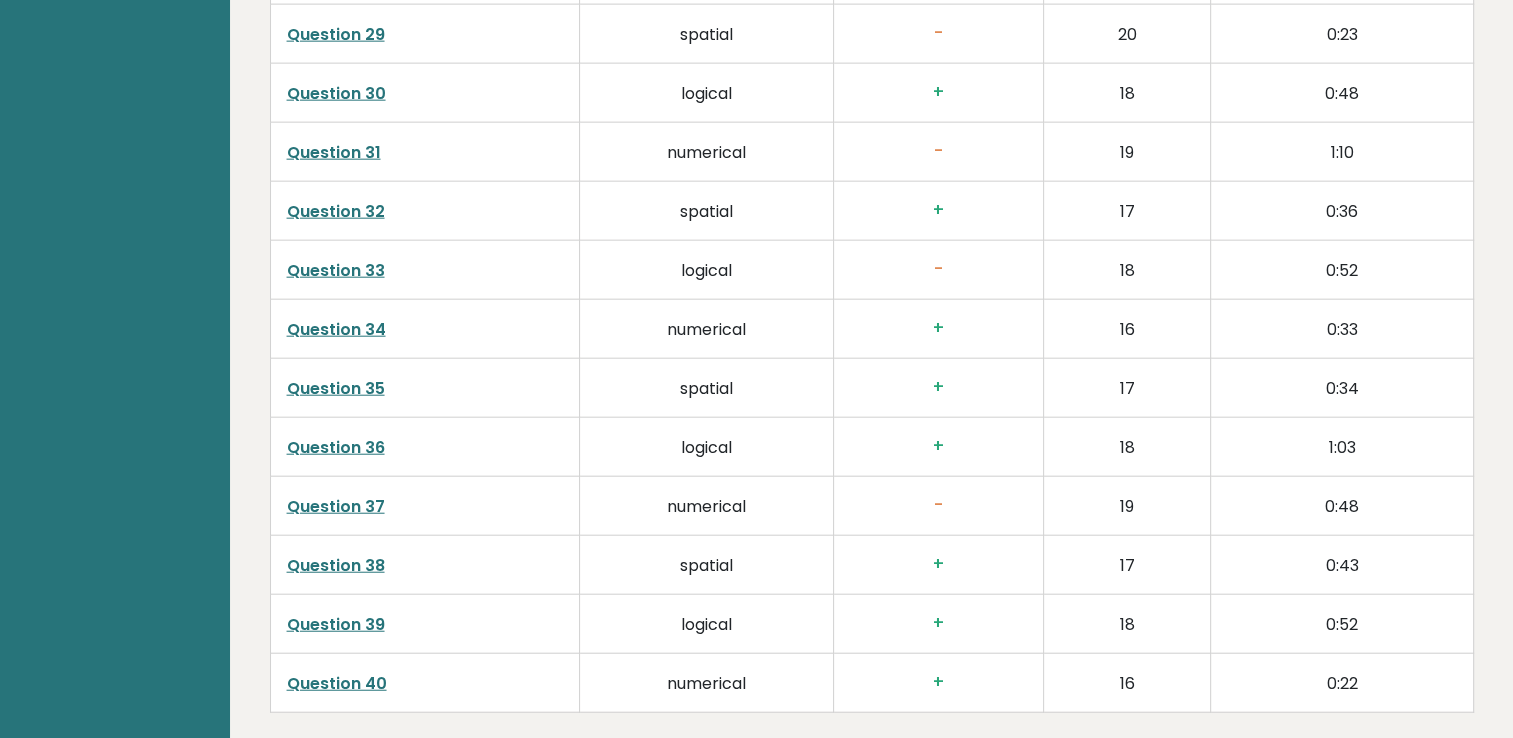 scroll, scrollTop: 5171, scrollLeft: 0, axis: vertical 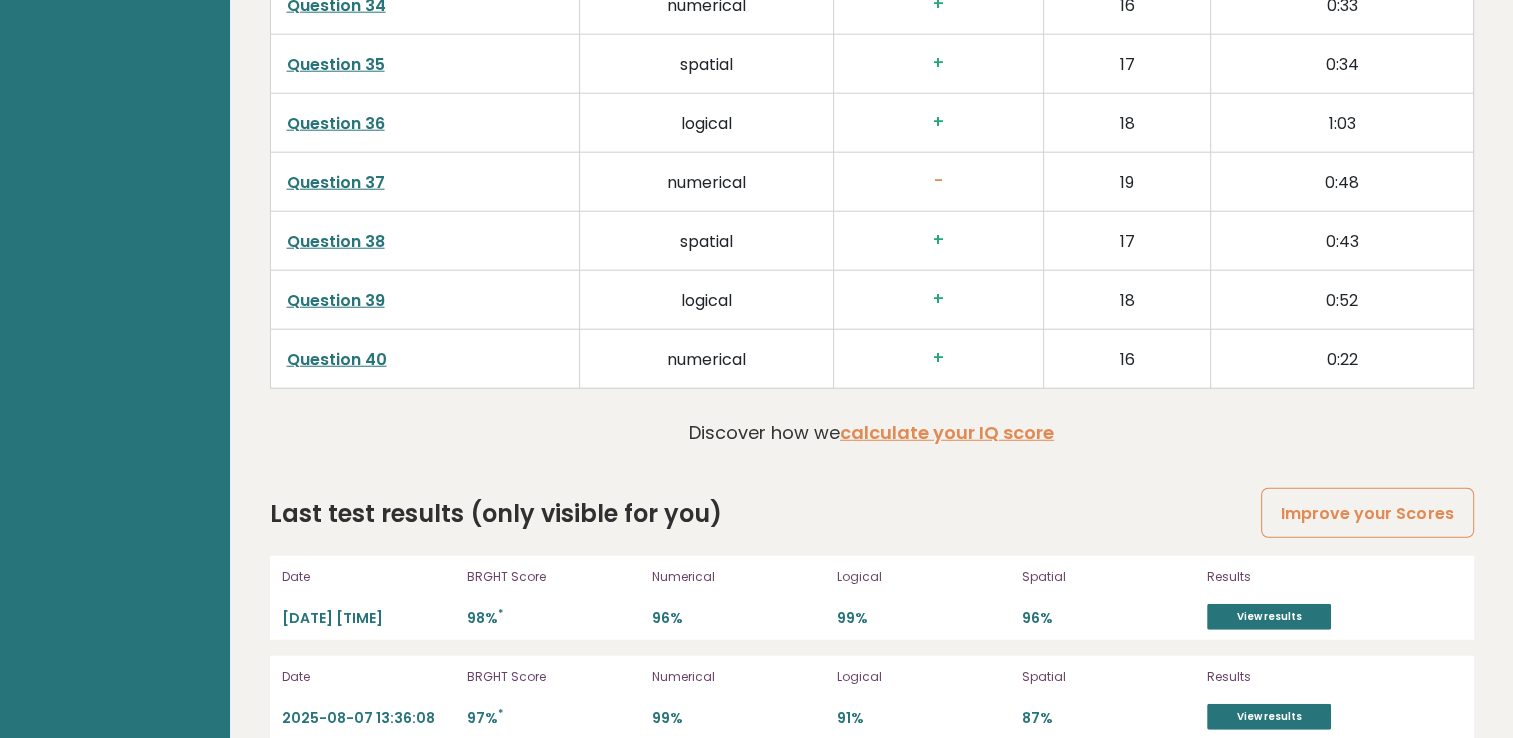 click on "Question
40" at bounding box center [337, 359] 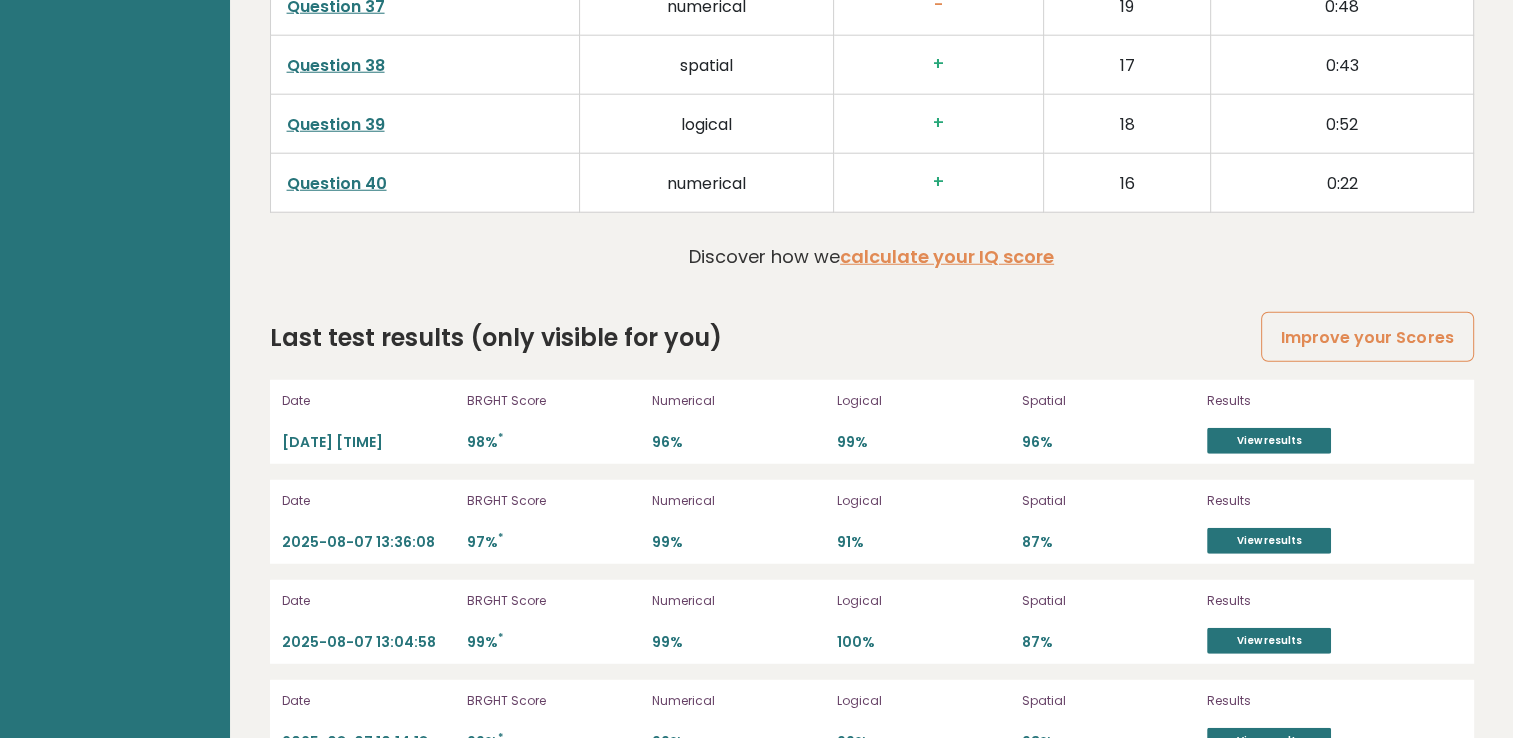scroll, scrollTop: 5462, scrollLeft: 0, axis: vertical 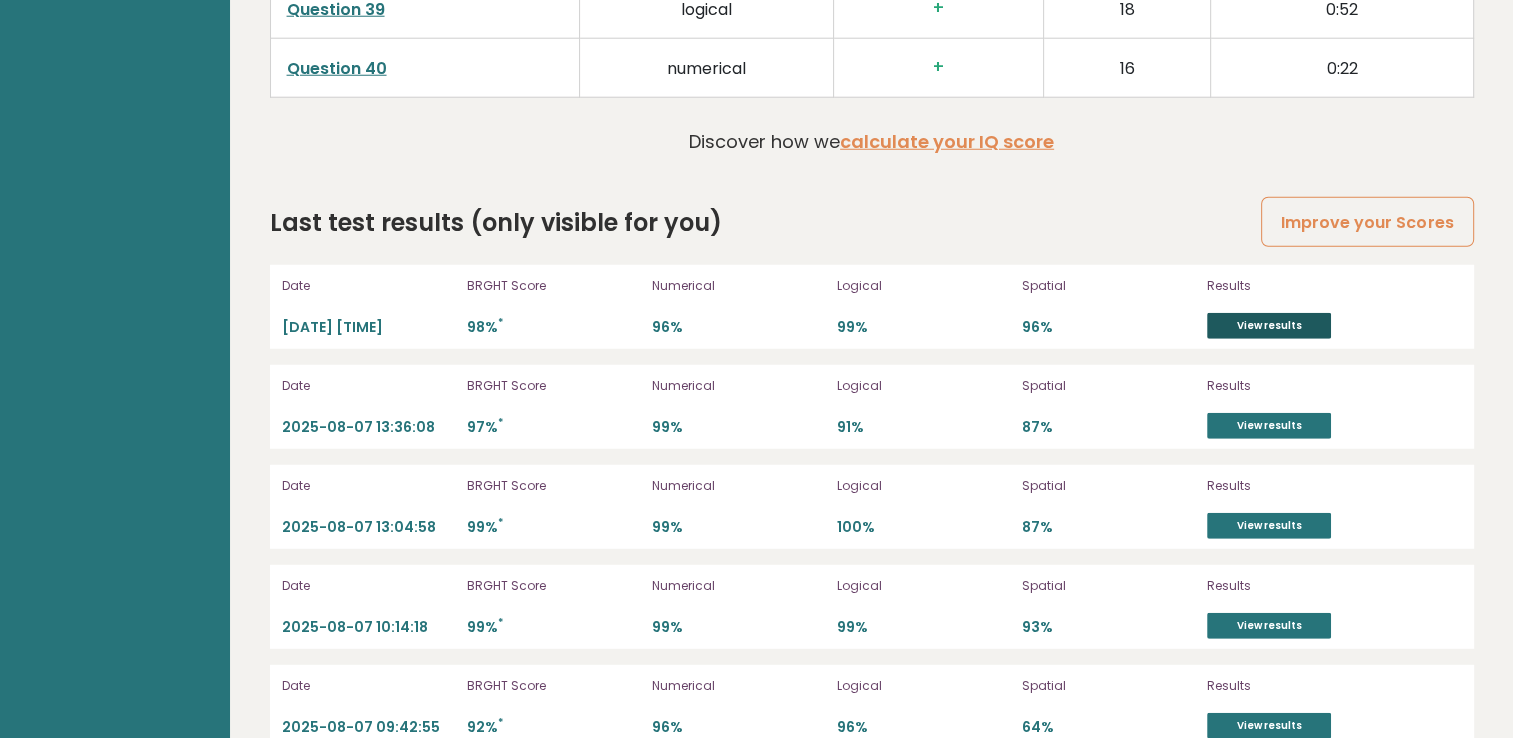 click on "View results" at bounding box center (1269, 326) 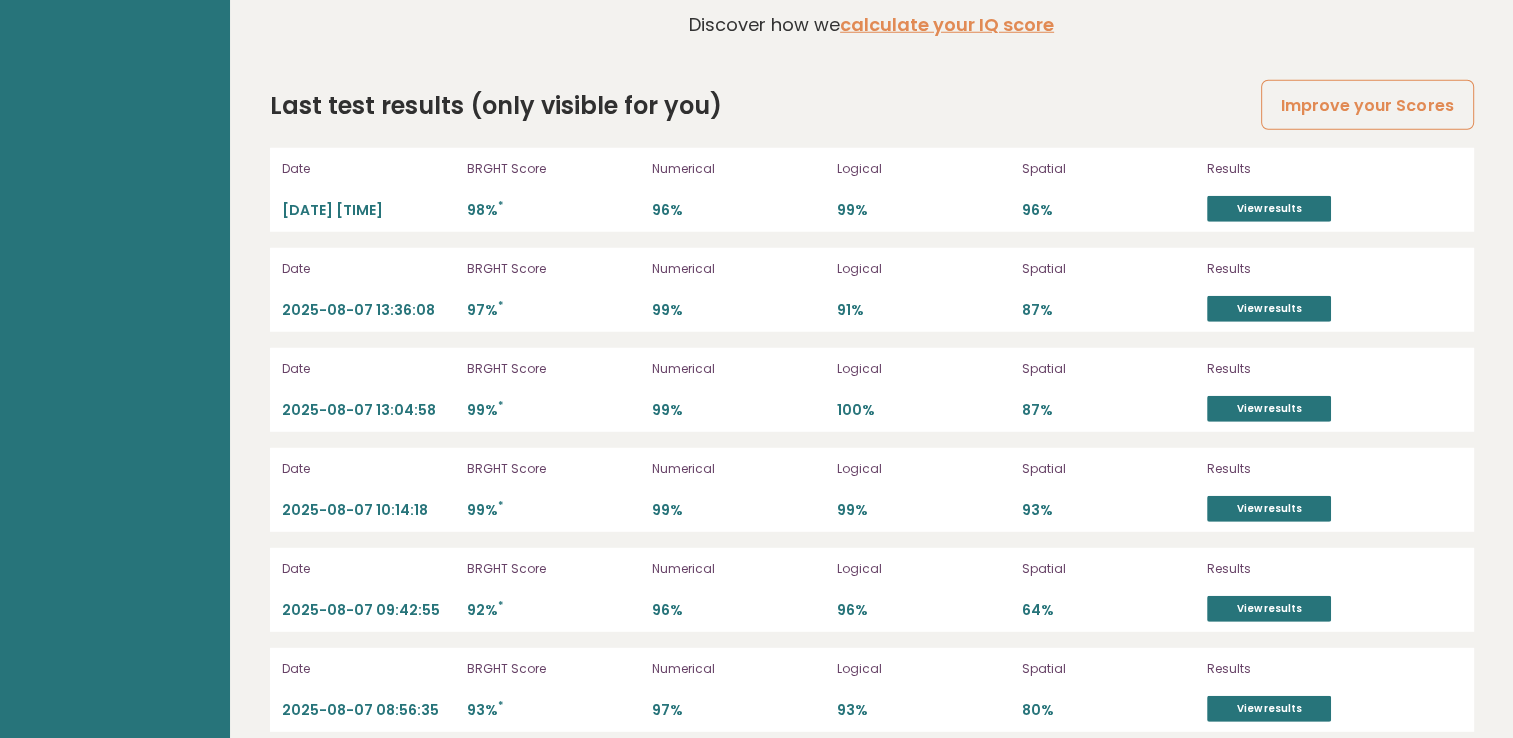 scroll, scrollTop: 5580, scrollLeft: 0, axis: vertical 